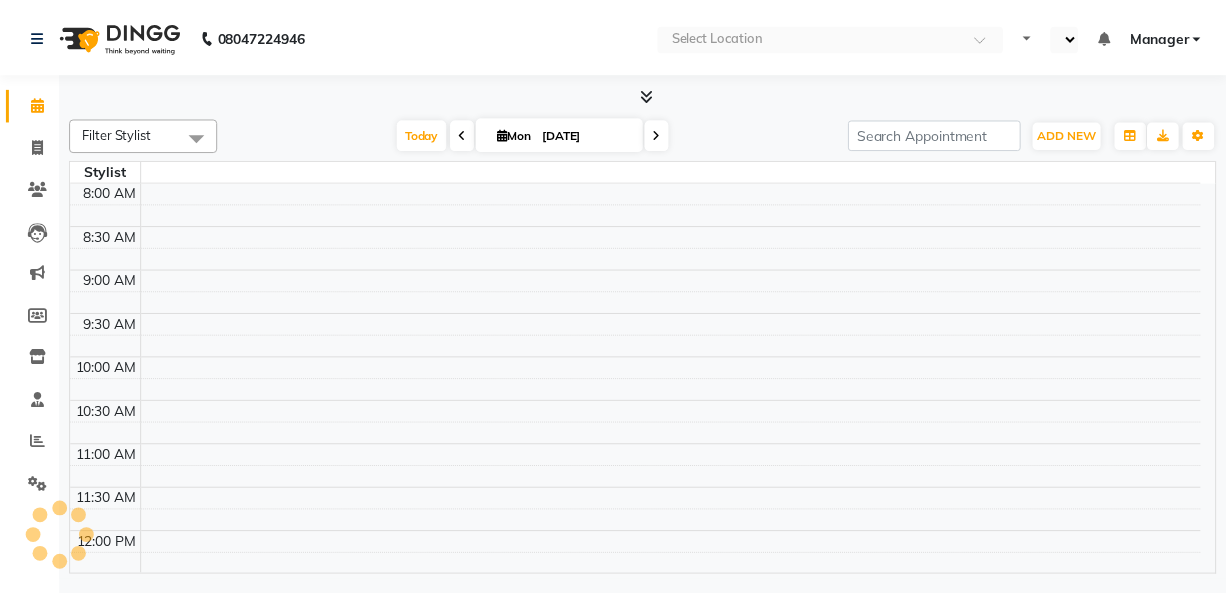 scroll, scrollTop: 0, scrollLeft: 0, axis: both 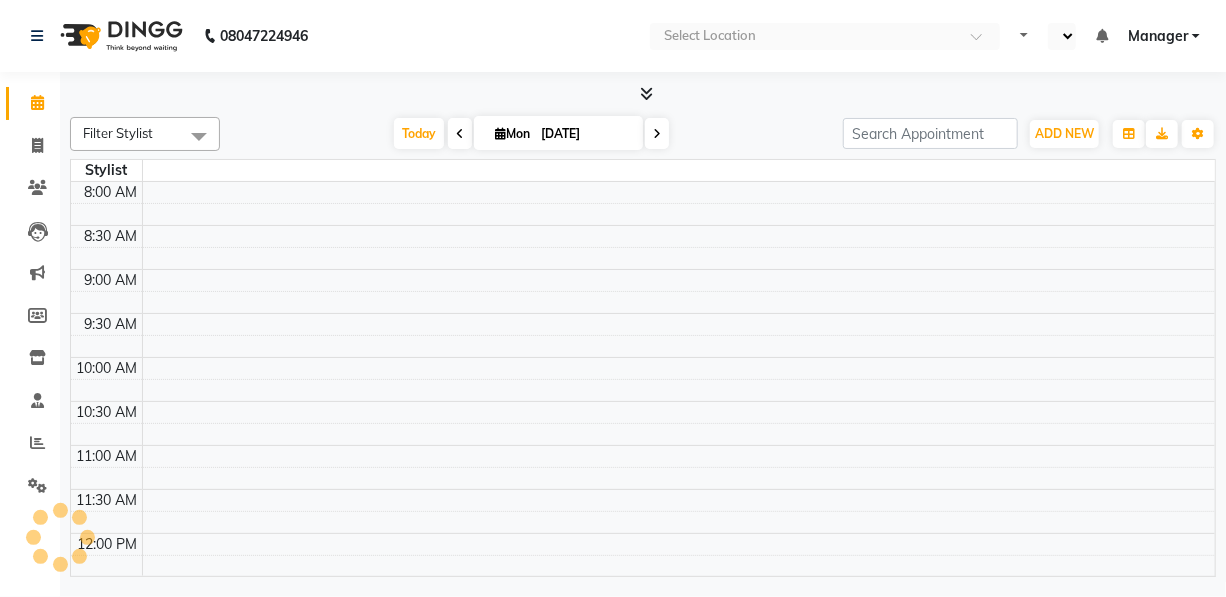 select on "en" 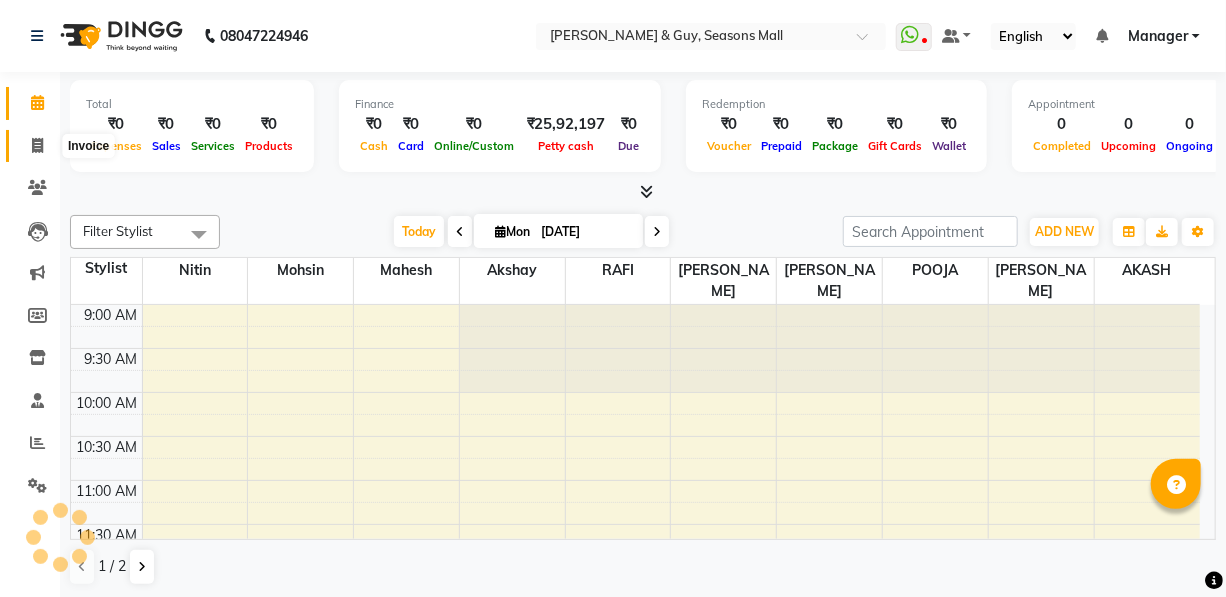 select on "service" 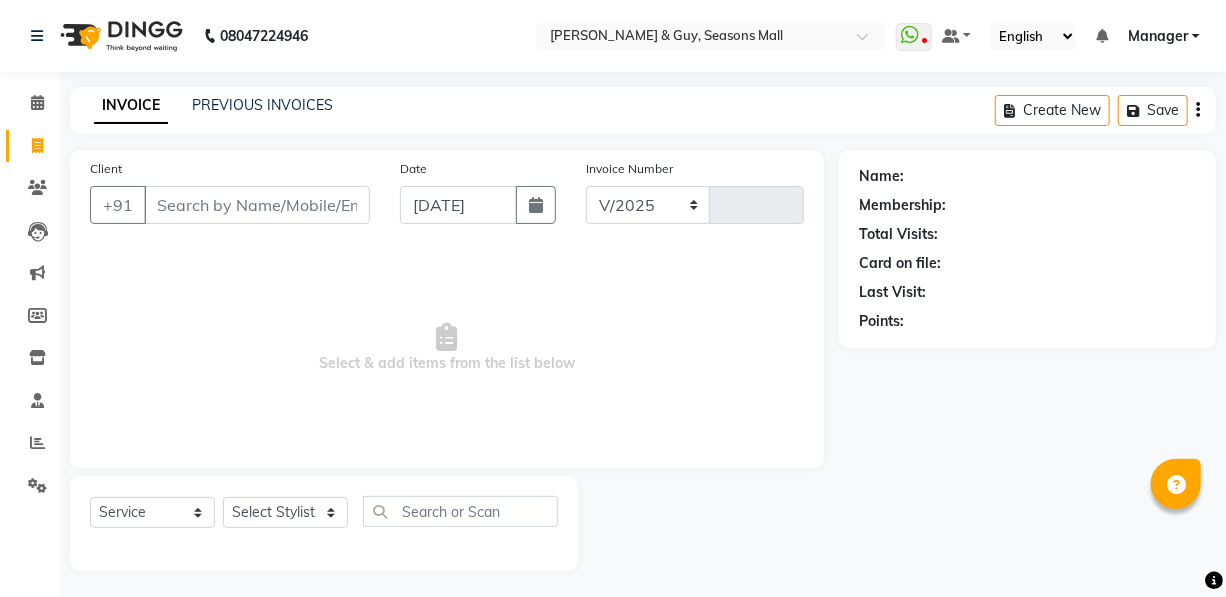 select on "3906" 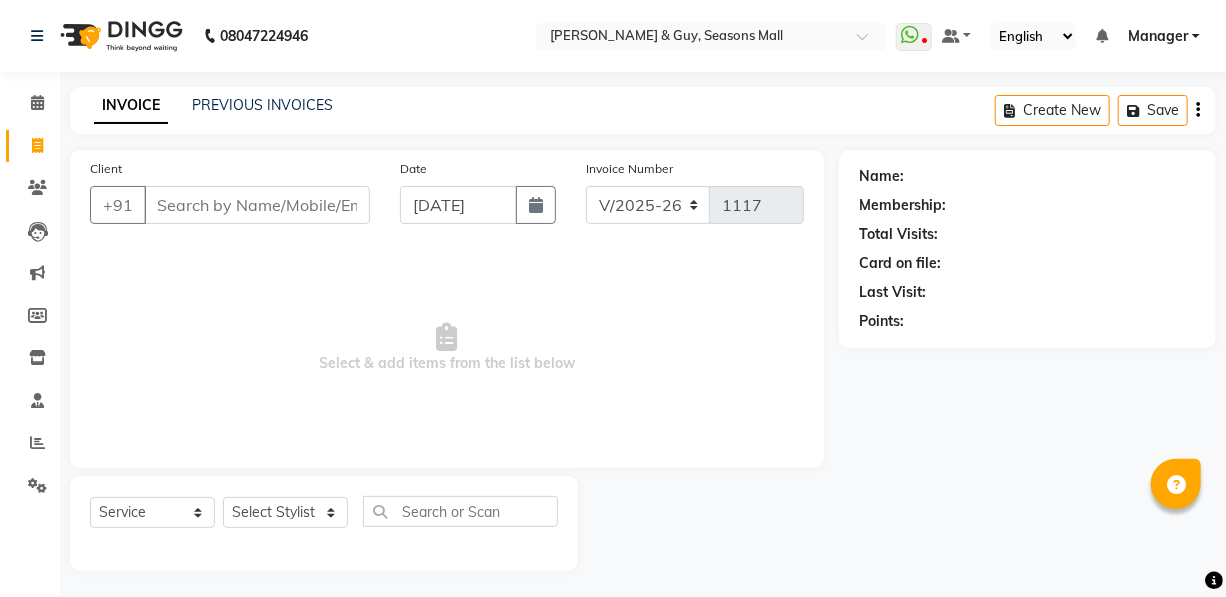 drag, startPoint x: 310, startPoint y: 213, endPoint x: 308, endPoint y: 198, distance: 15.132746 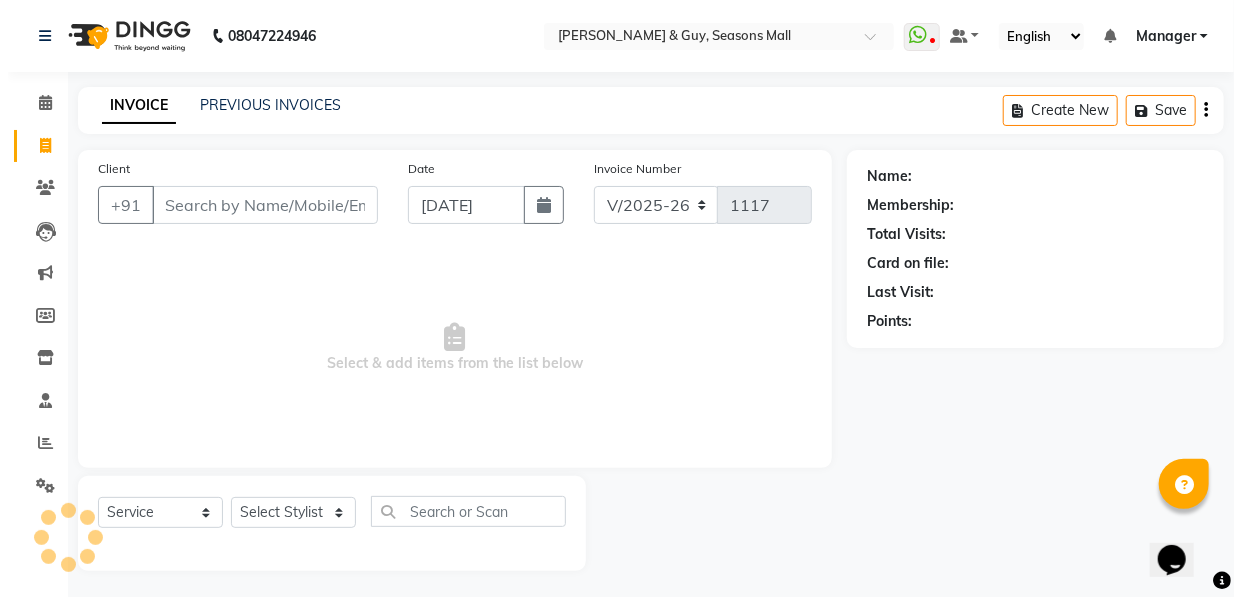 scroll, scrollTop: 0, scrollLeft: 0, axis: both 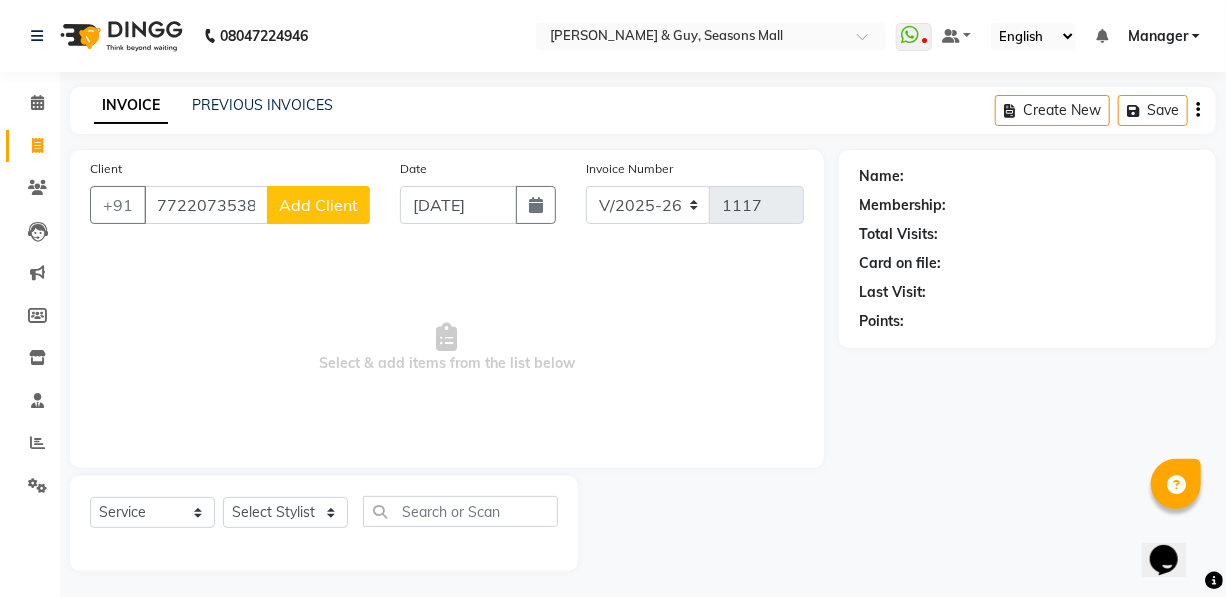 type on "7722073538" 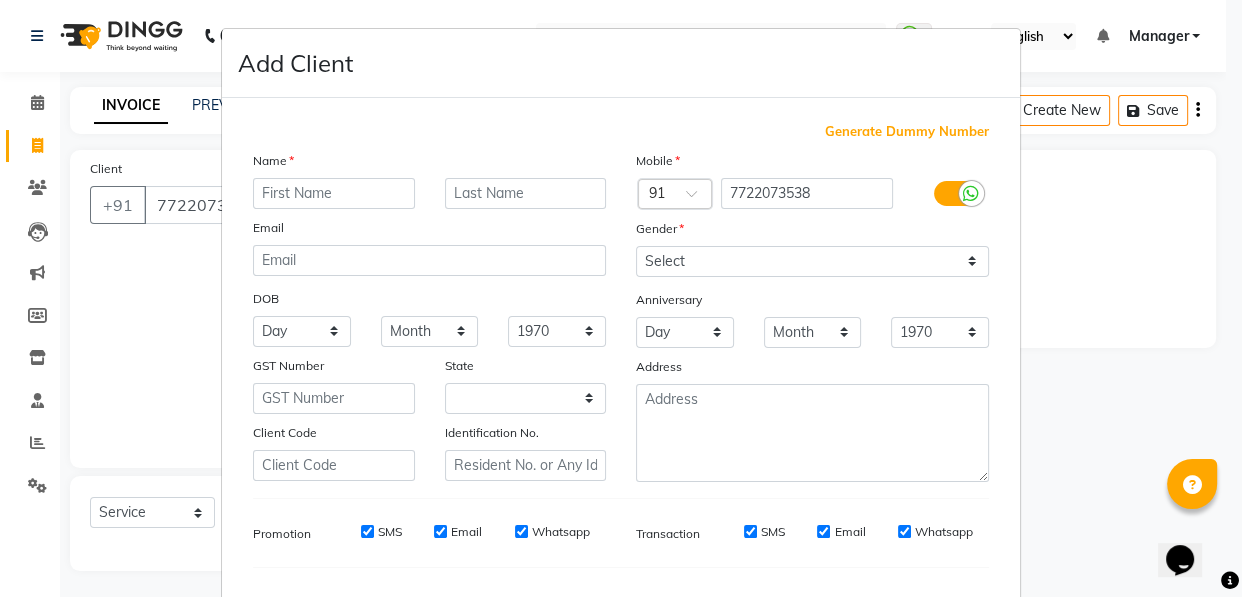 select on "22" 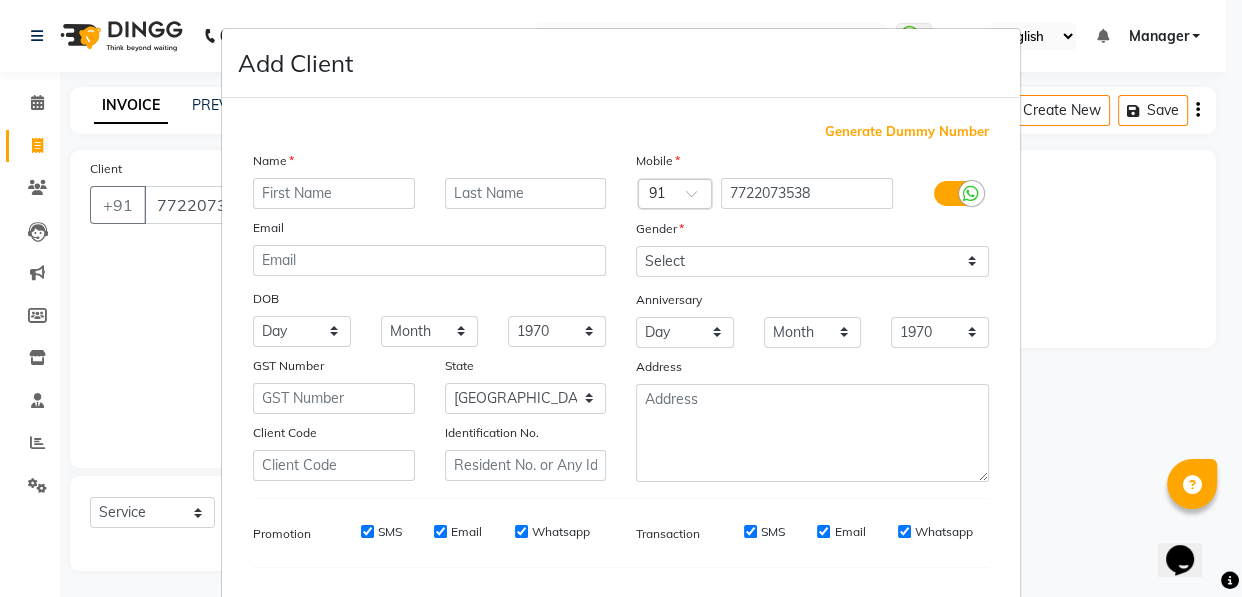 click at bounding box center [334, 193] 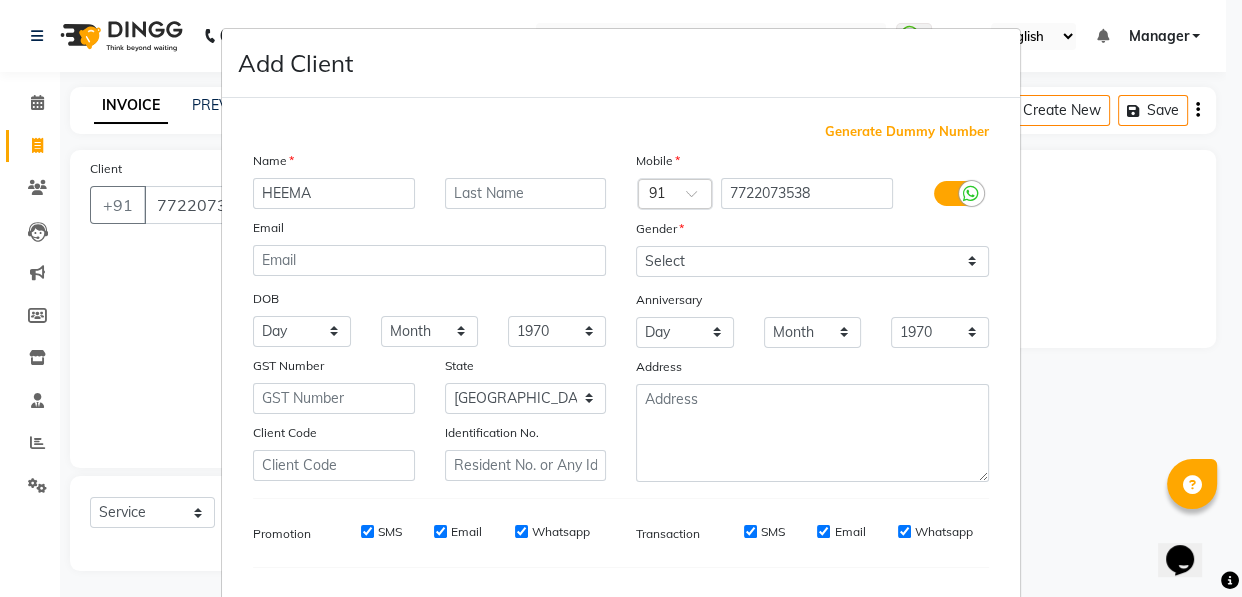 type on "HEEMA" 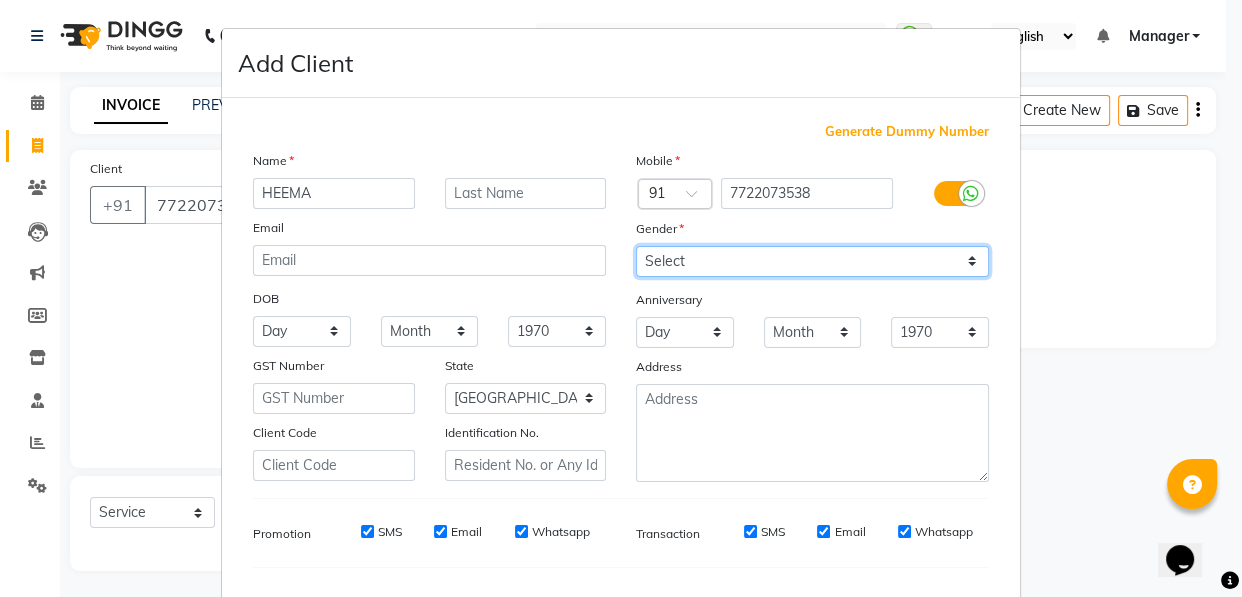 click on "Select [DEMOGRAPHIC_DATA] [DEMOGRAPHIC_DATA] Other Prefer Not To Say" at bounding box center (812, 261) 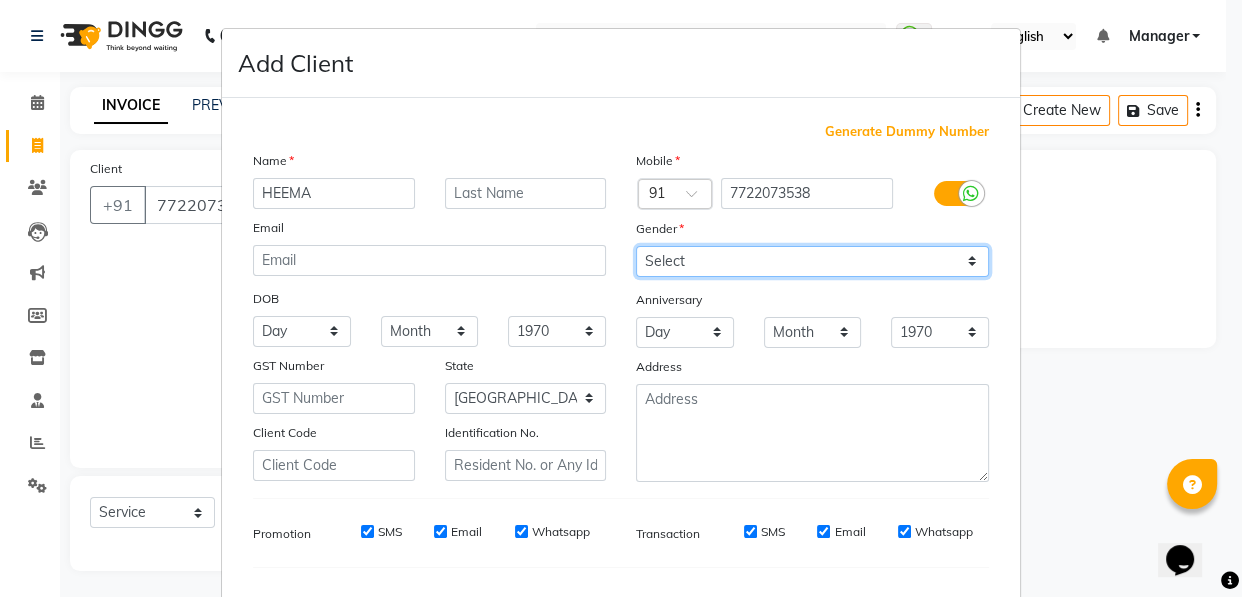 click on "Select [DEMOGRAPHIC_DATA] [DEMOGRAPHIC_DATA] Other Prefer Not To Say" at bounding box center [812, 261] 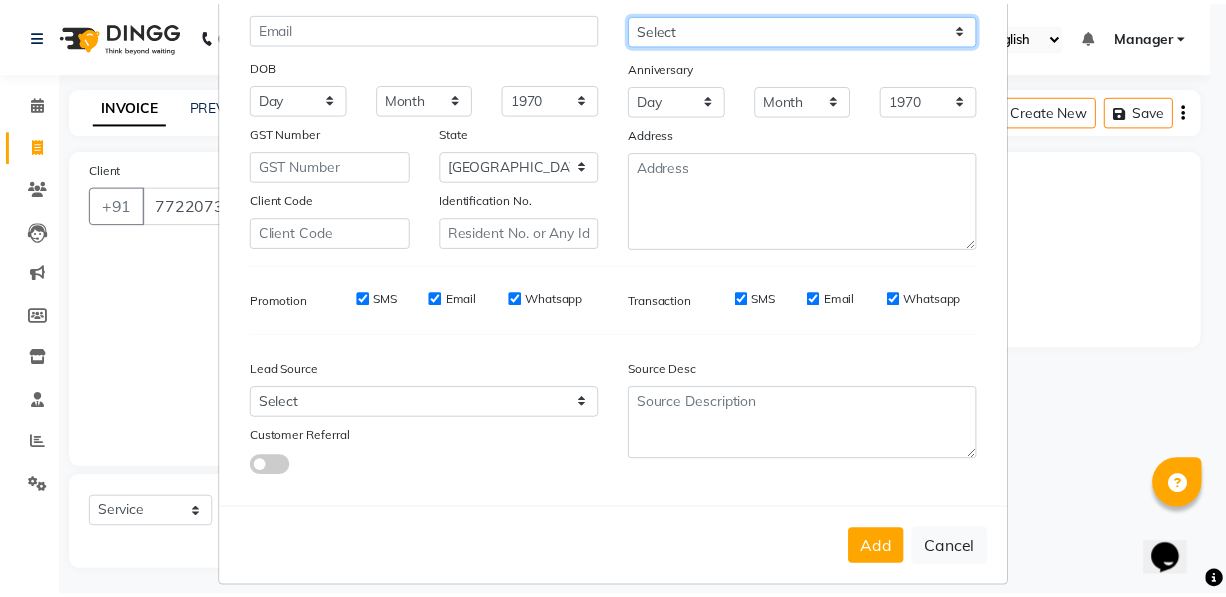 scroll, scrollTop: 256, scrollLeft: 0, axis: vertical 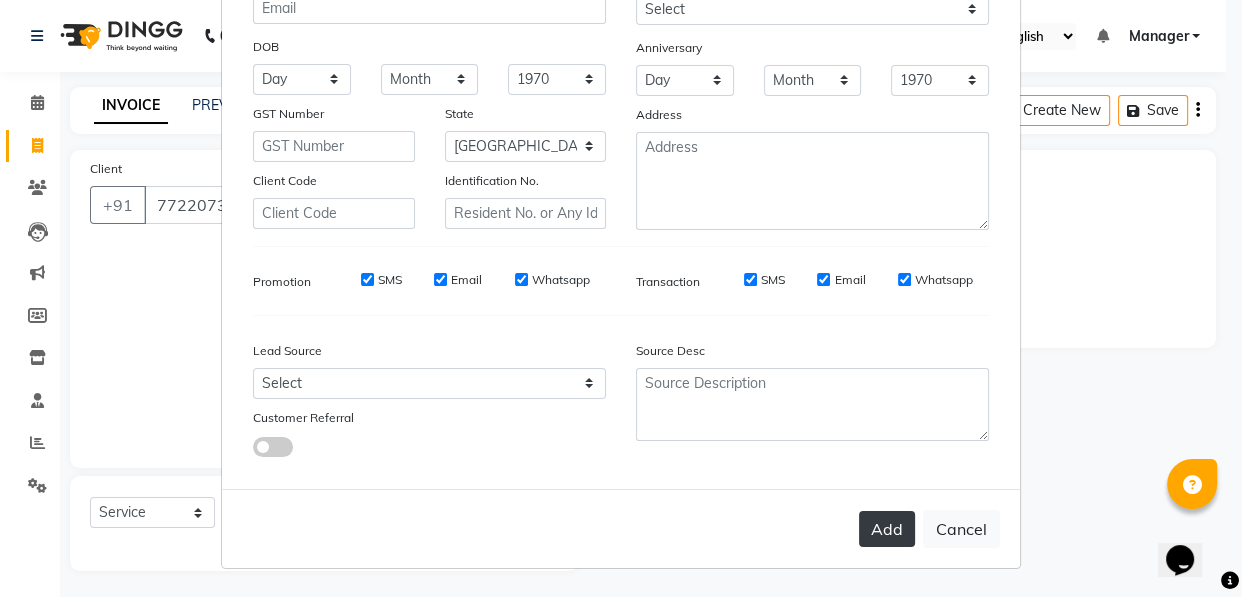 click on "Add" at bounding box center (887, 529) 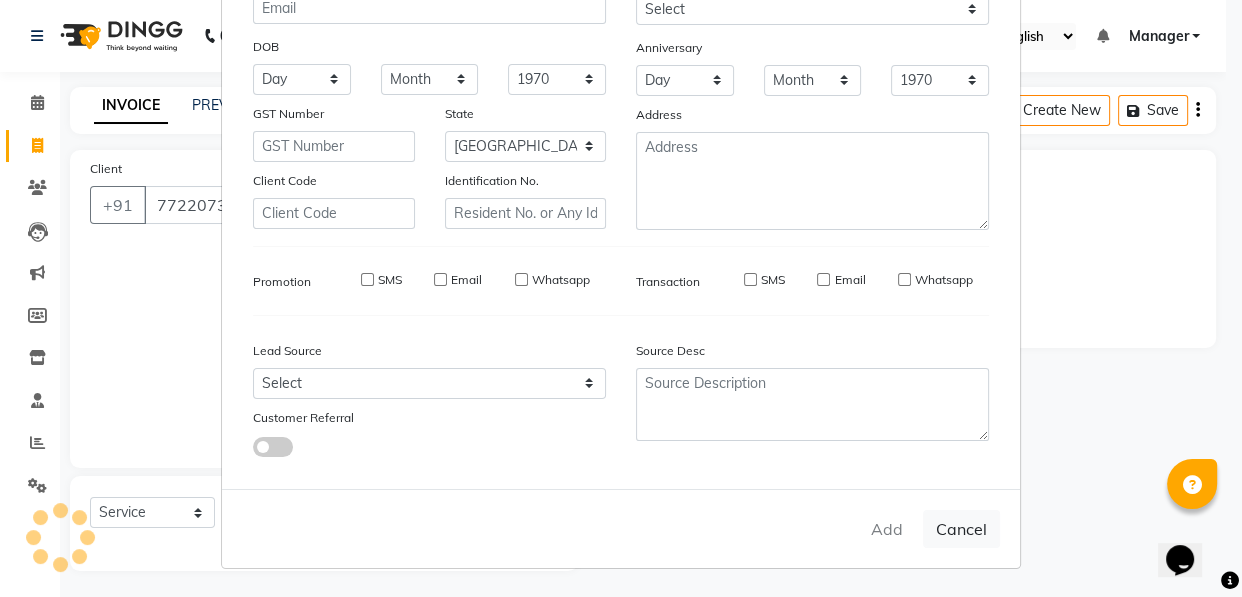 type on "77******38" 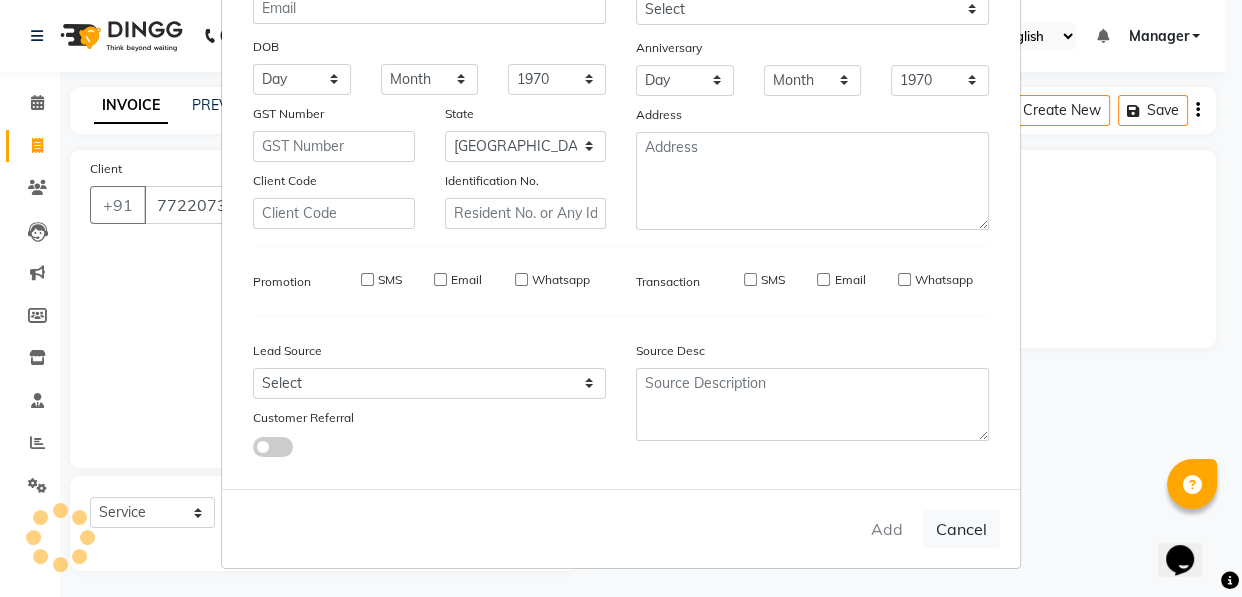 type 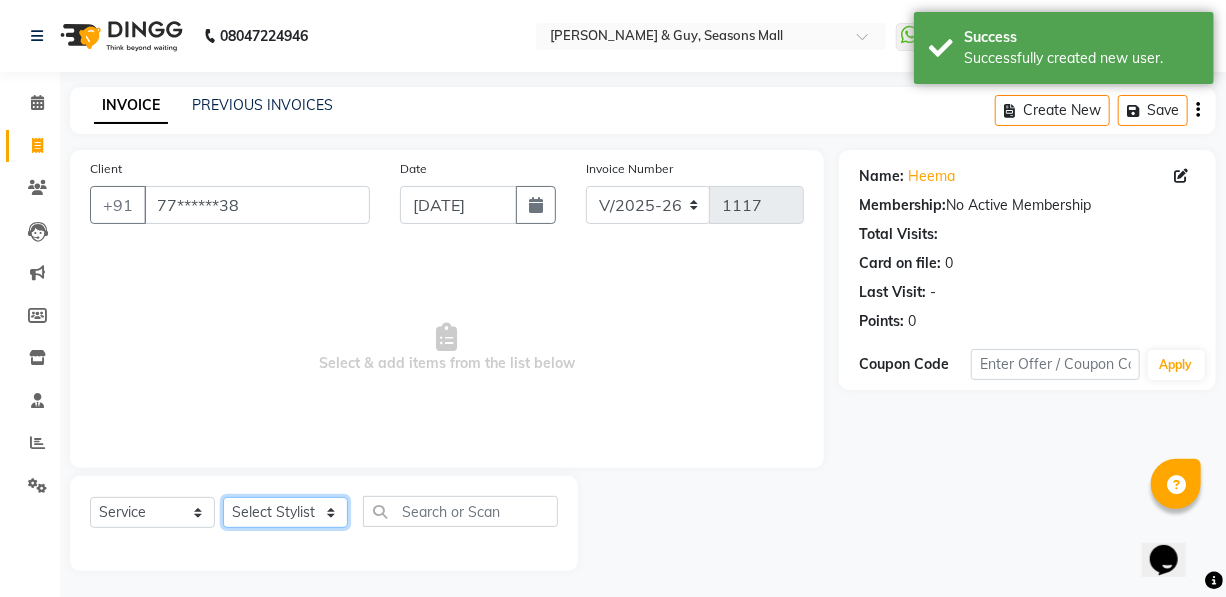 drag, startPoint x: 313, startPoint y: 514, endPoint x: 295, endPoint y: 502, distance: 21.633308 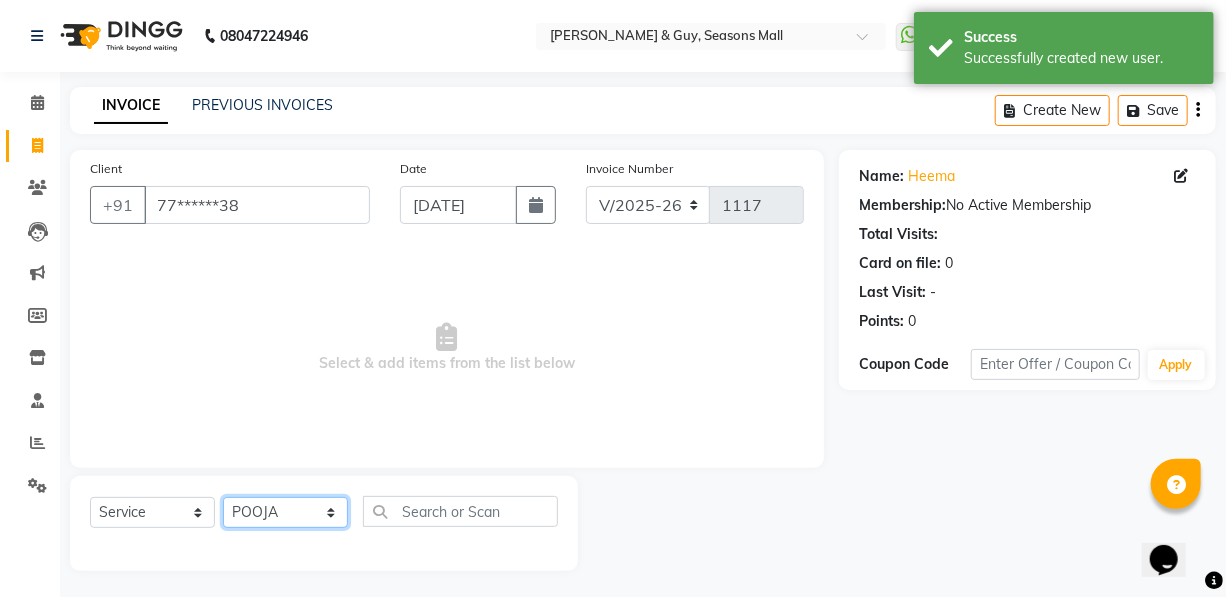 click on "Select Stylist AKASH [PERSON_NAME] Manager [PERSON_NAME] Nitin POOJA [PERSON_NAME]" 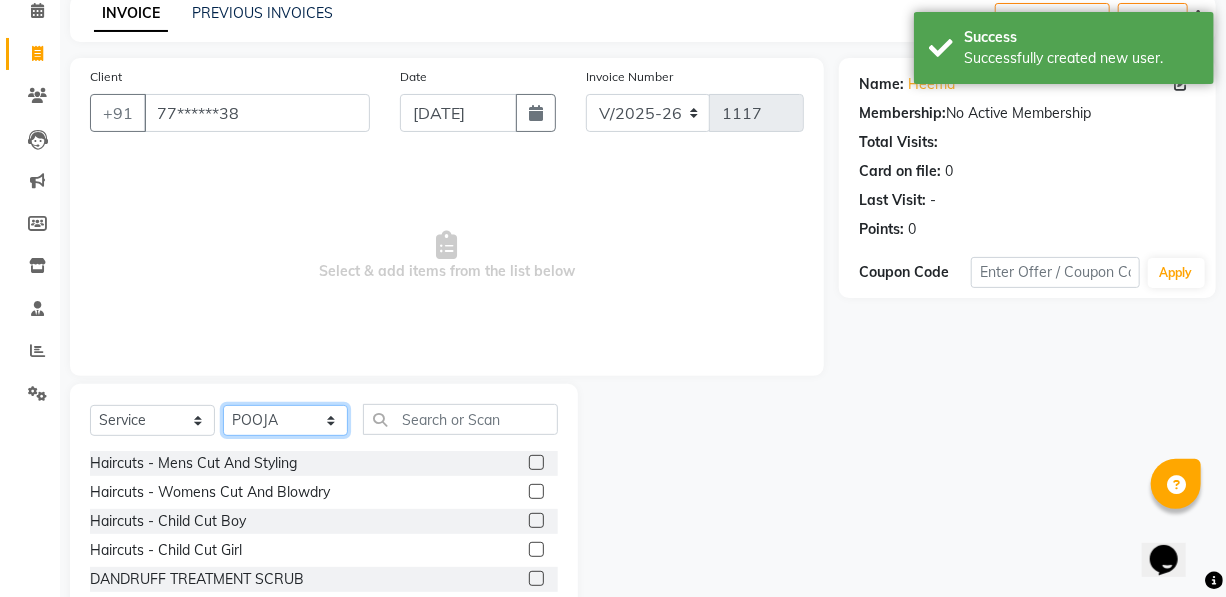 scroll, scrollTop: 204, scrollLeft: 0, axis: vertical 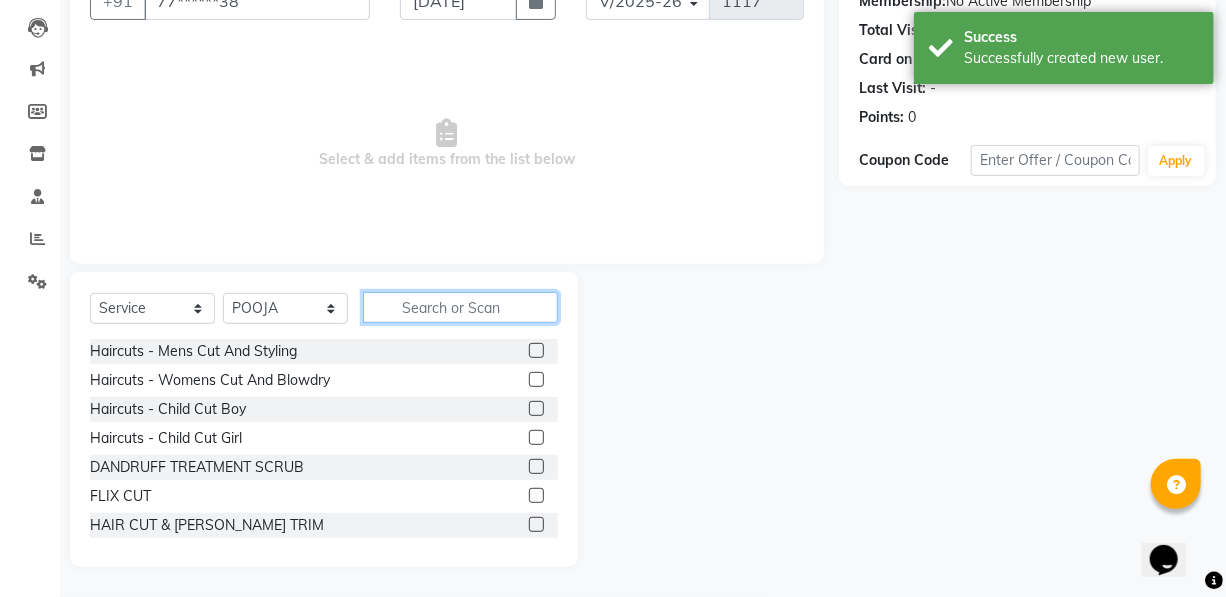 click 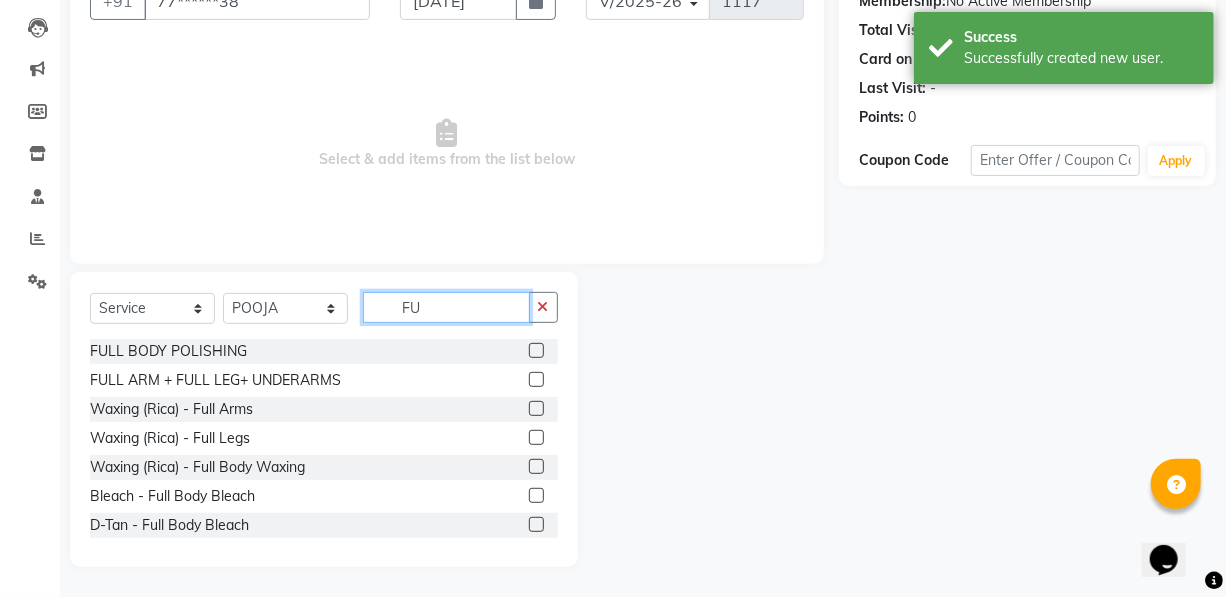 type on "FU" 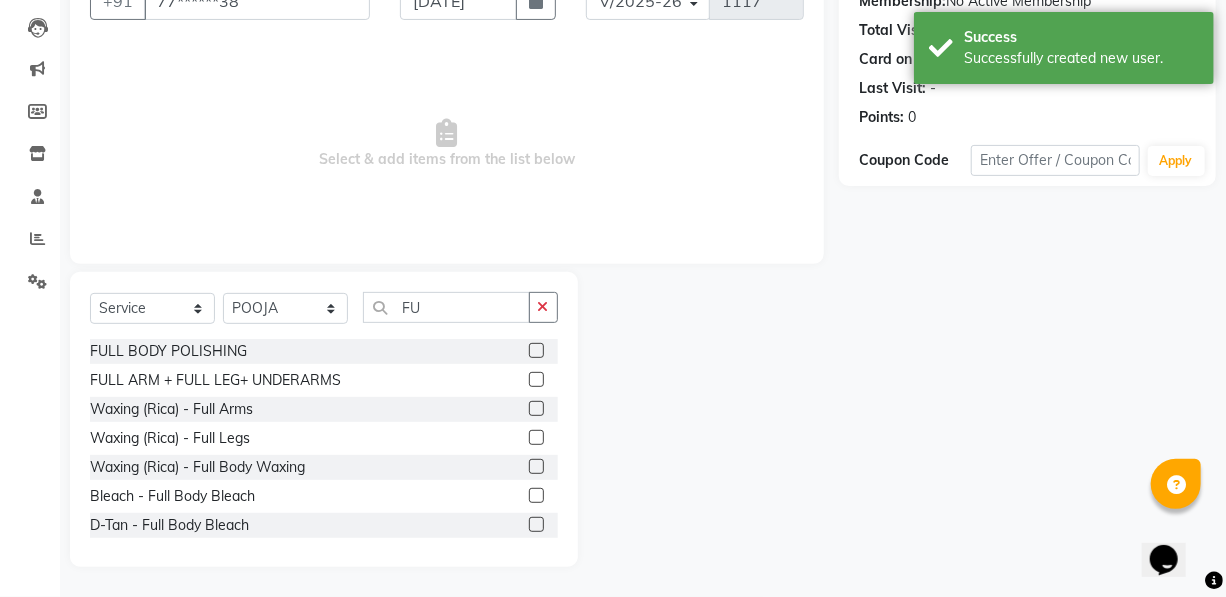 click 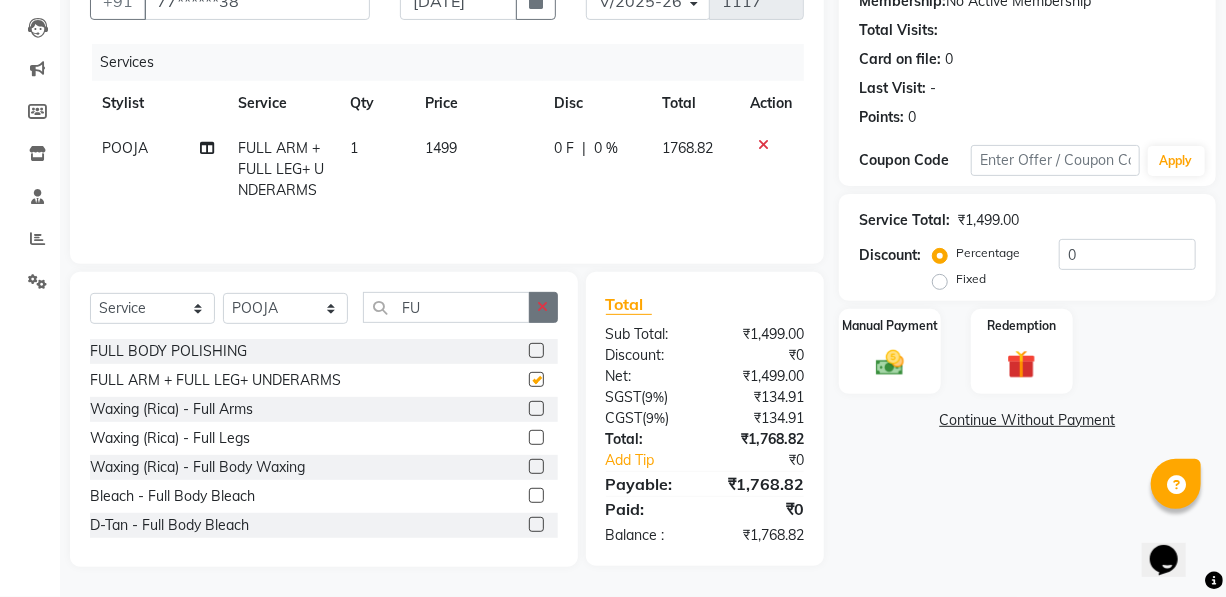 checkbox on "false" 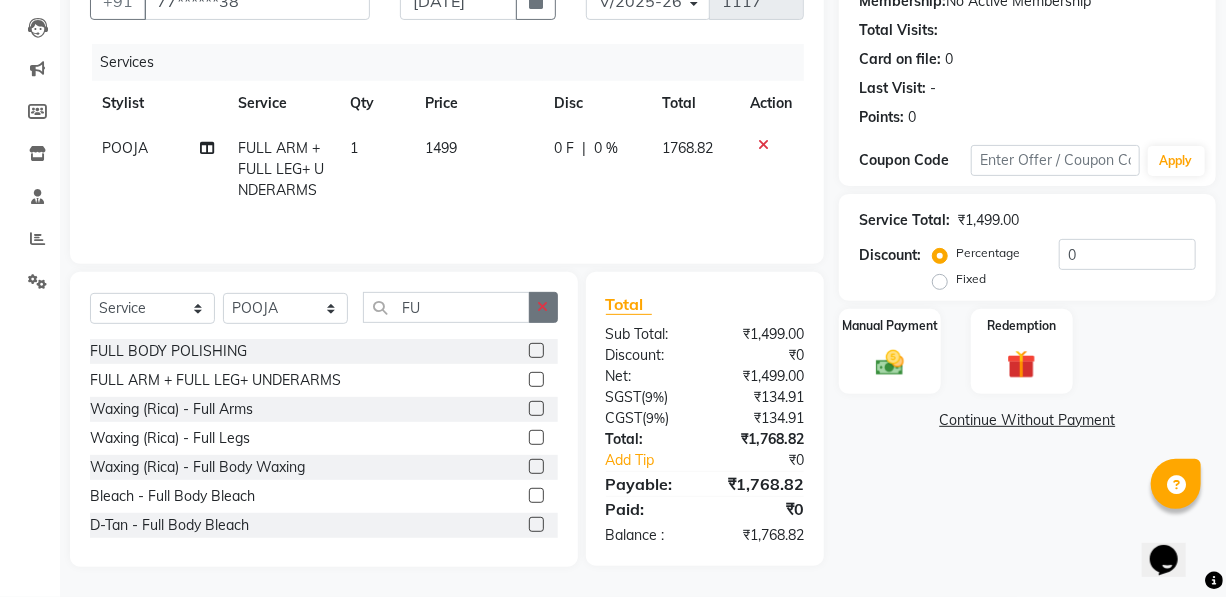click 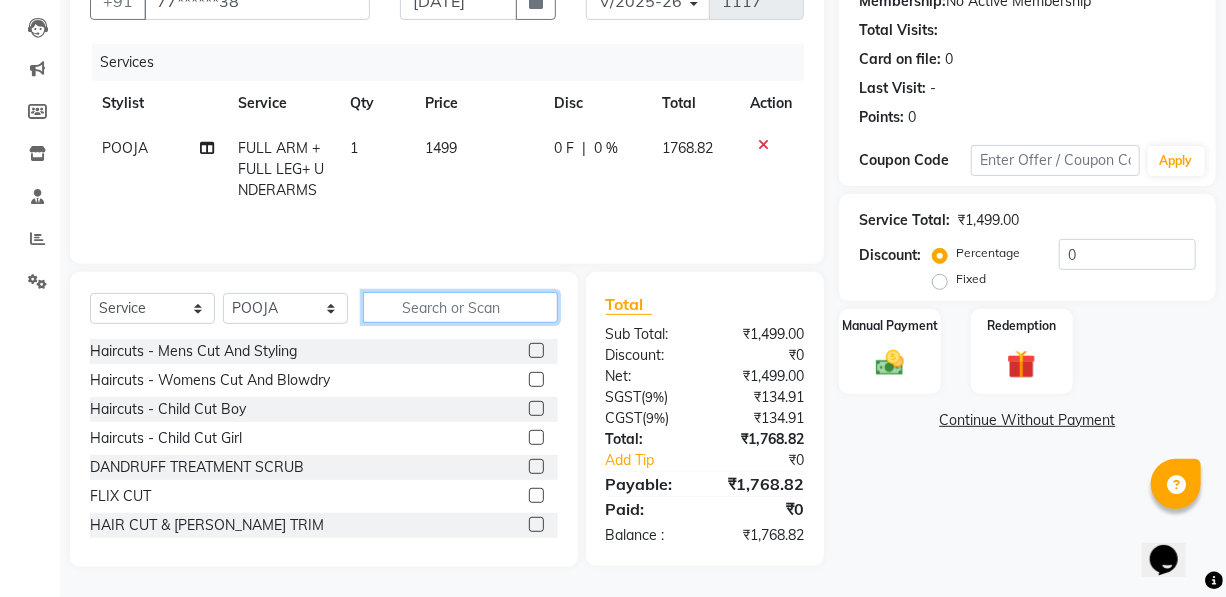 click 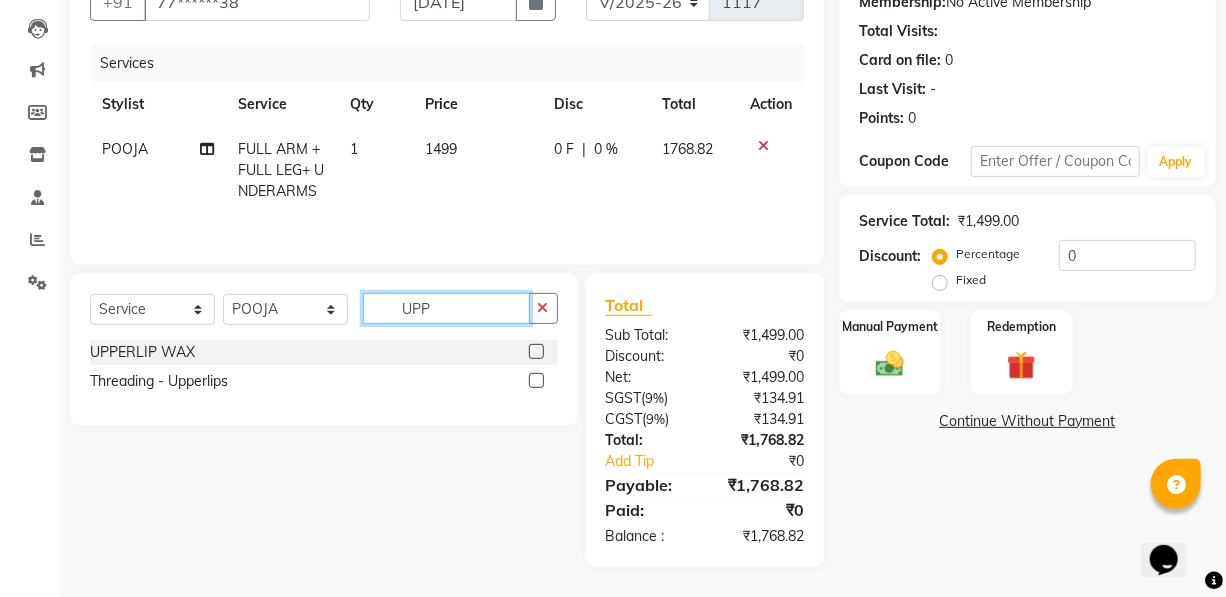 type on "UPP" 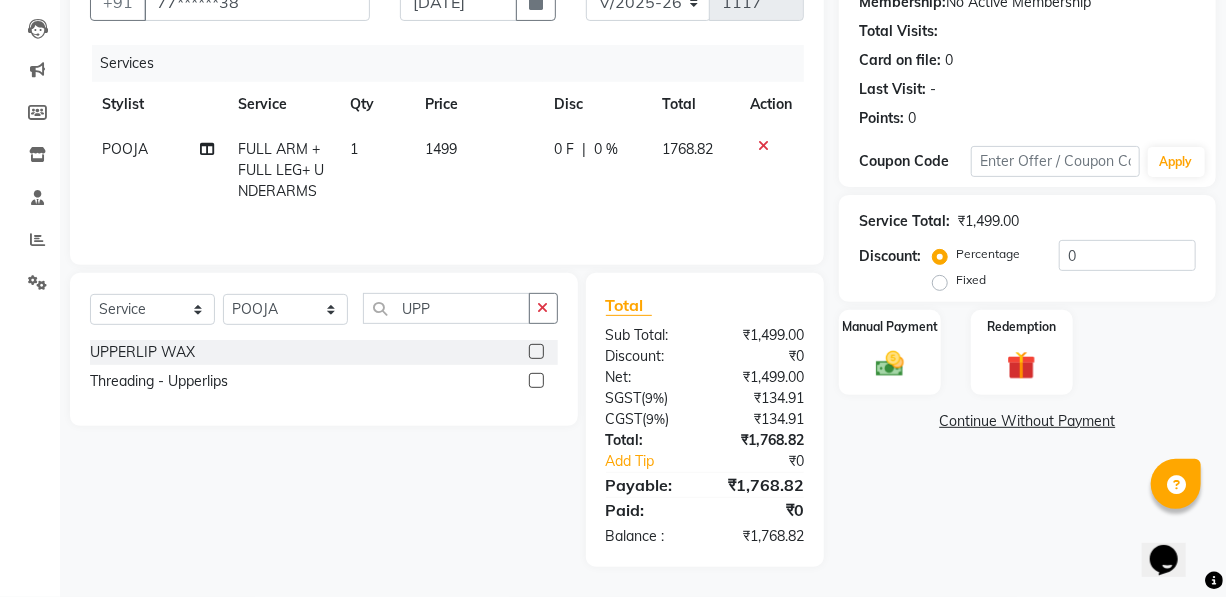 click 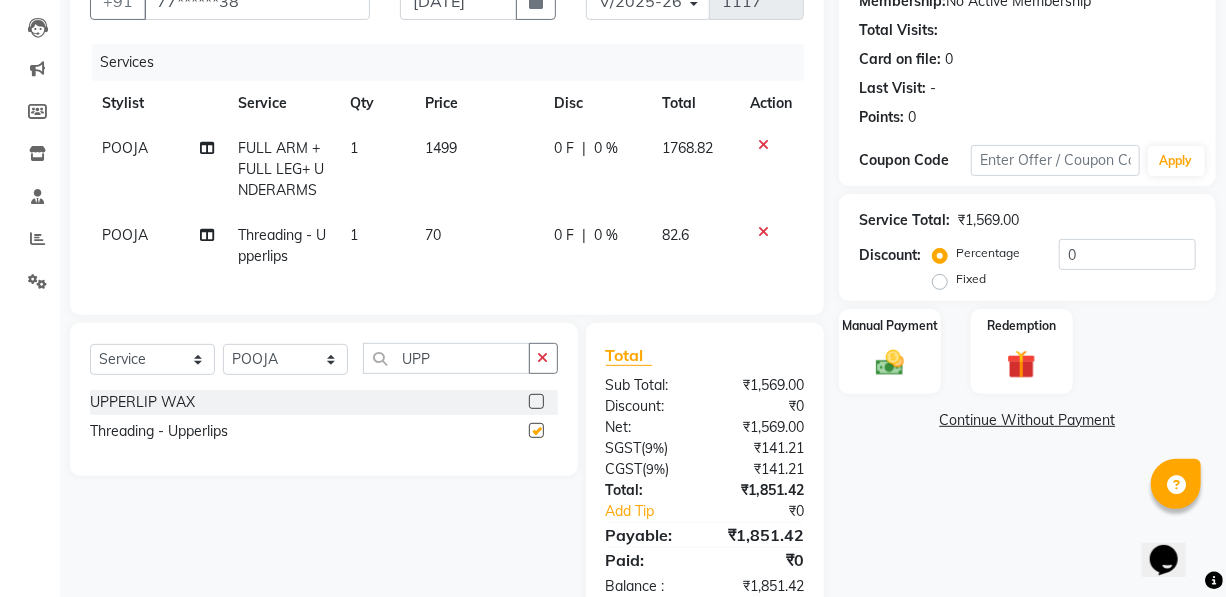 checkbox on "false" 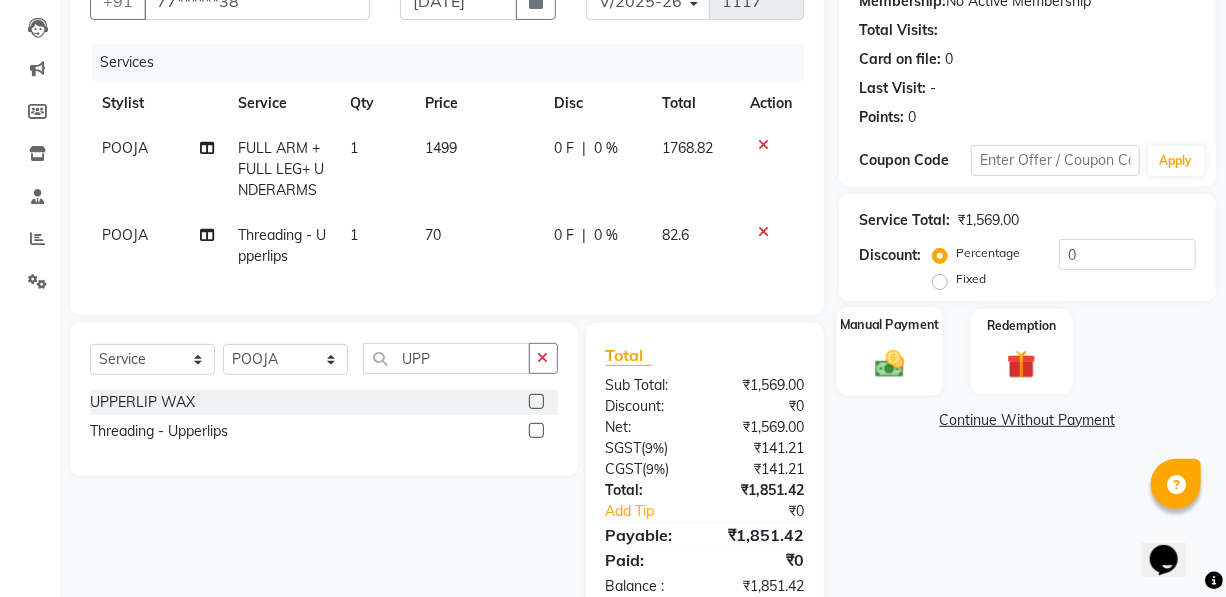 click 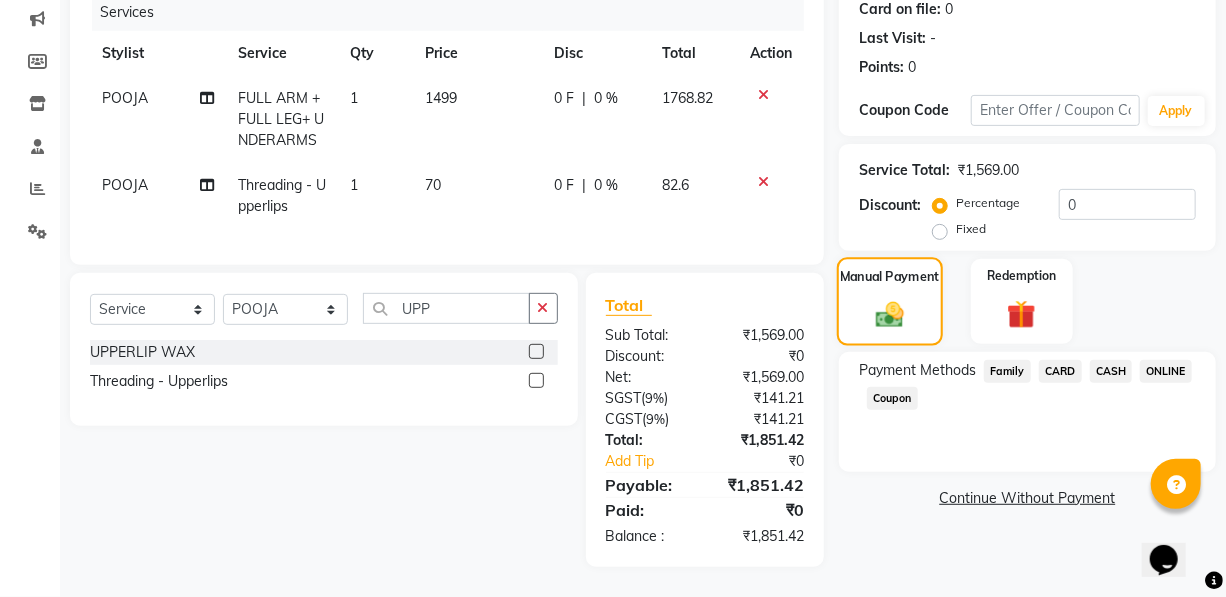 scroll, scrollTop: 270, scrollLeft: 0, axis: vertical 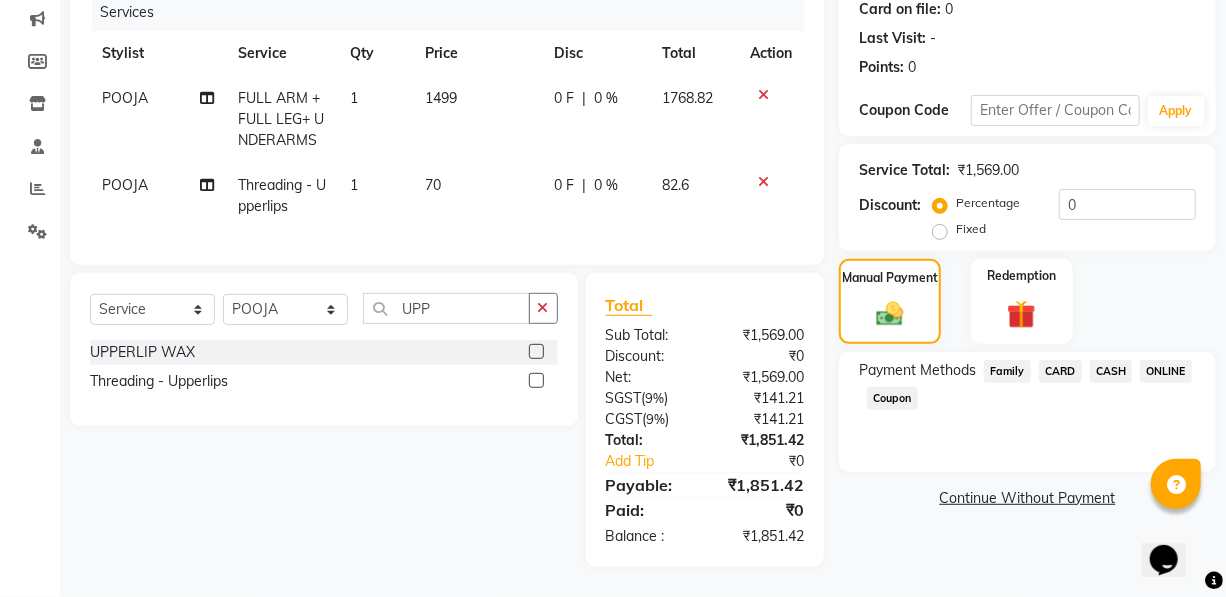 click on "ONLINE" 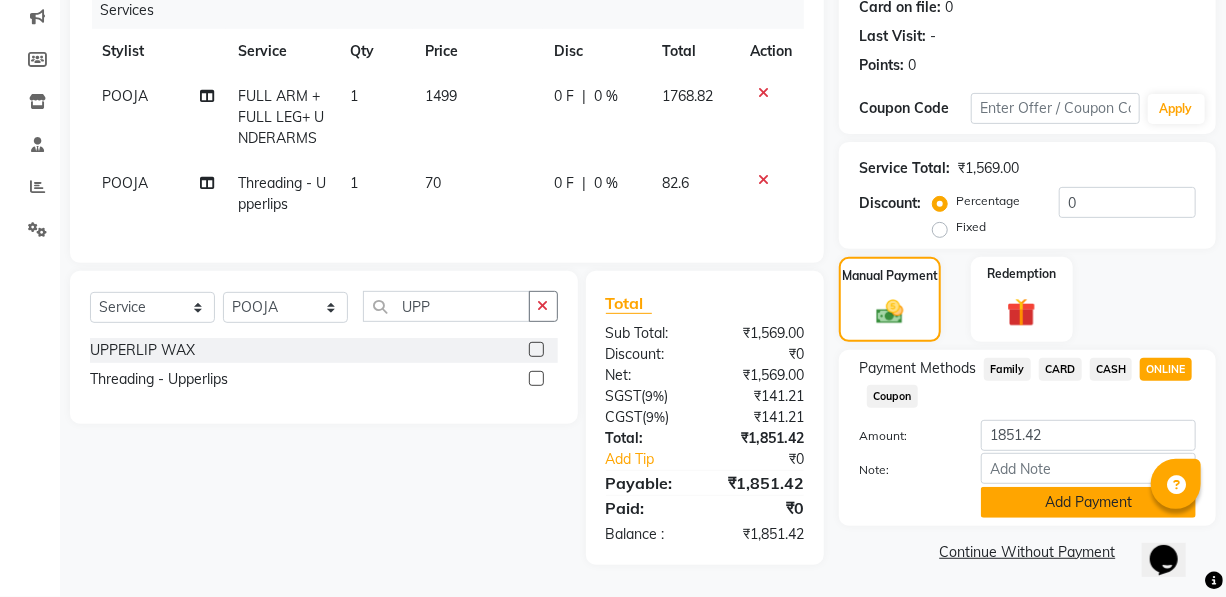 click on "Add Payment" 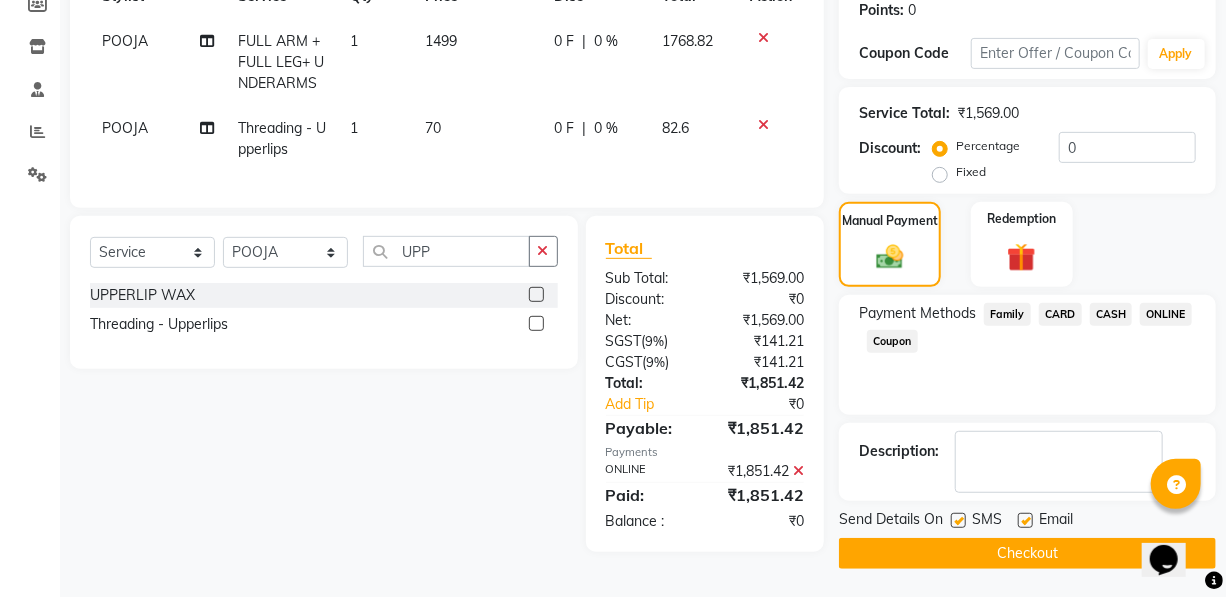 click on "Checkout" 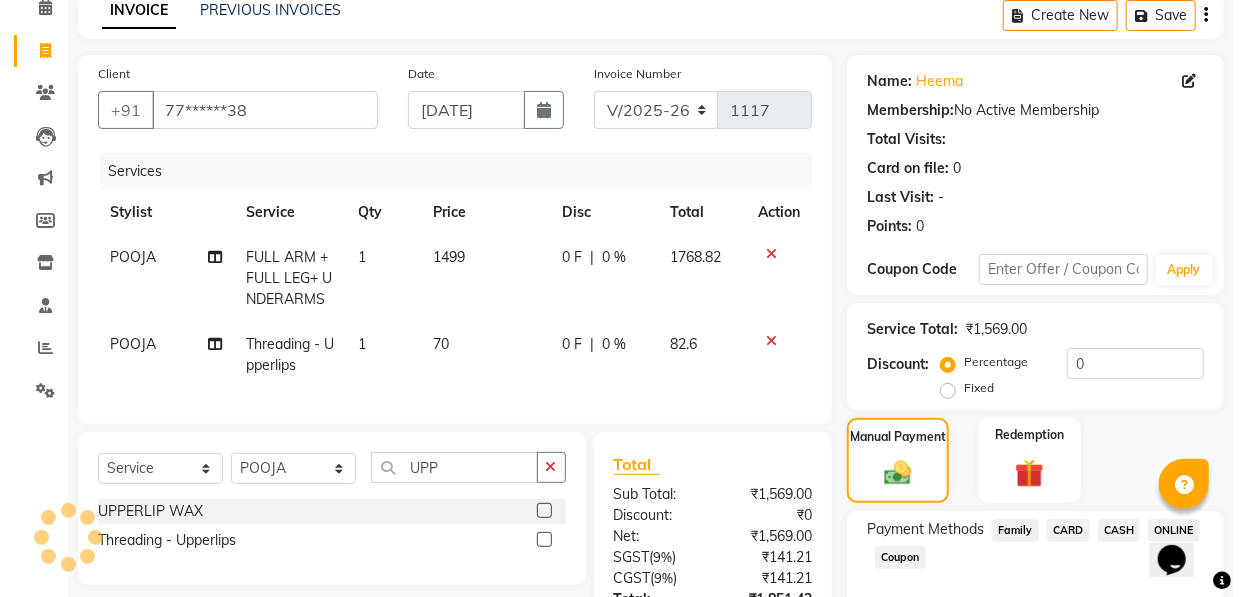 scroll, scrollTop: 0, scrollLeft: 0, axis: both 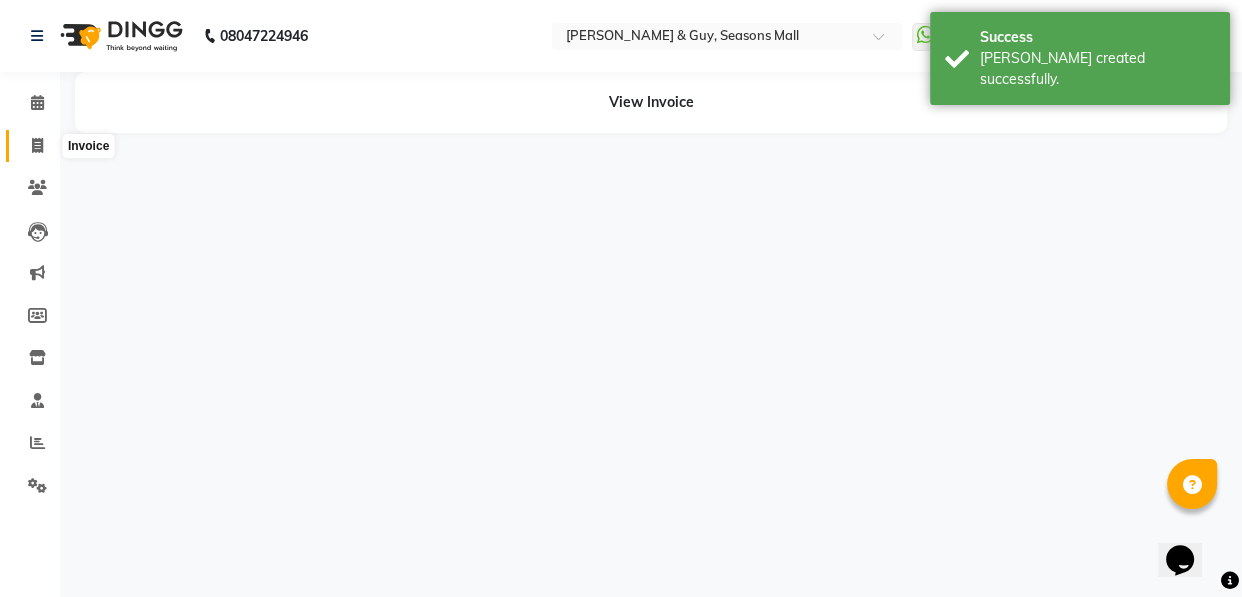 click 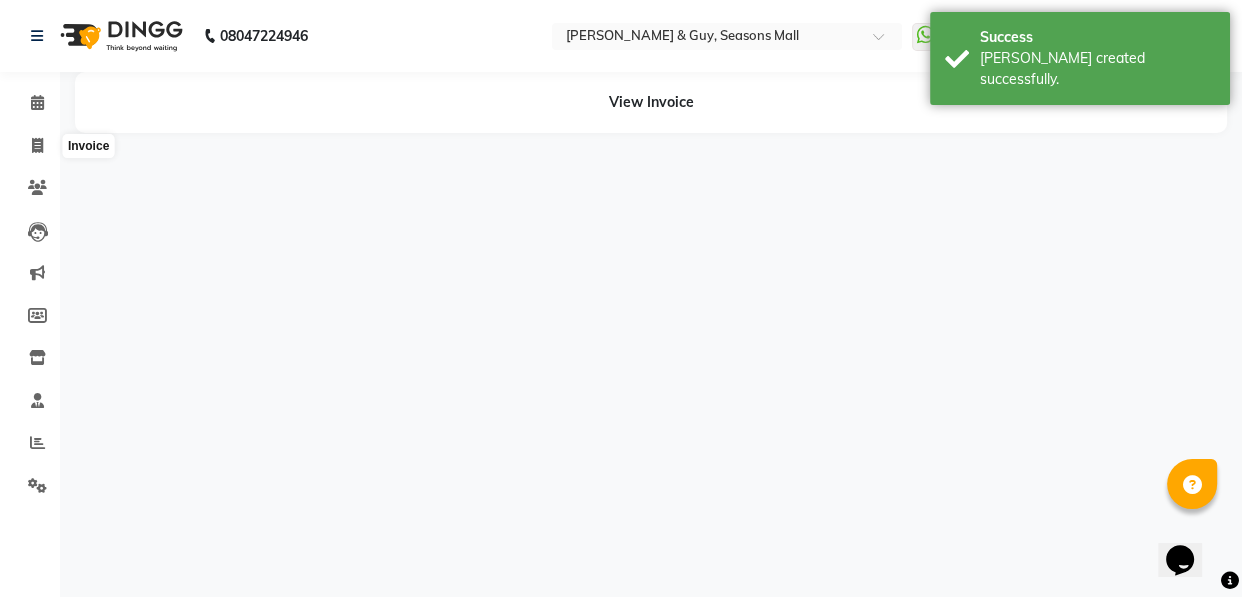 select on "service" 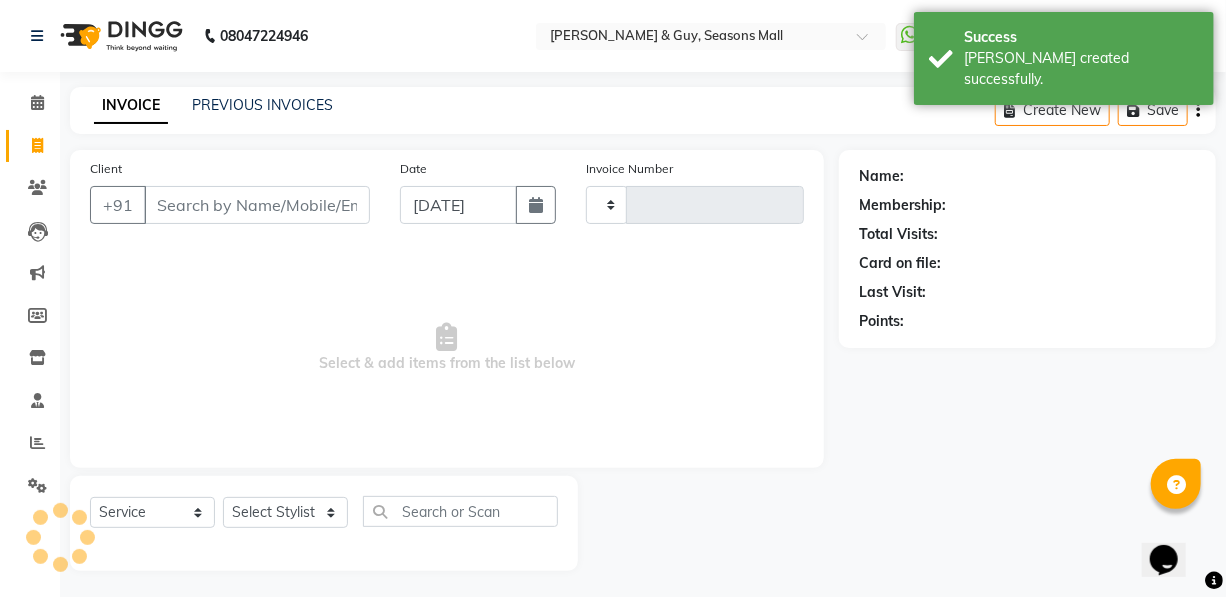 type on "1118" 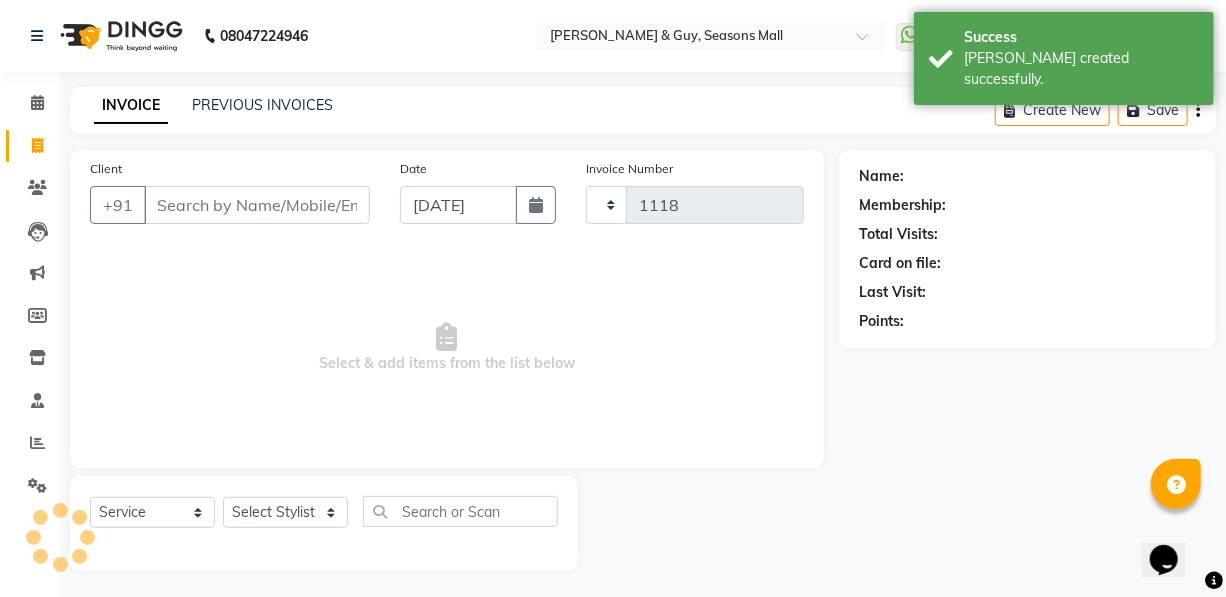 select on "3906" 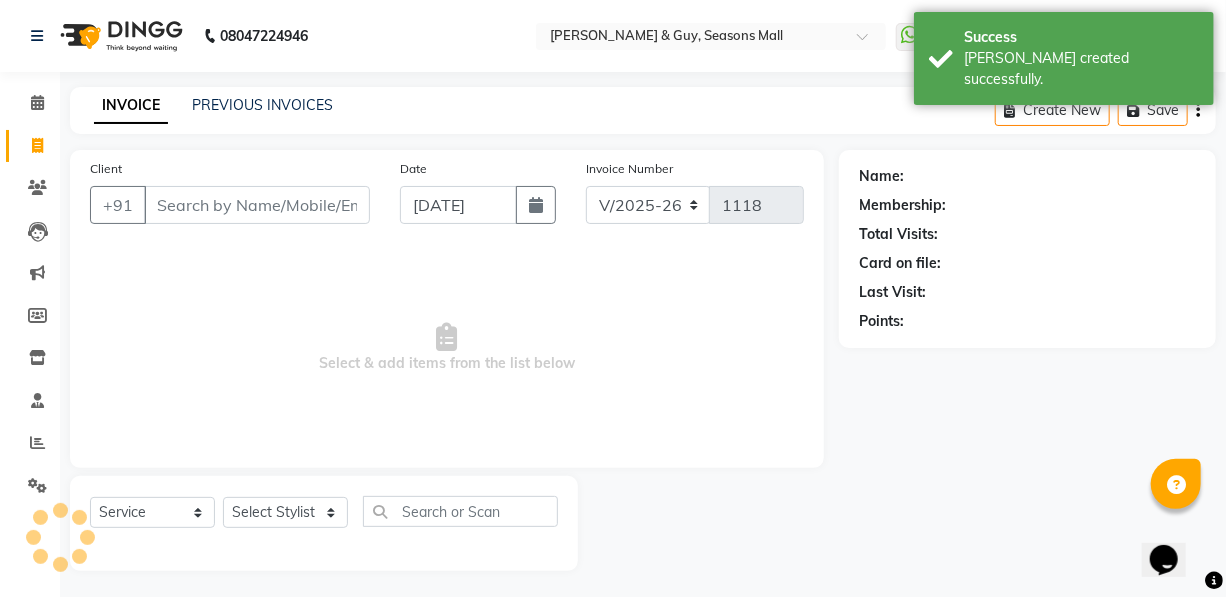 click on "Client" at bounding box center [257, 205] 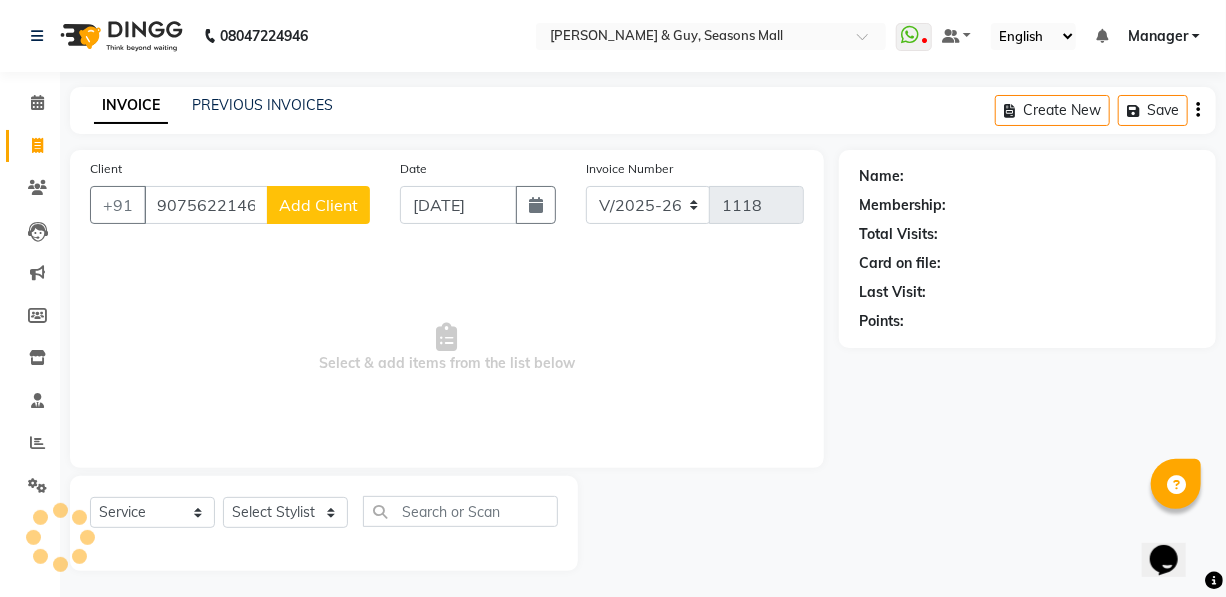 type on "9075622146" 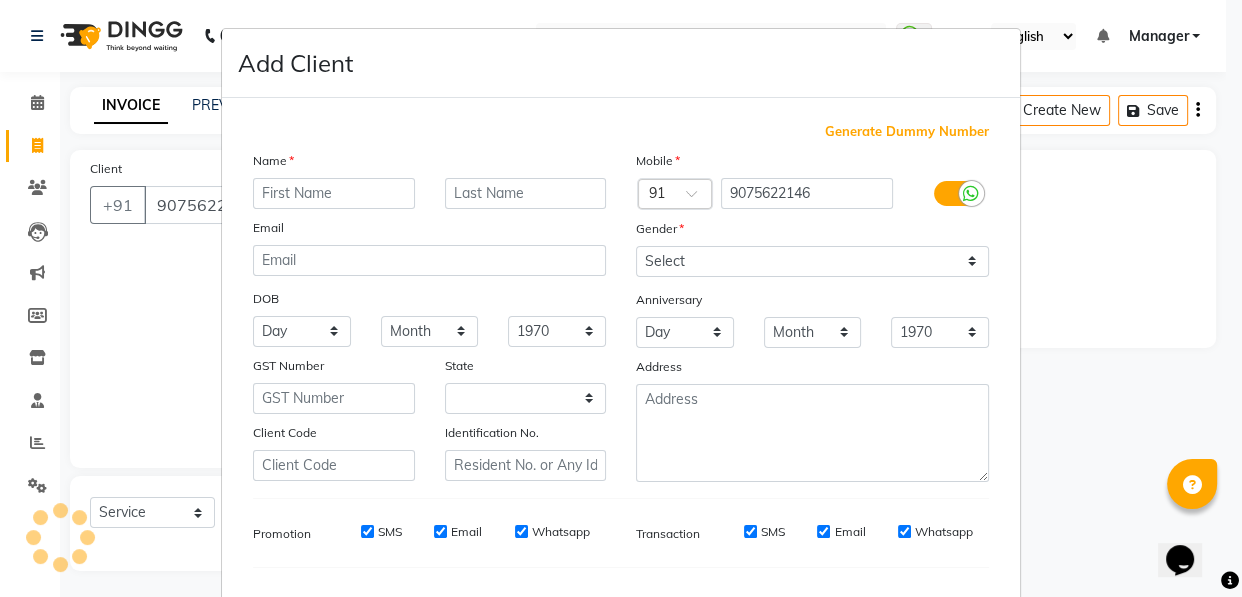 select on "22" 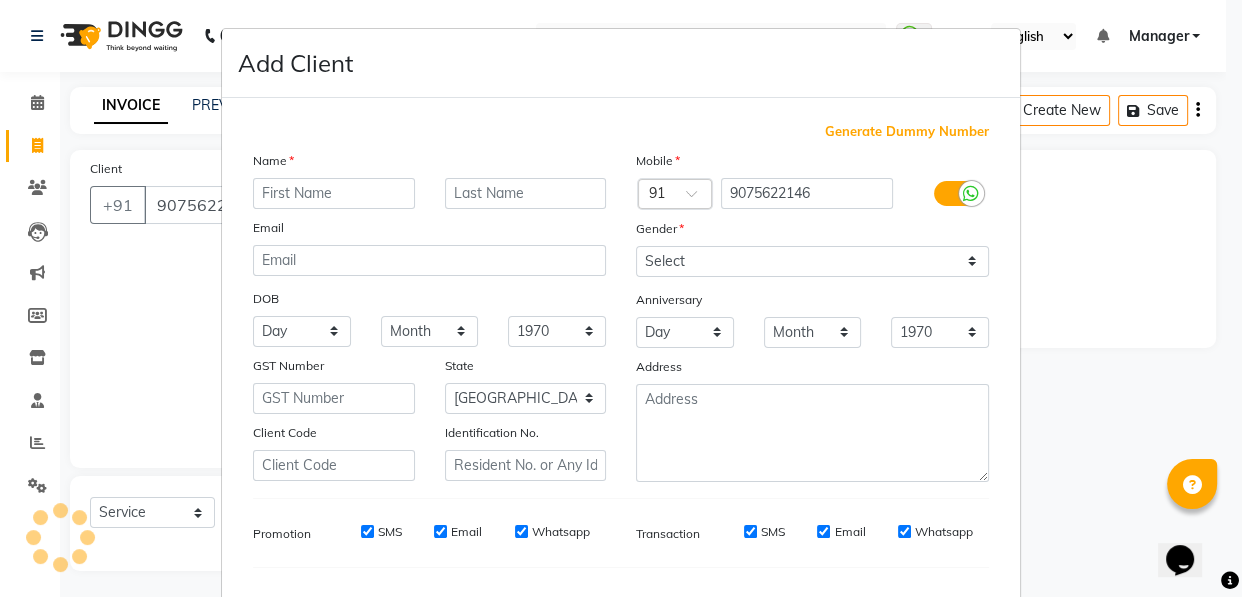 click at bounding box center (334, 193) 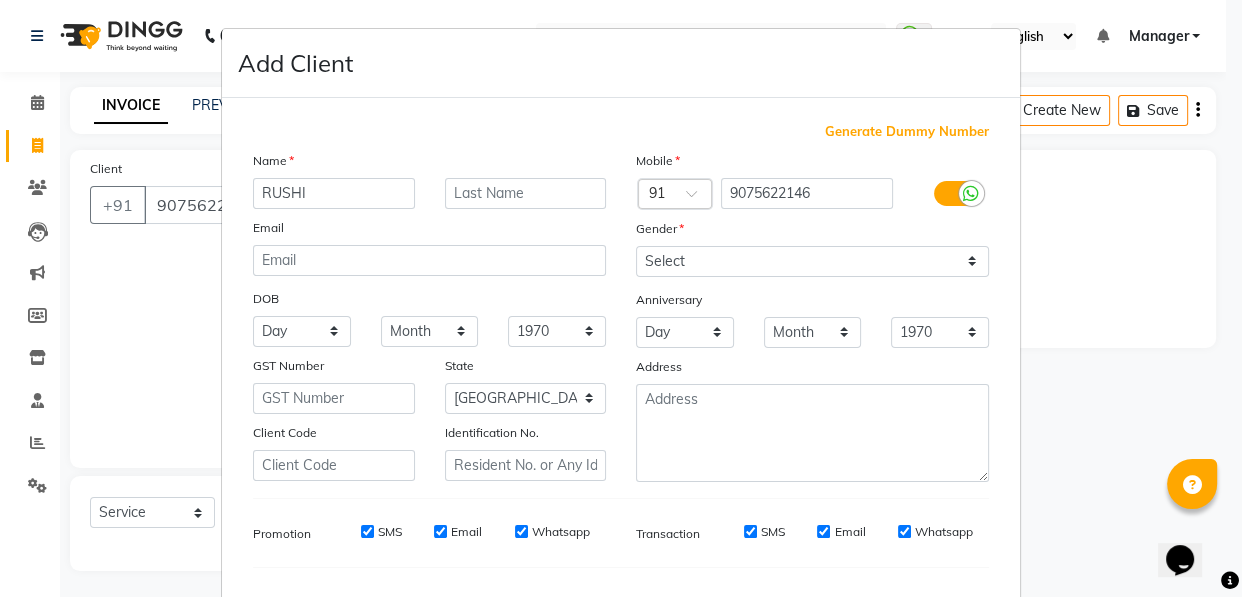 type on "RUSHI" 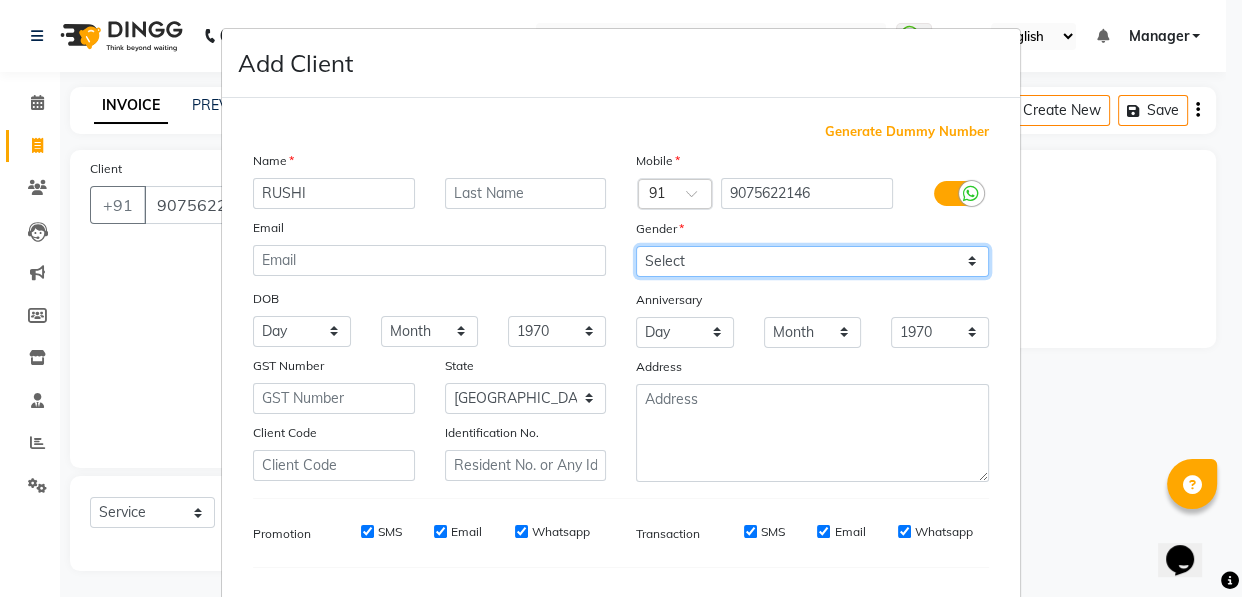 click on "Select [DEMOGRAPHIC_DATA] [DEMOGRAPHIC_DATA] Other Prefer Not To Say" at bounding box center [812, 261] 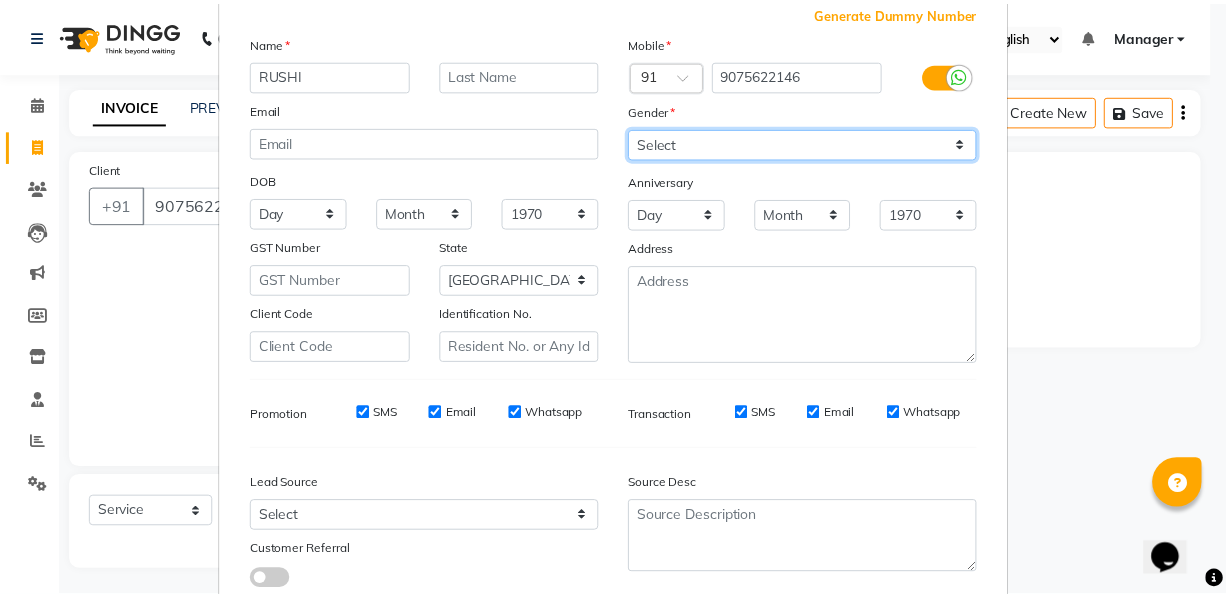 scroll, scrollTop: 256, scrollLeft: 0, axis: vertical 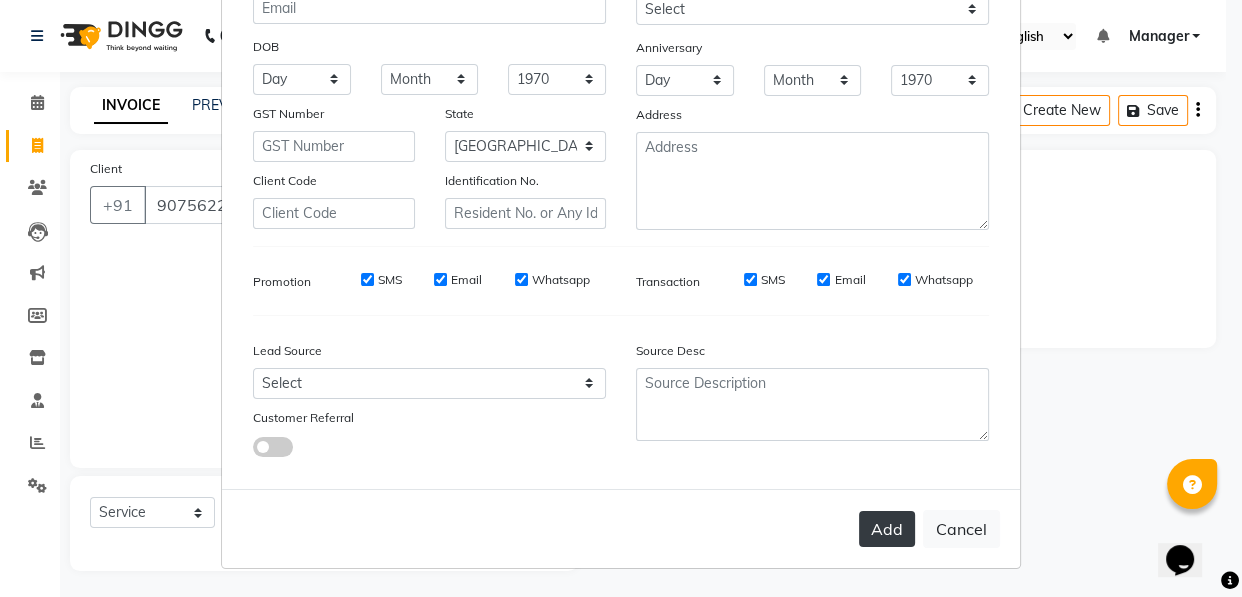 click on "Add" at bounding box center (887, 529) 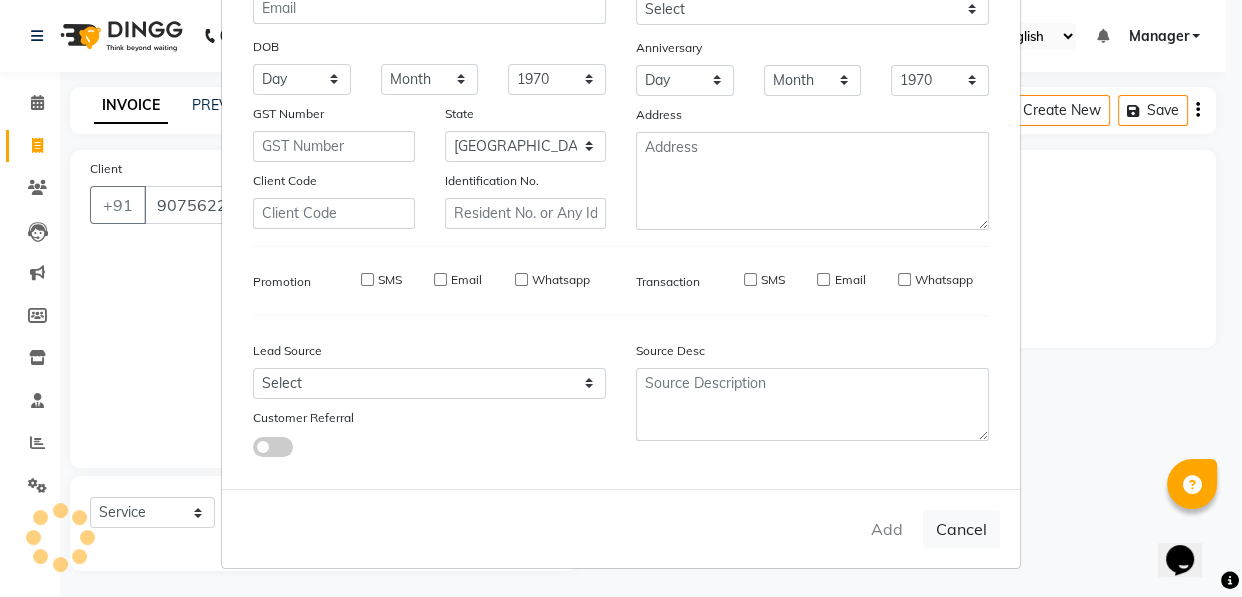type on "90******46" 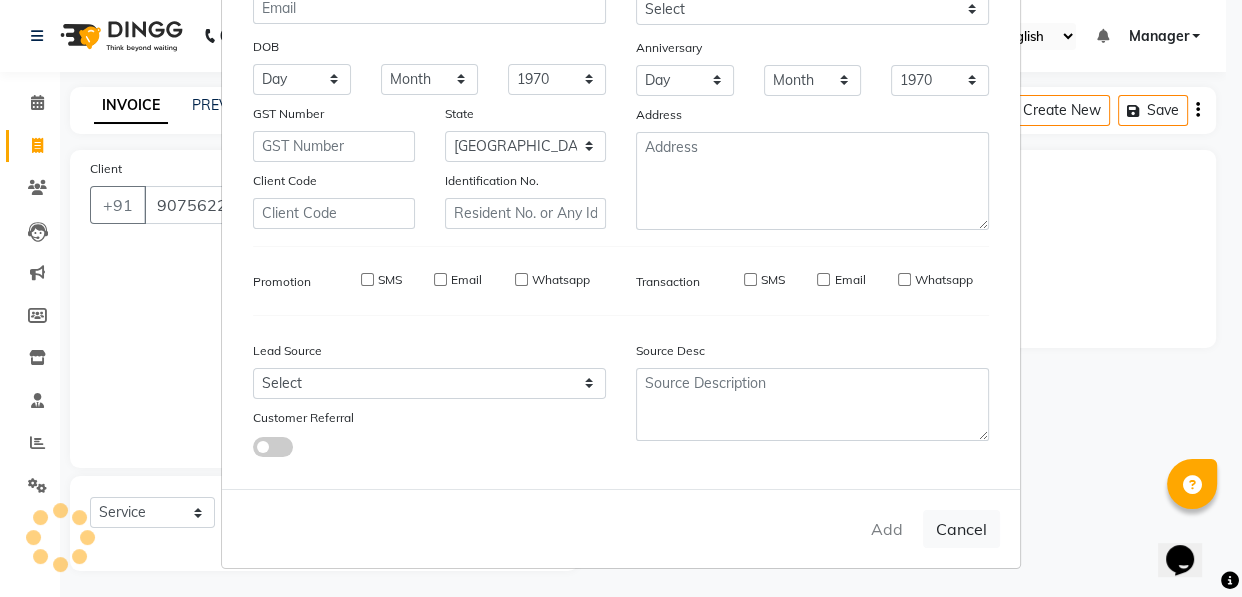 type 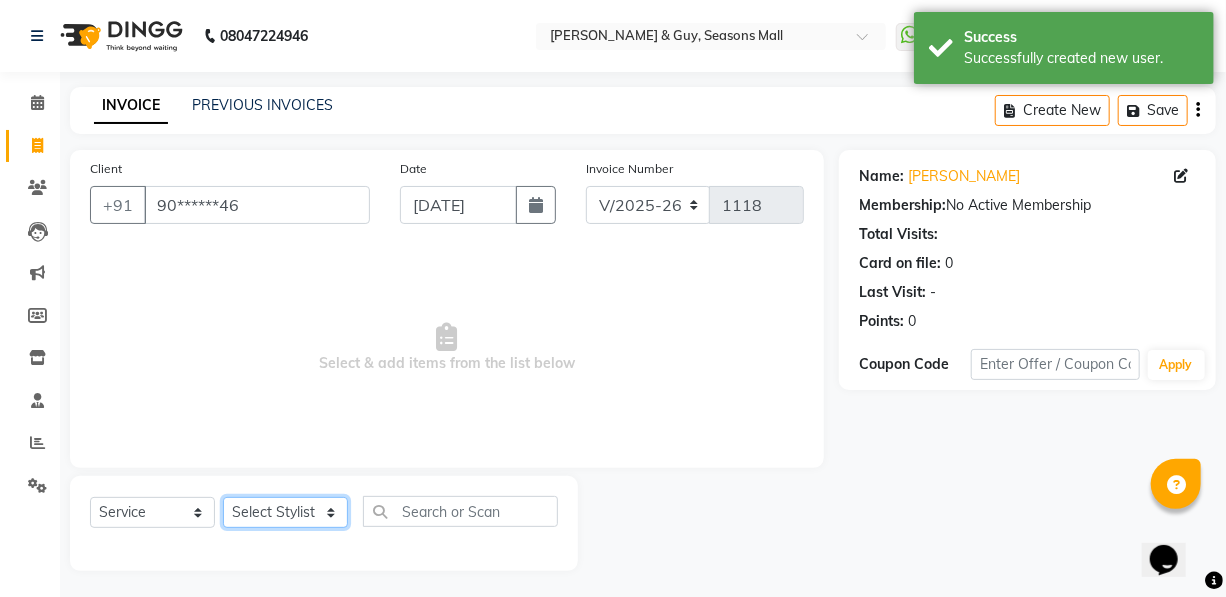 click on "Select Stylist AKASH [PERSON_NAME] Manager [PERSON_NAME] Nitin POOJA [PERSON_NAME]" 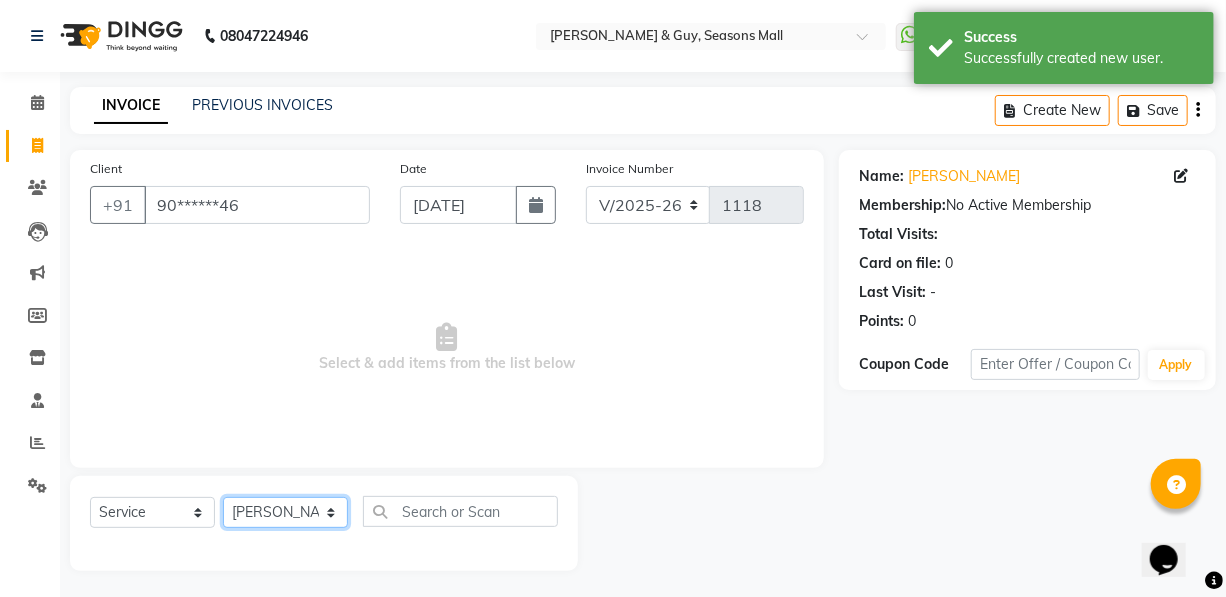 click on "Select Stylist AKASH [PERSON_NAME] Manager [PERSON_NAME] Nitin POOJA [PERSON_NAME]" 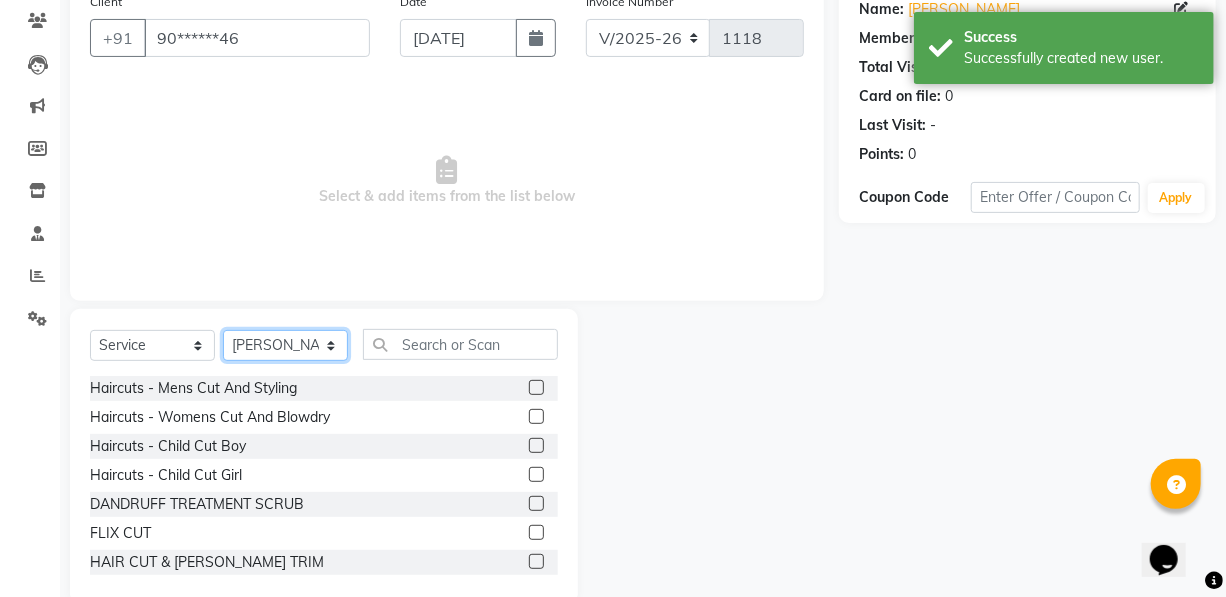 scroll, scrollTop: 204, scrollLeft: 0, axis: vertical 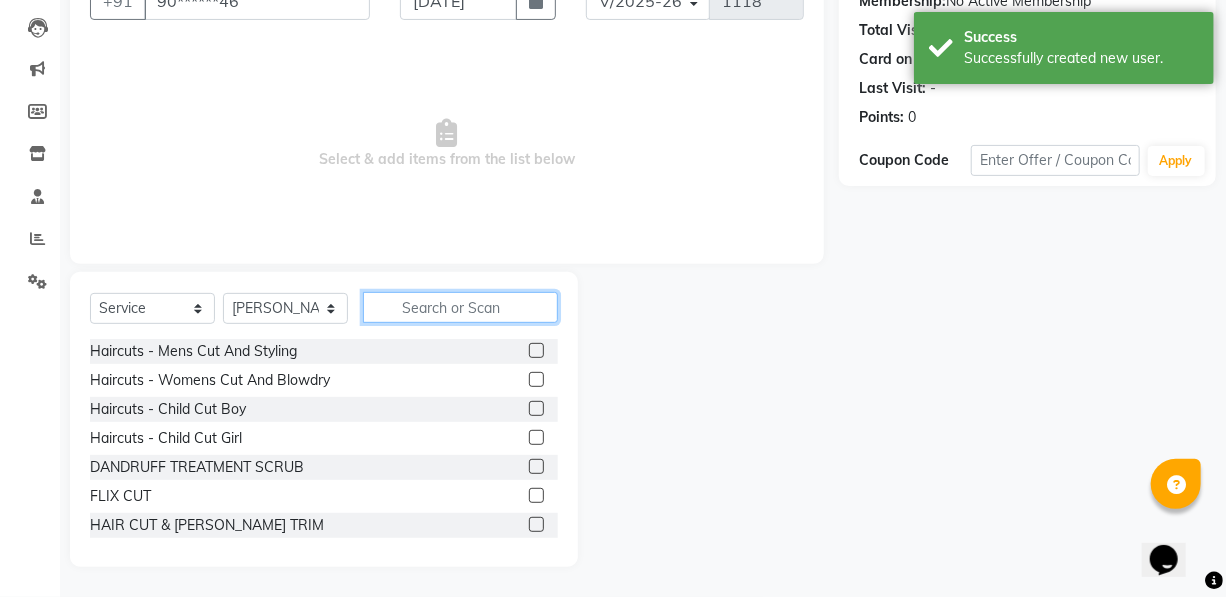 click 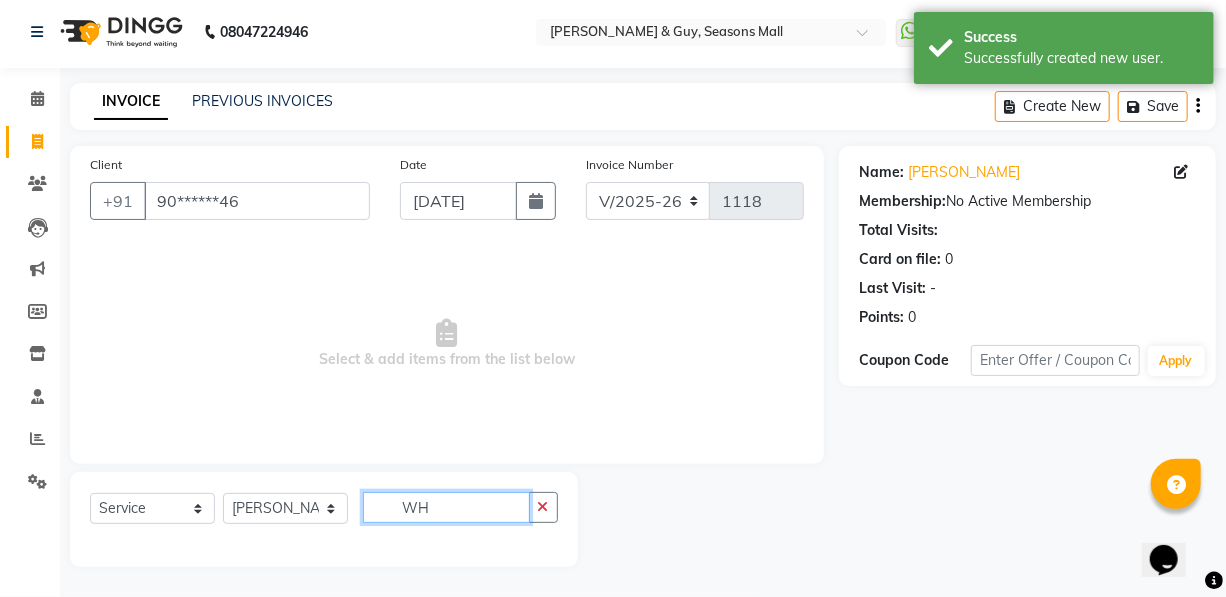 scroll, scrollTop: 90, scrollLeft: 0, axis: vertical 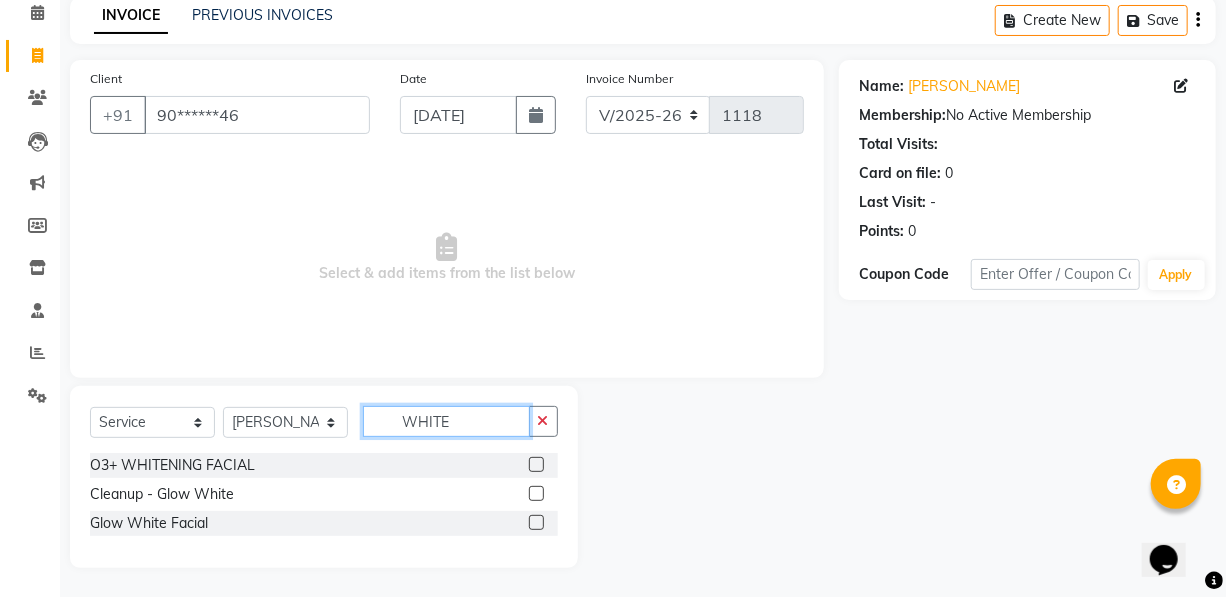 type on "WHITE" 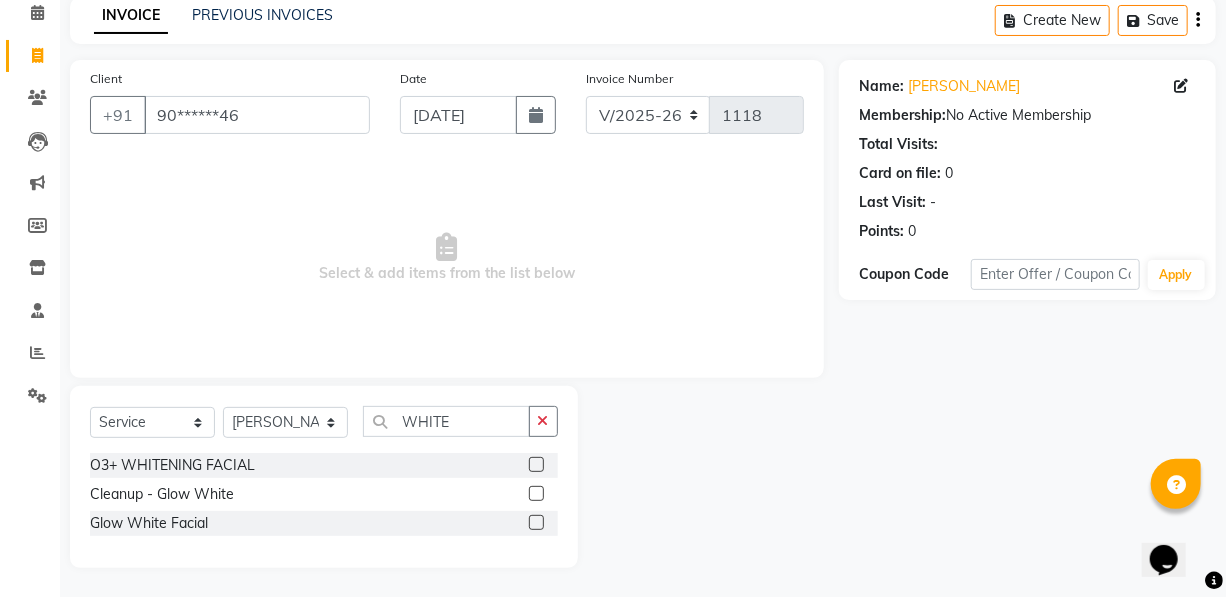 click 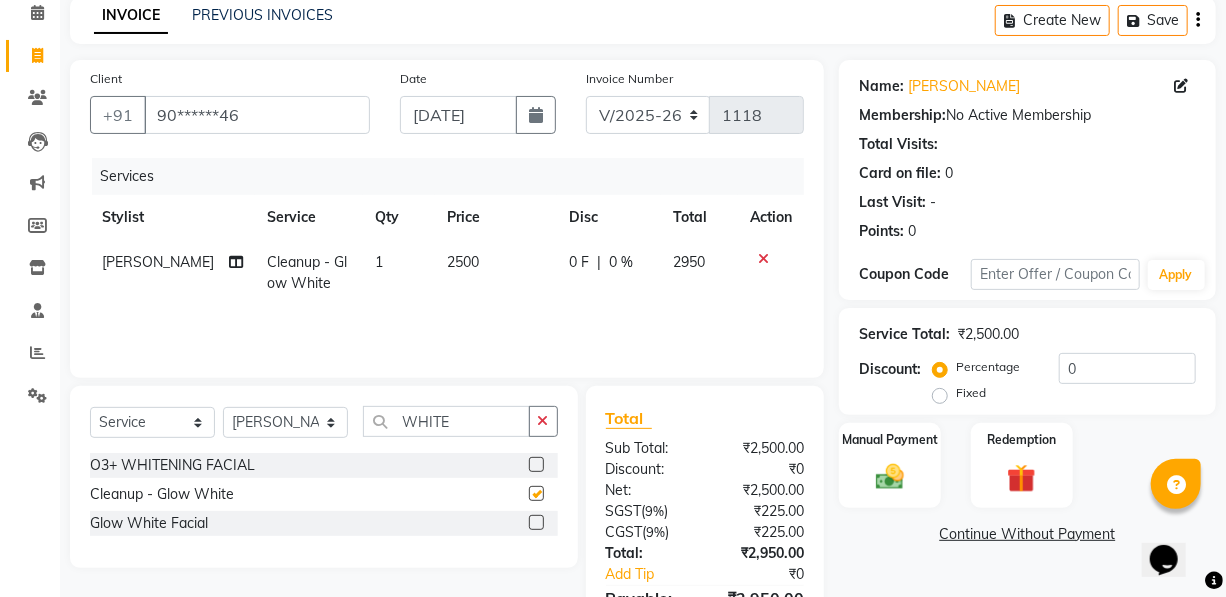 checkbox on "false" 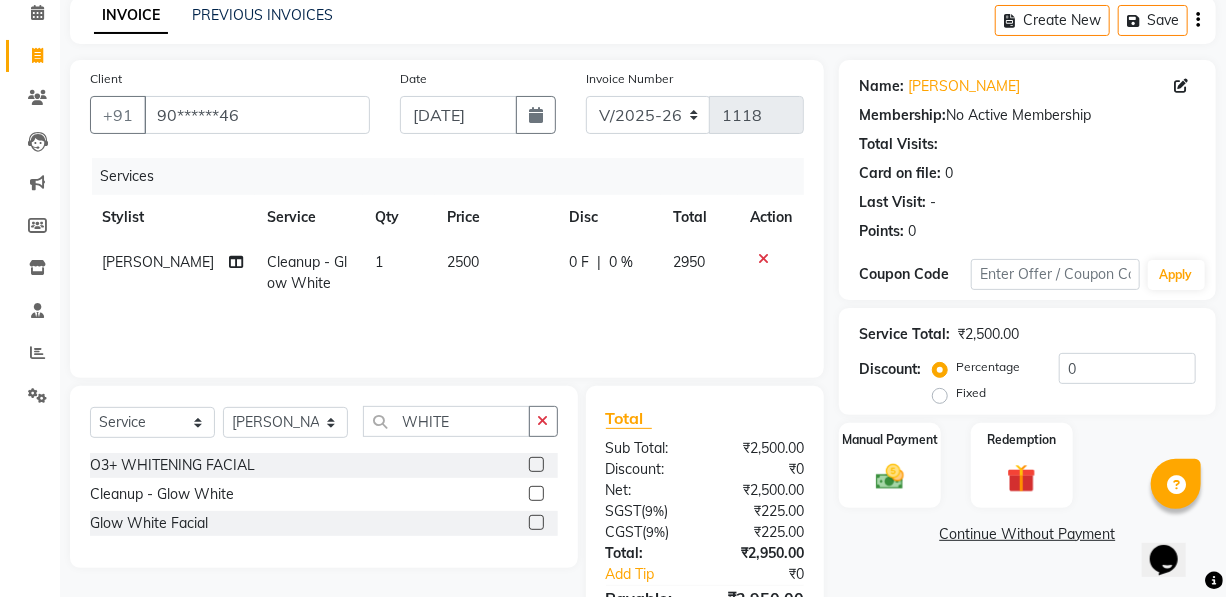 click on "2500" 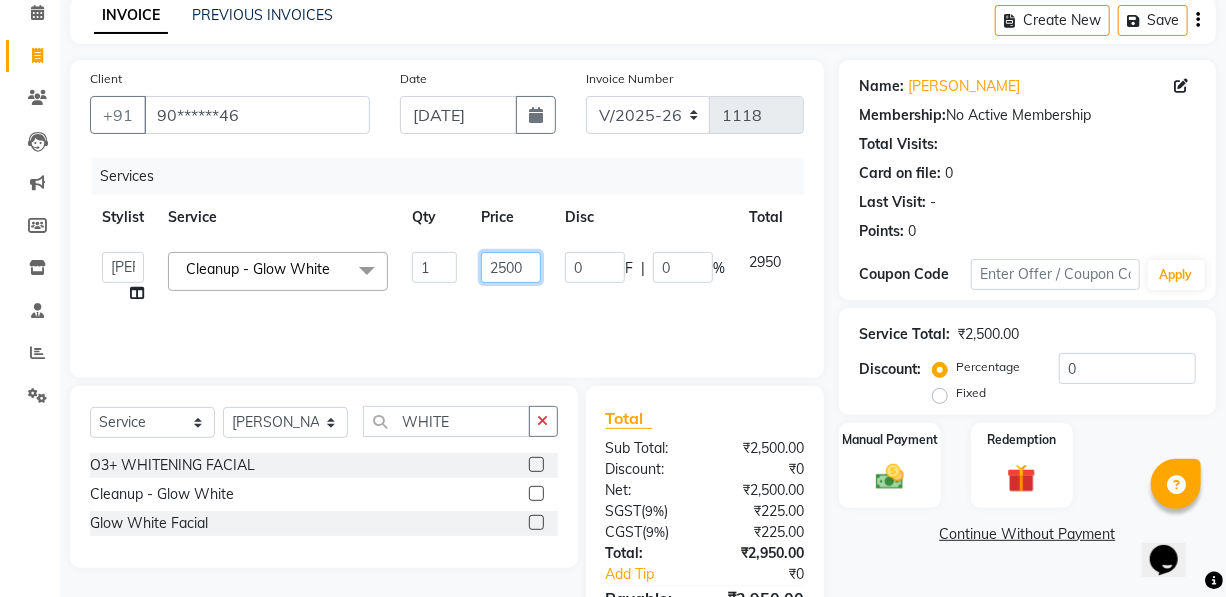 click on "2500" 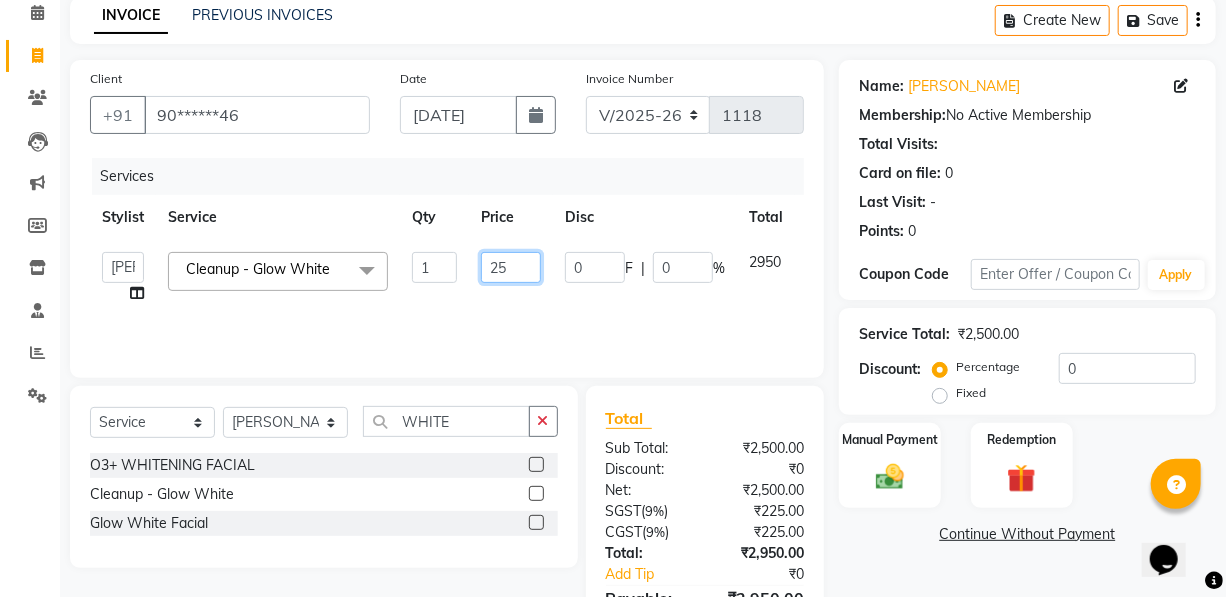 type on "2" 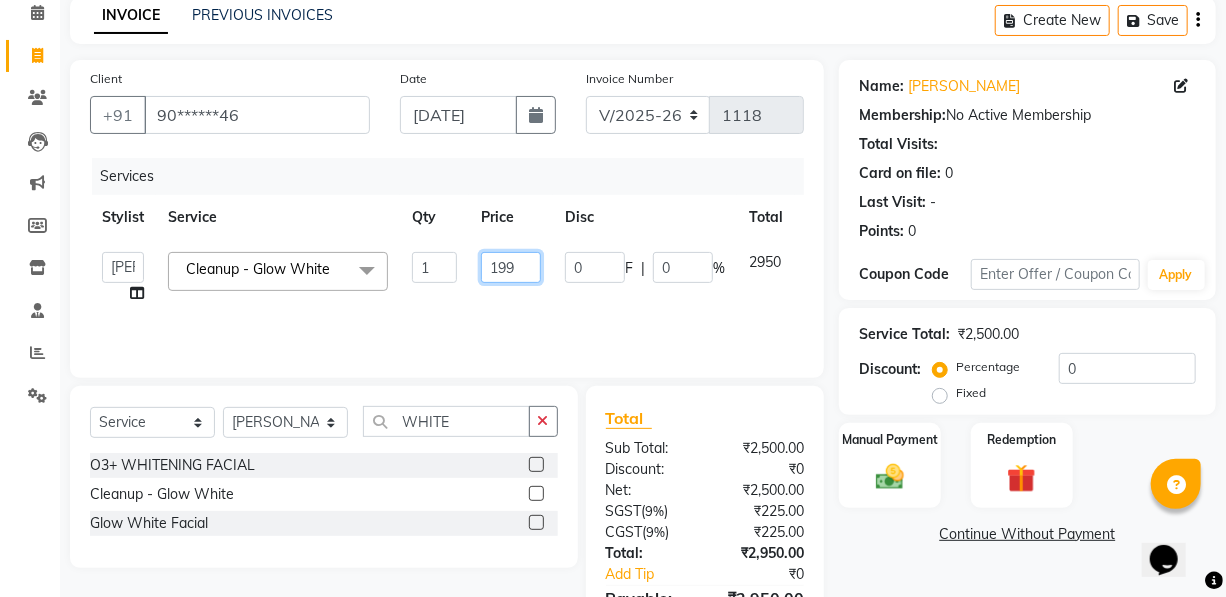 type on "1999" 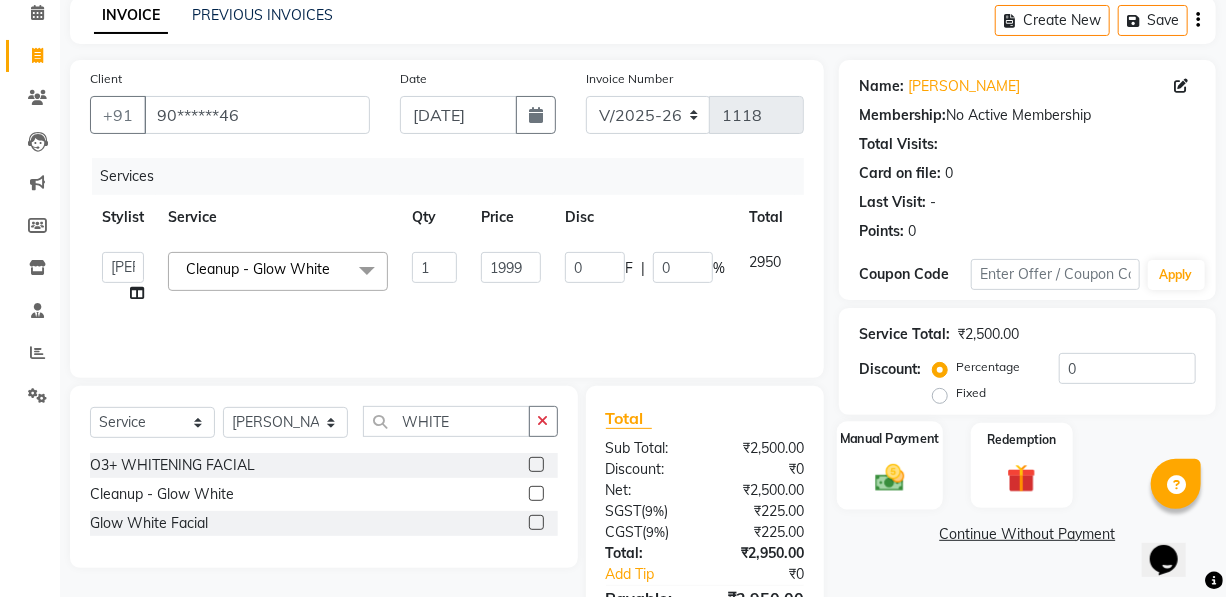click 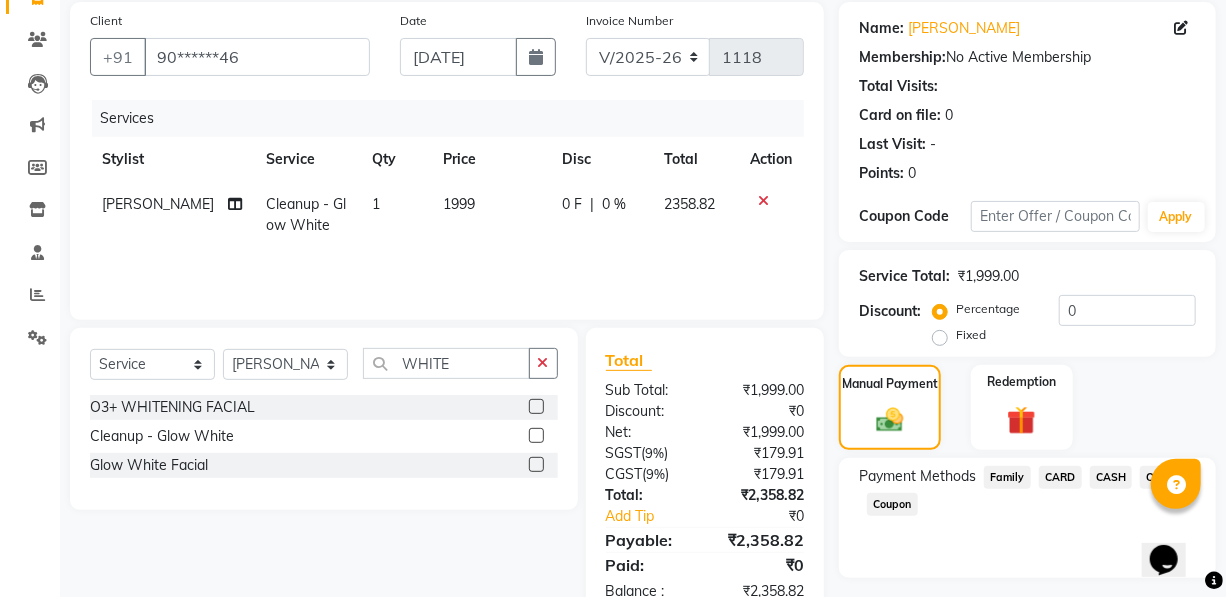 scroll, scrollTop: 203, scrollLeft: 0, axis: vertical 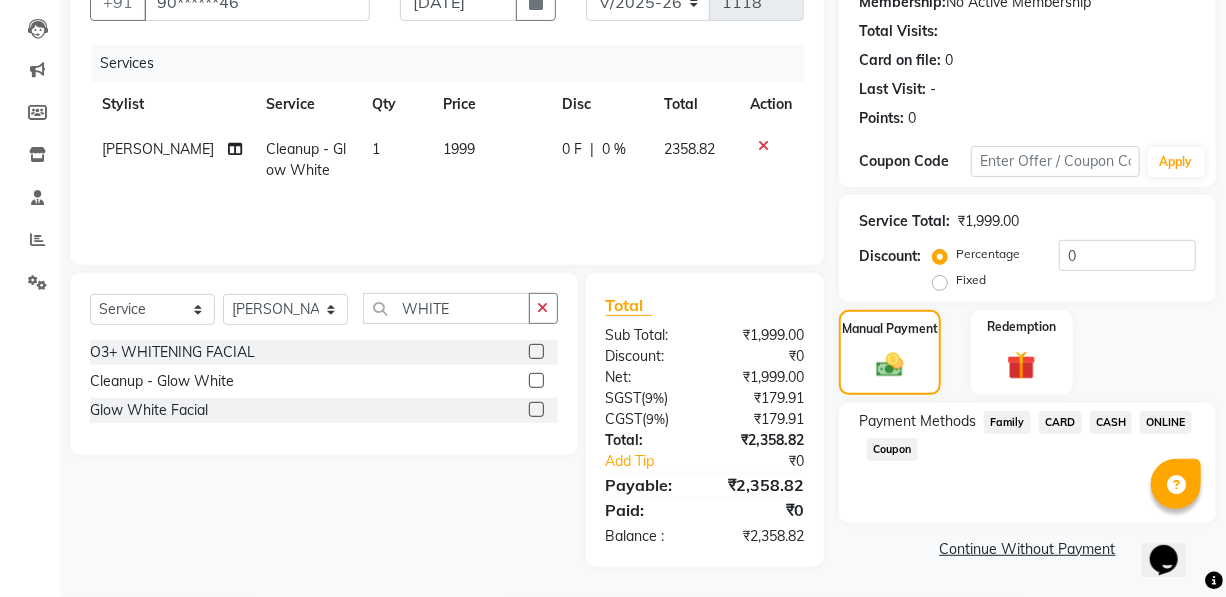 click on "Payment Methods  Family   CARD   CASH   ONLINE   Coupon" 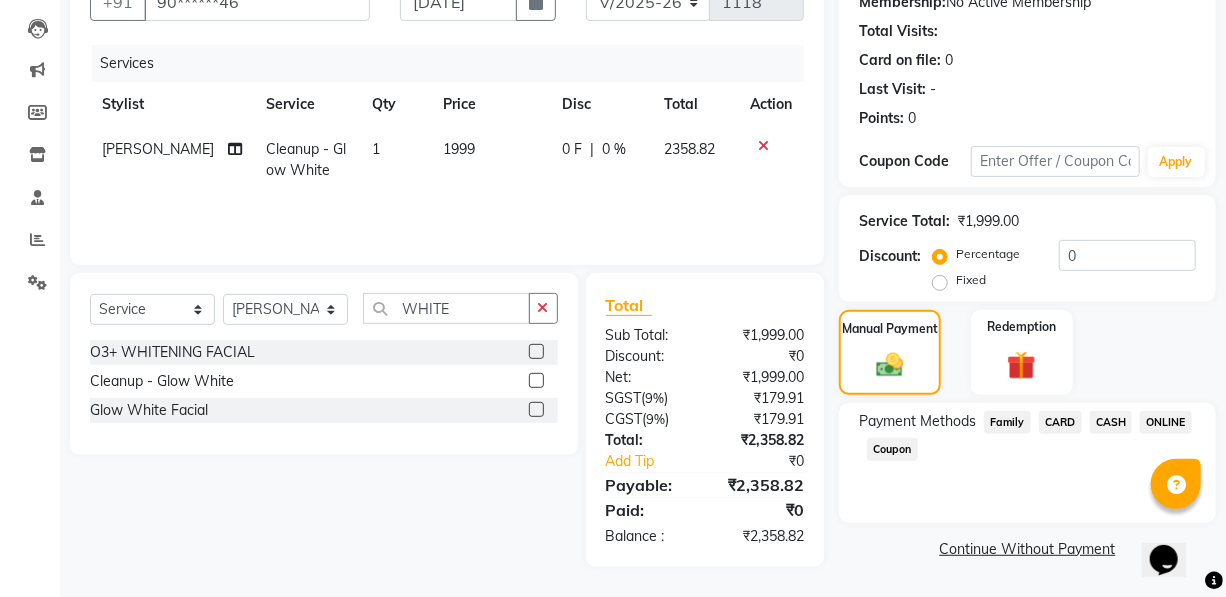 click on "ONLINE" 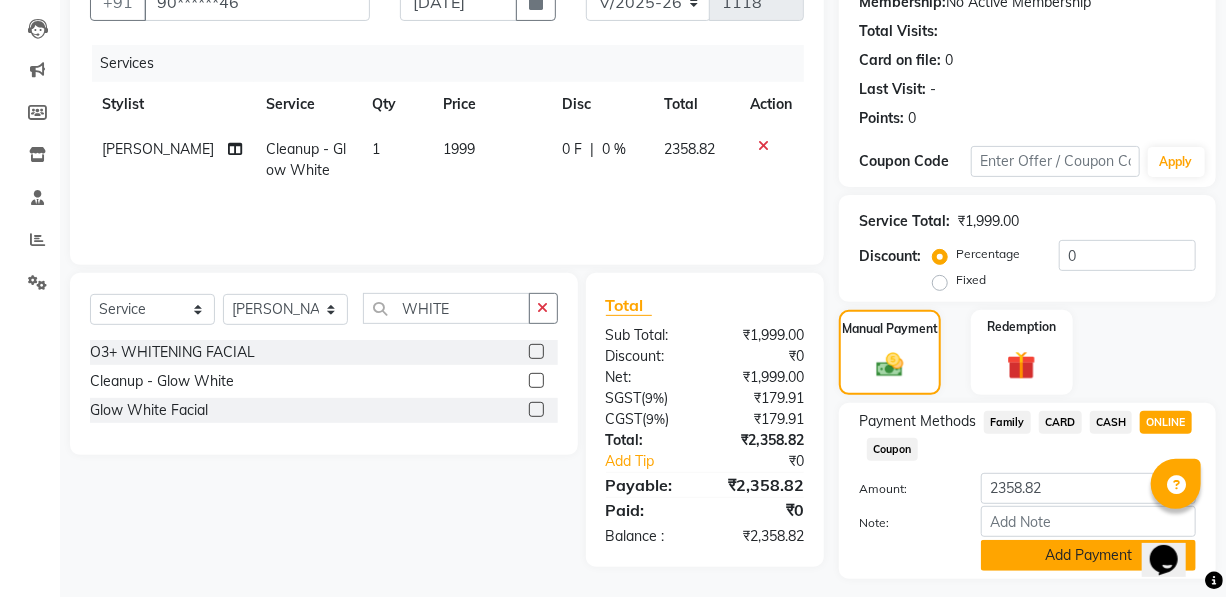 click on "Add Payment" 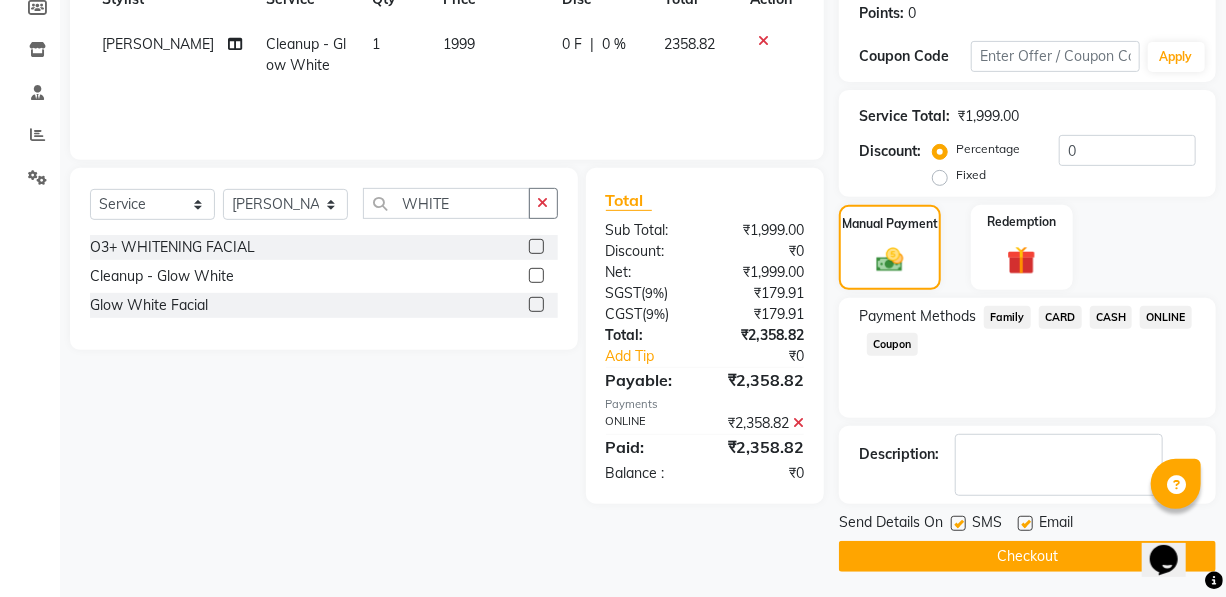 scroll, scrollTop: 311, scrollLeft: 0, axis: vertical 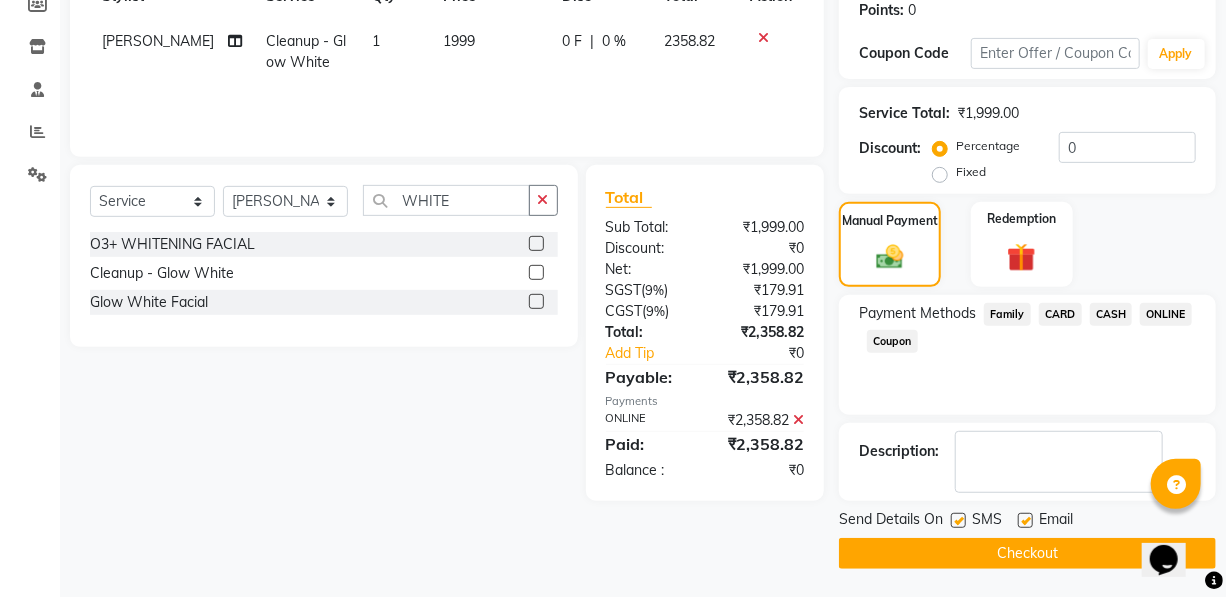 click on "Checkout" 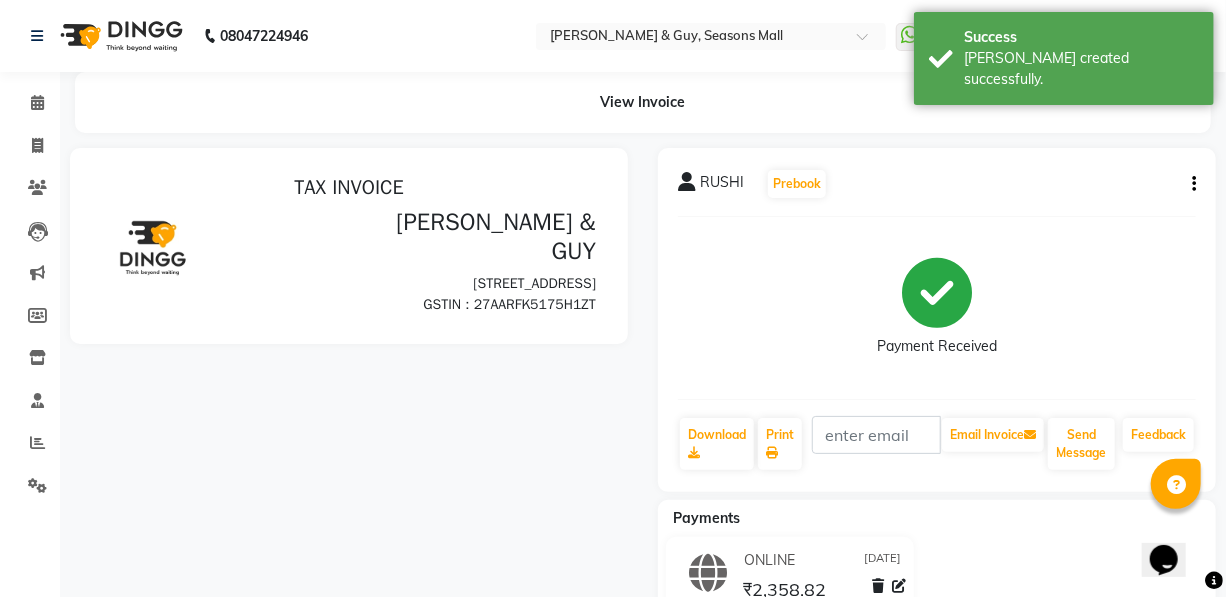 scroll, scrollTop: 0, scrollLeft: 0, axis: both 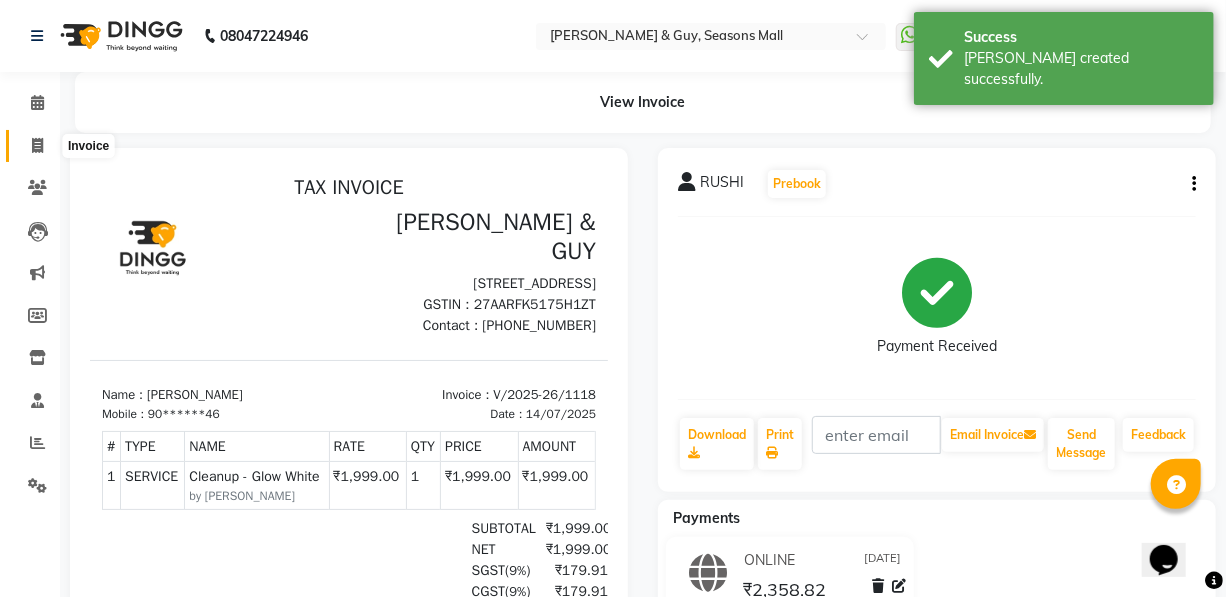 click 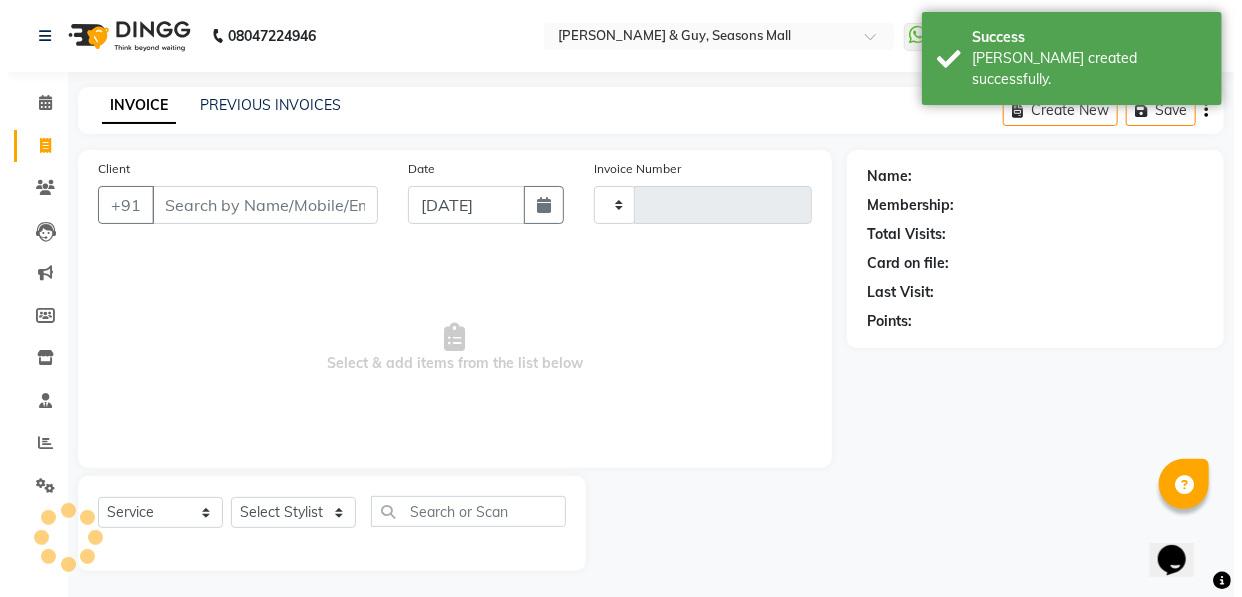scroll, scrollTop: 4, scrollLeft: 0, axis: vertical 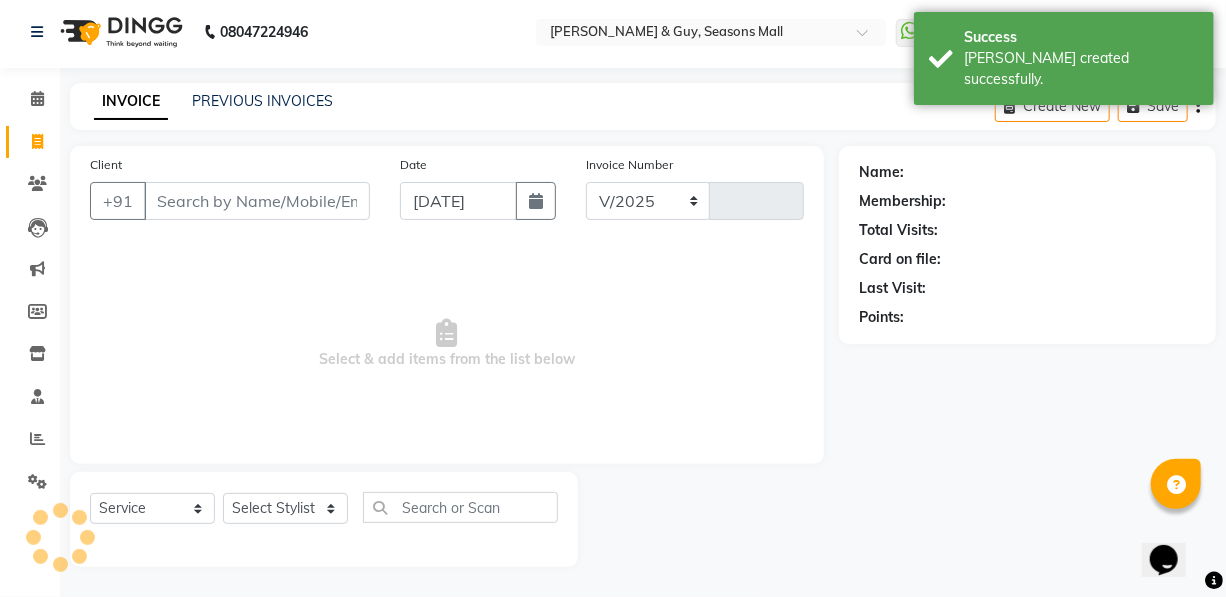 select on "3906" 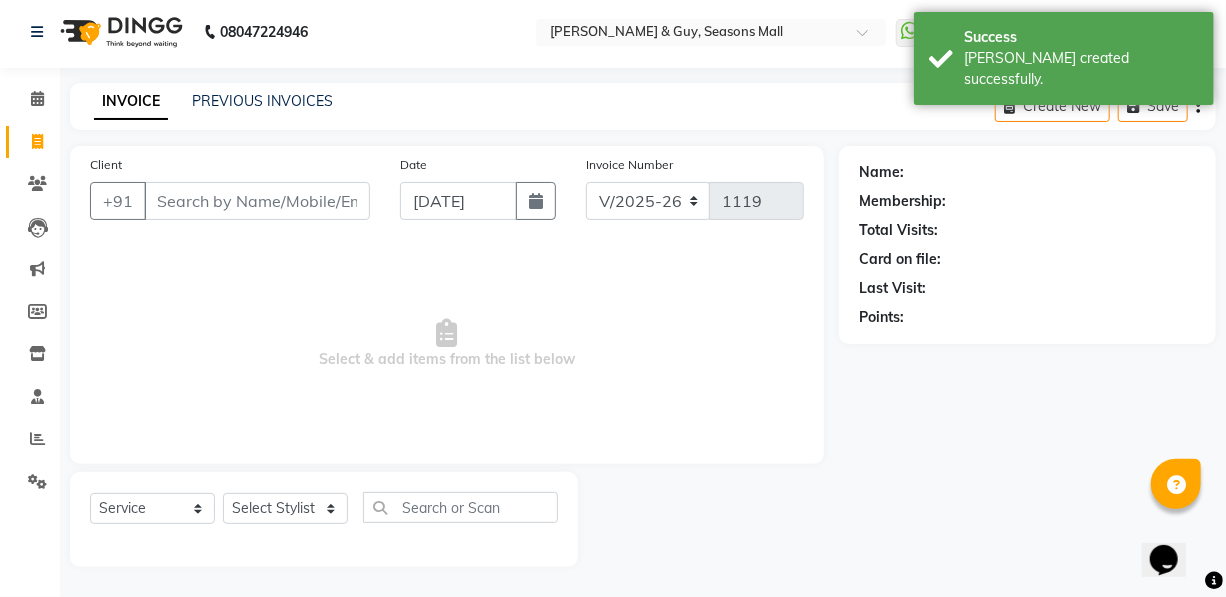 click on "Client" at bounding box center [257, 201] 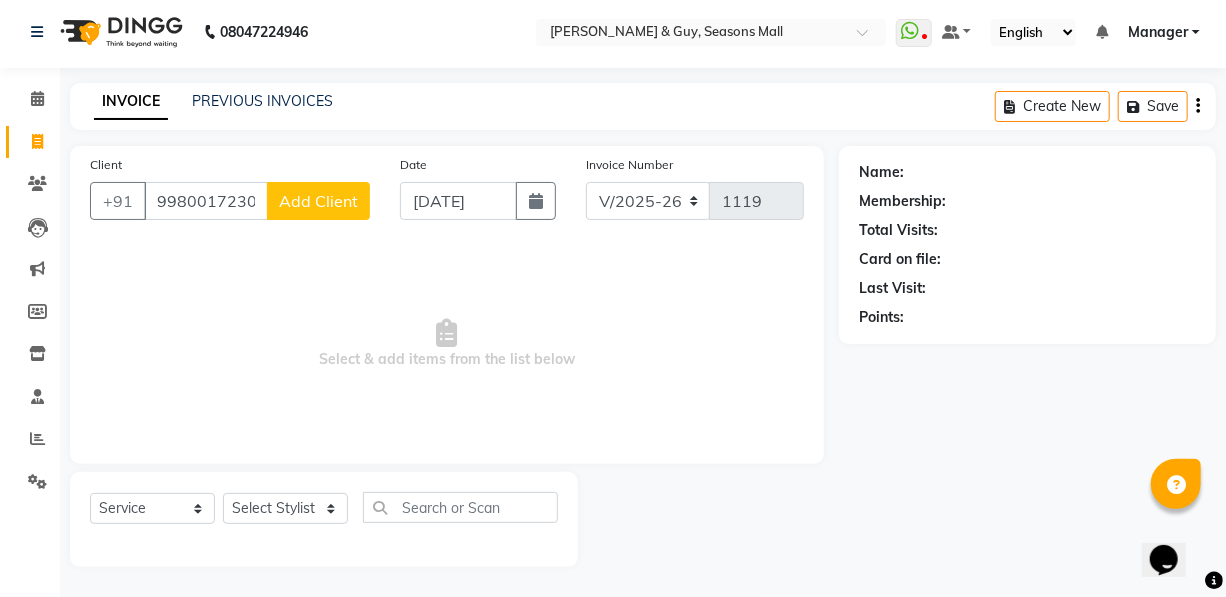 type on "9980017230" 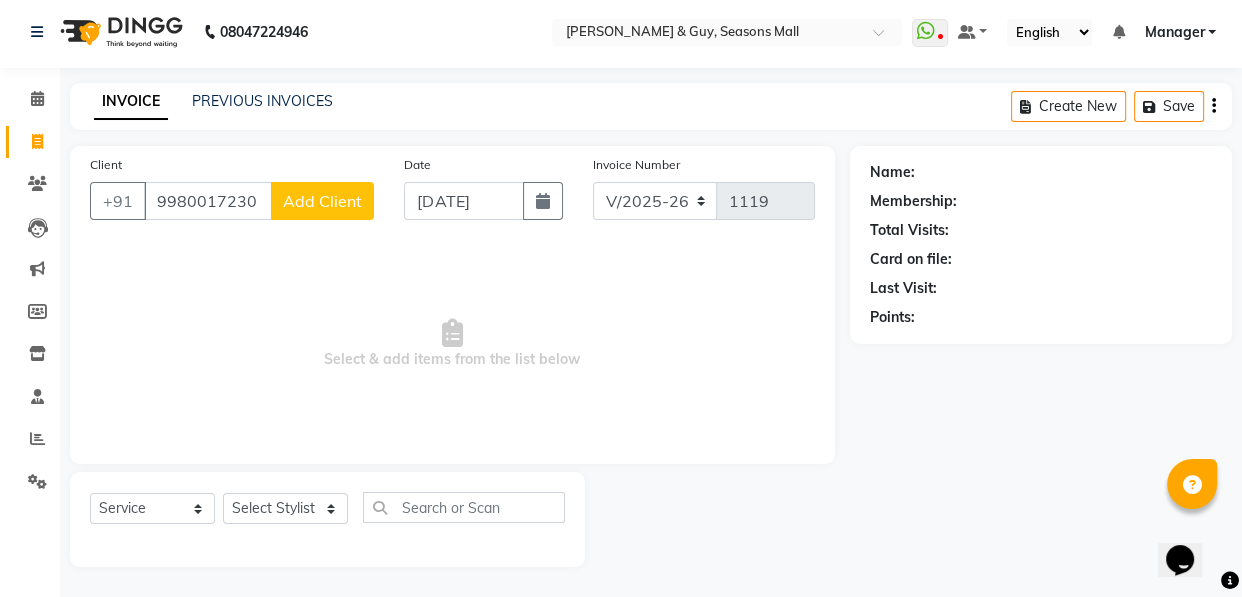 select on "22" 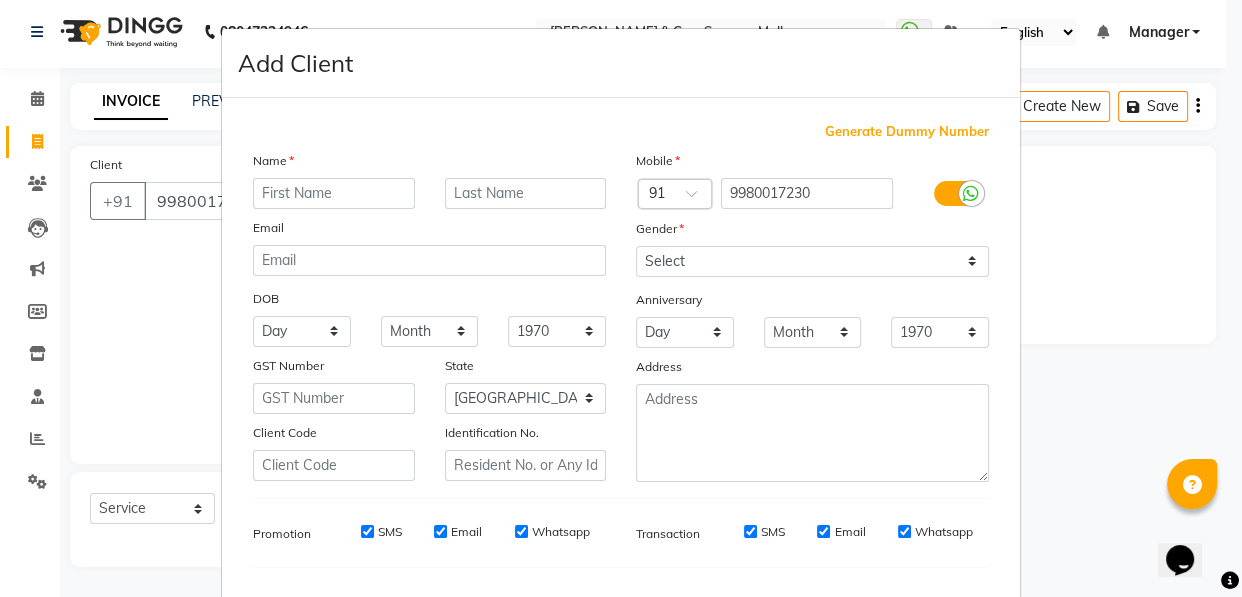 click at bounding box center (334, 193) 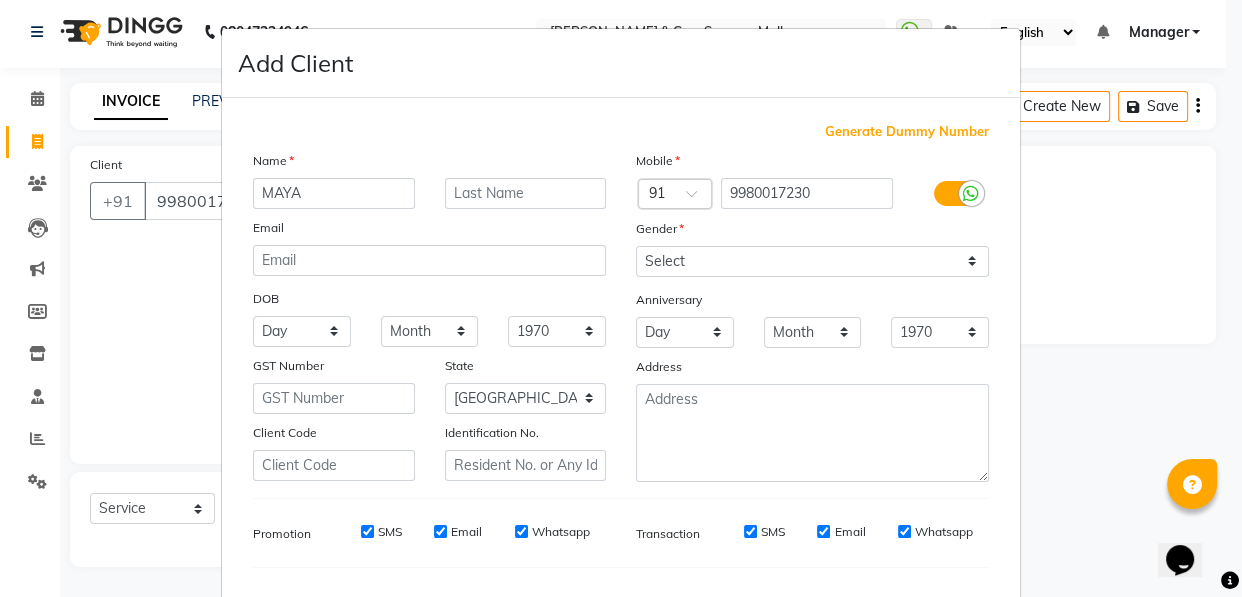 type on "MAYA" 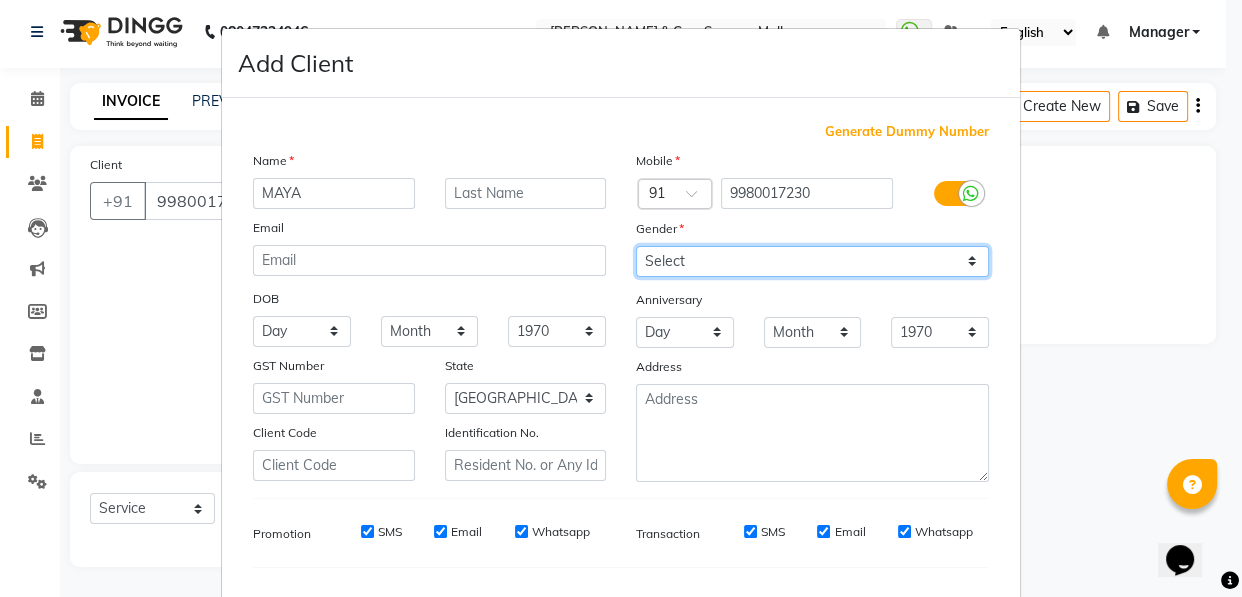 click on "Select [DEMOGRAPHIC_DATA] [DEMOGRAPHIC_DATA] Other Prefer Not To Say" at bounding box center [812, 261] 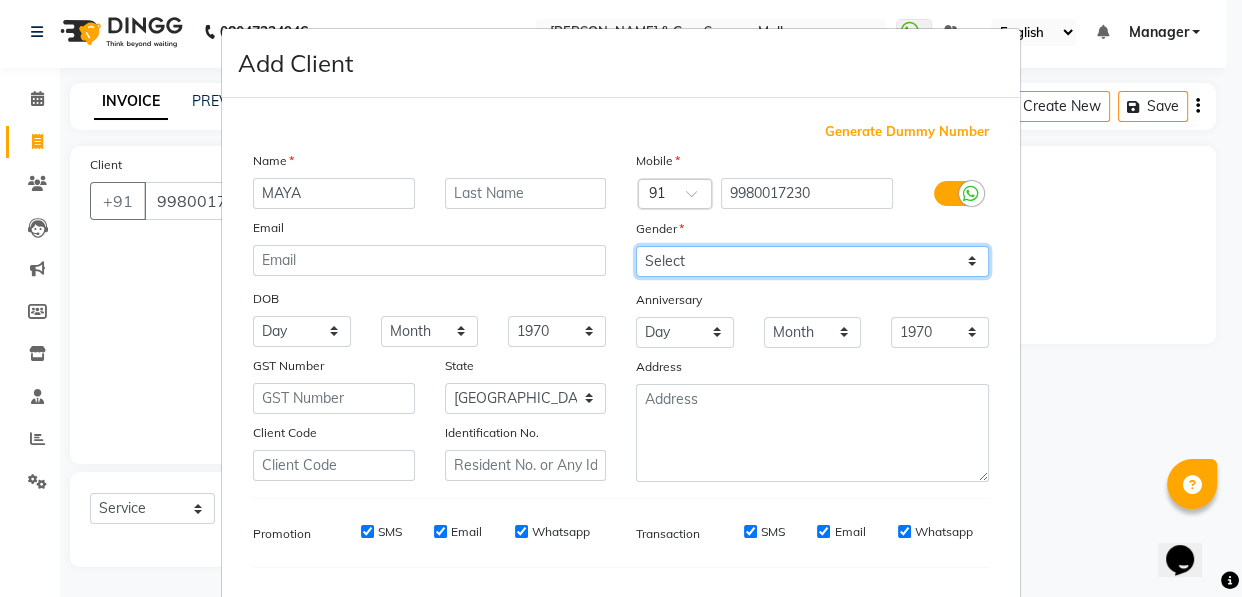 select on "[DEMOGRAPHIC_DATA]" 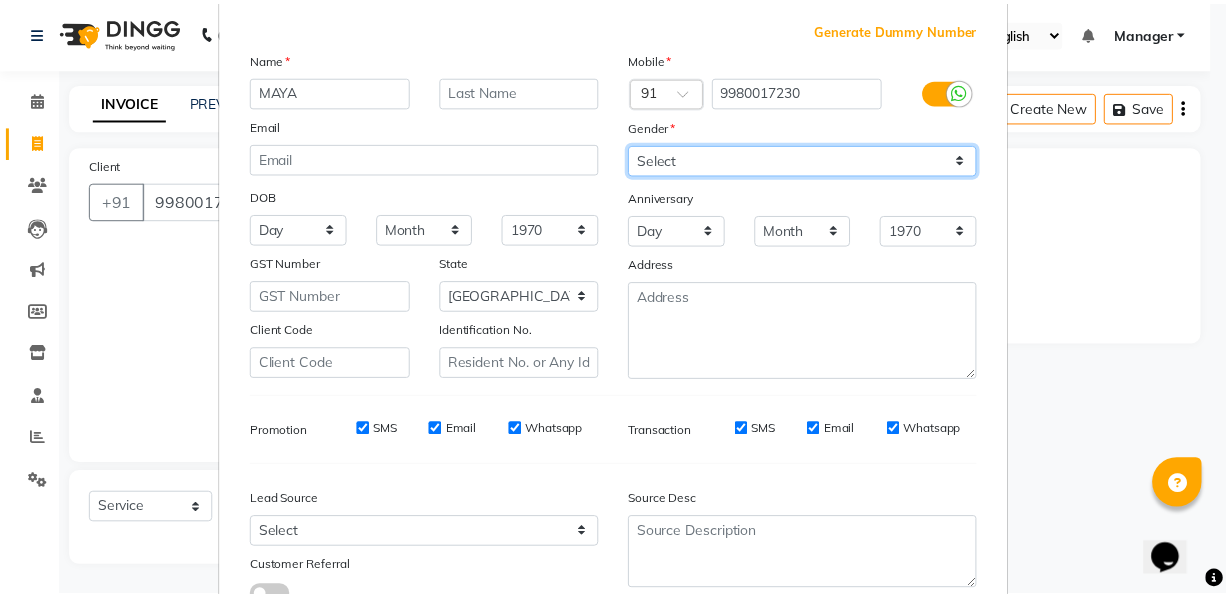 scroll, scrollTop: 181, scrollLeft: 0, axis: vertical 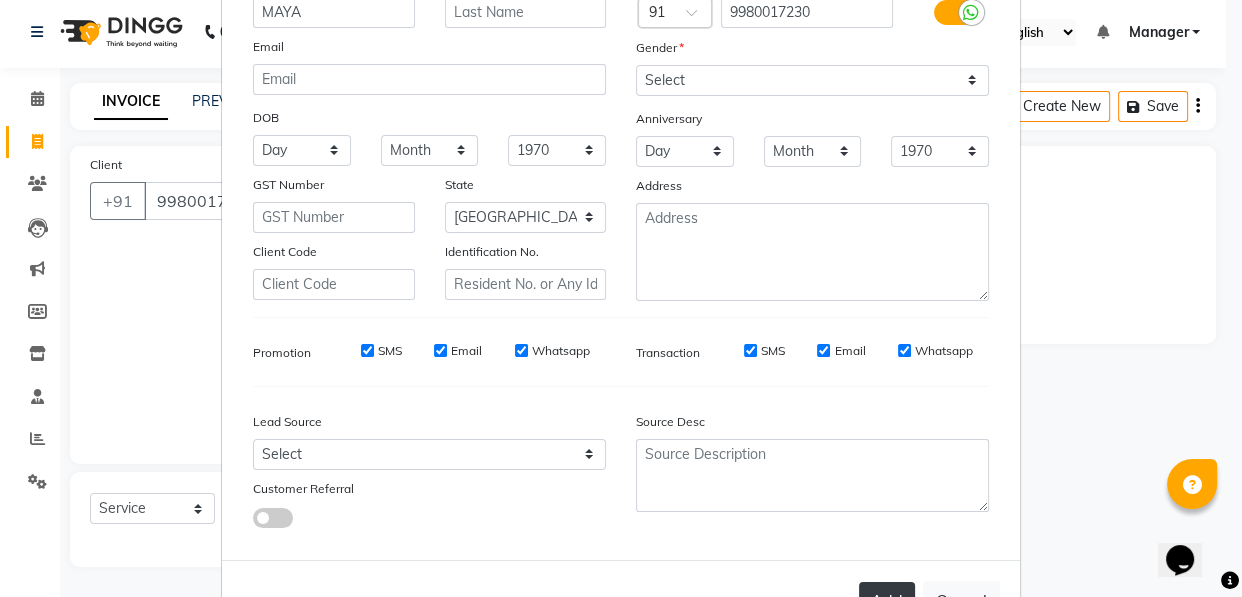 click on "Add" at bounding box center [887, 600] 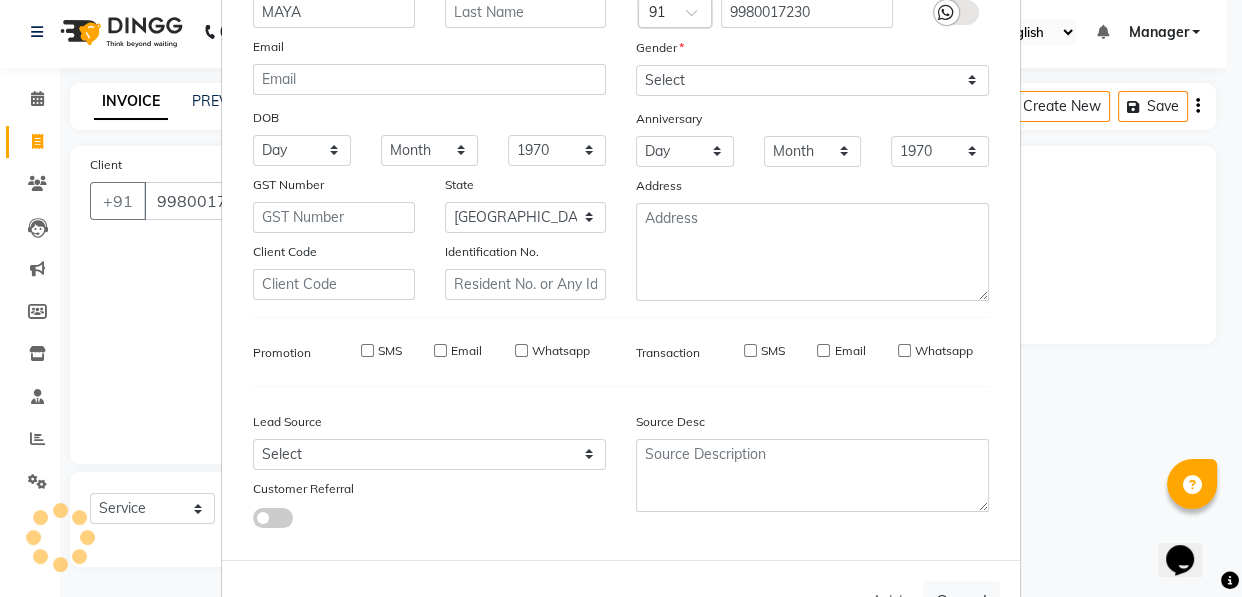 type on "99******30" 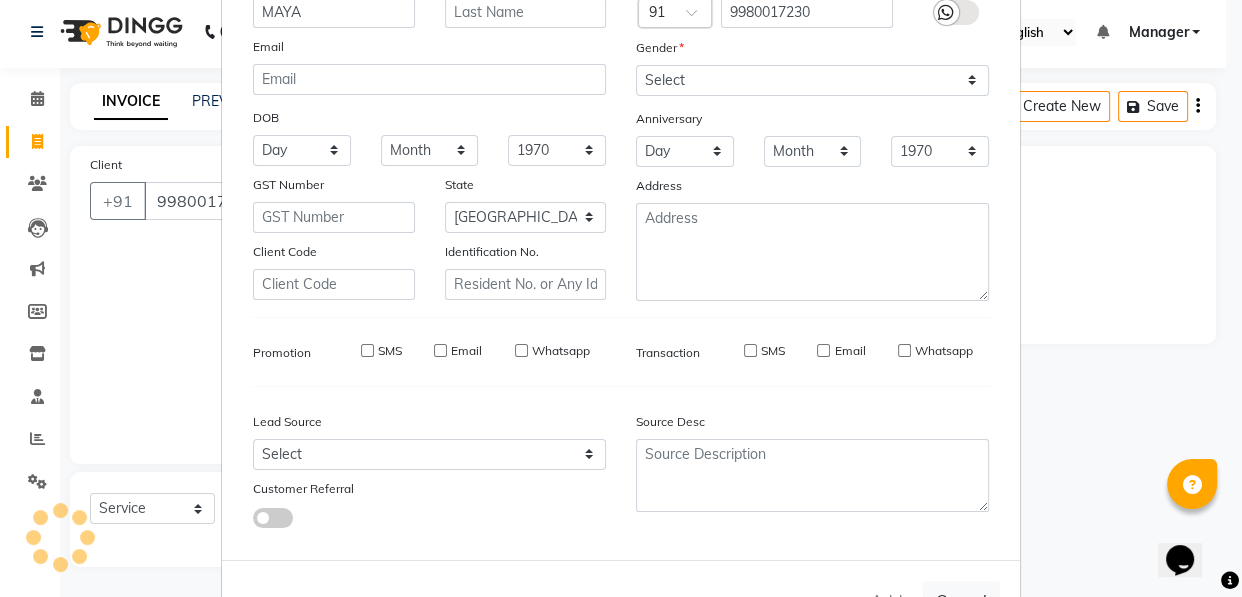 type 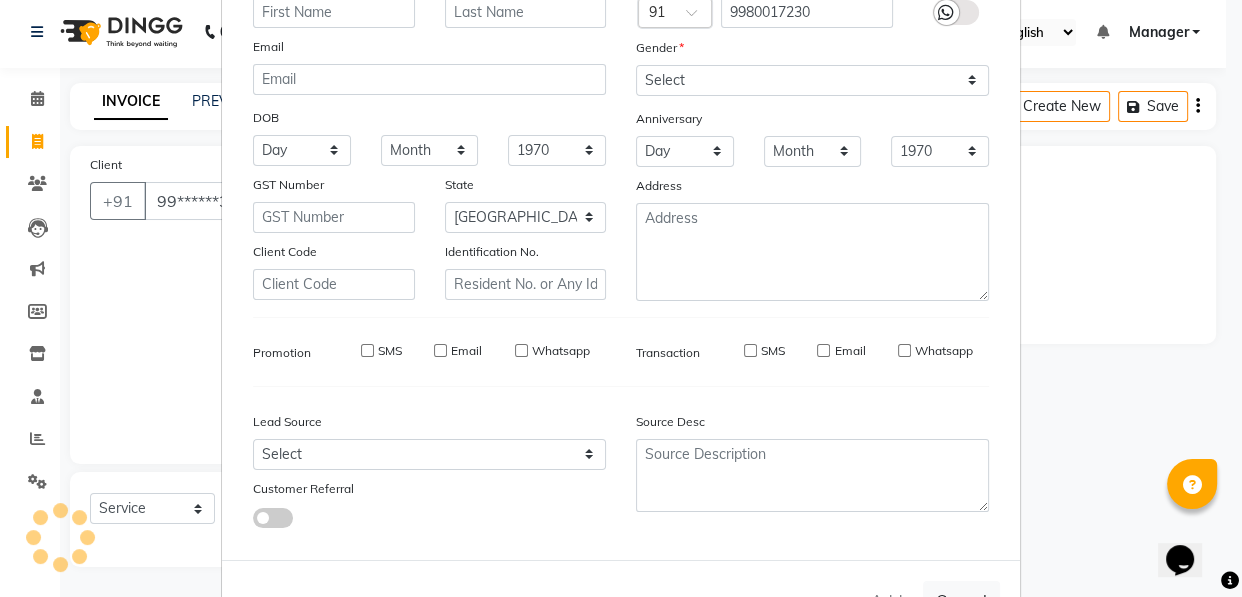 select 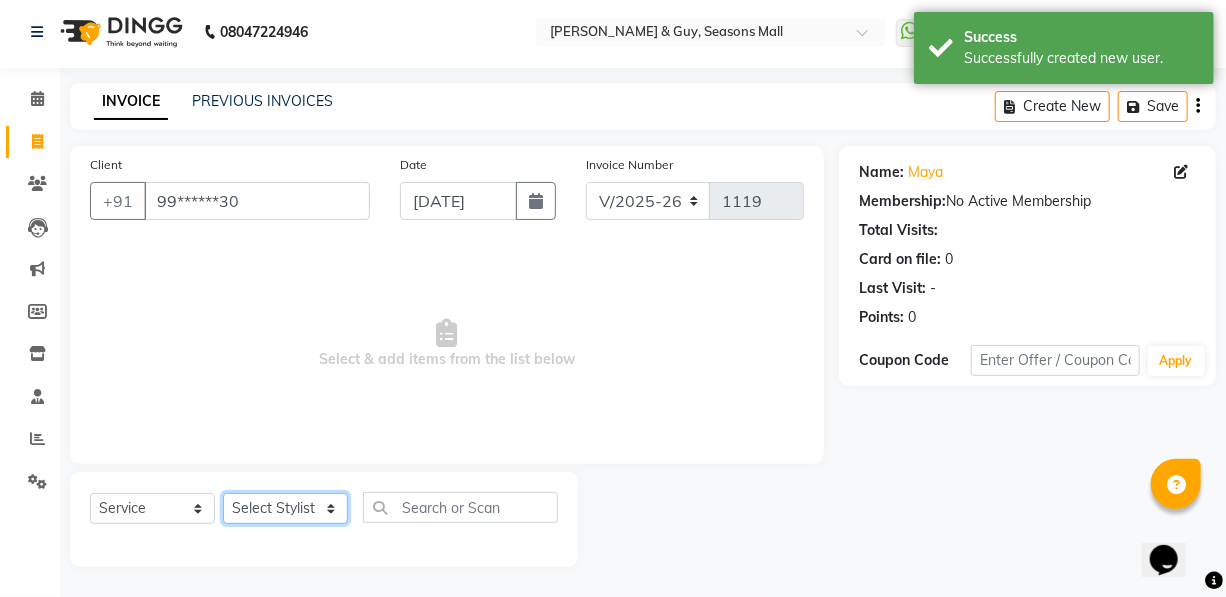 click on "Select Stylist AKASH [PERSON_NAME] Manager [PERSON_NAME] Nitin POOJA [PERSON_NAME]" 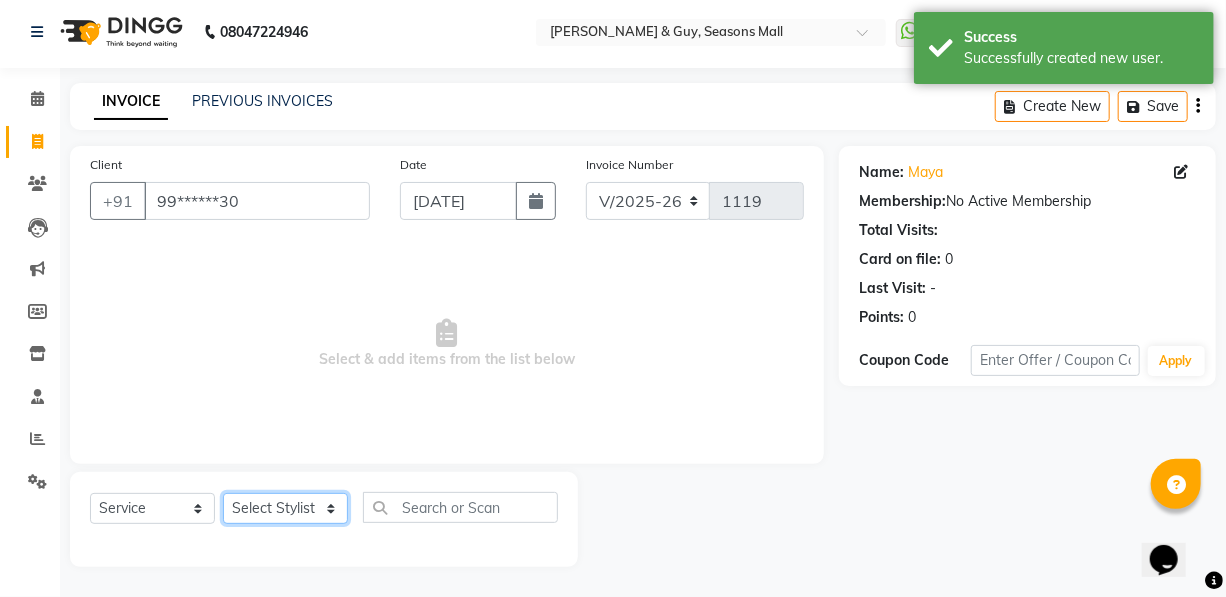 select on "19236" 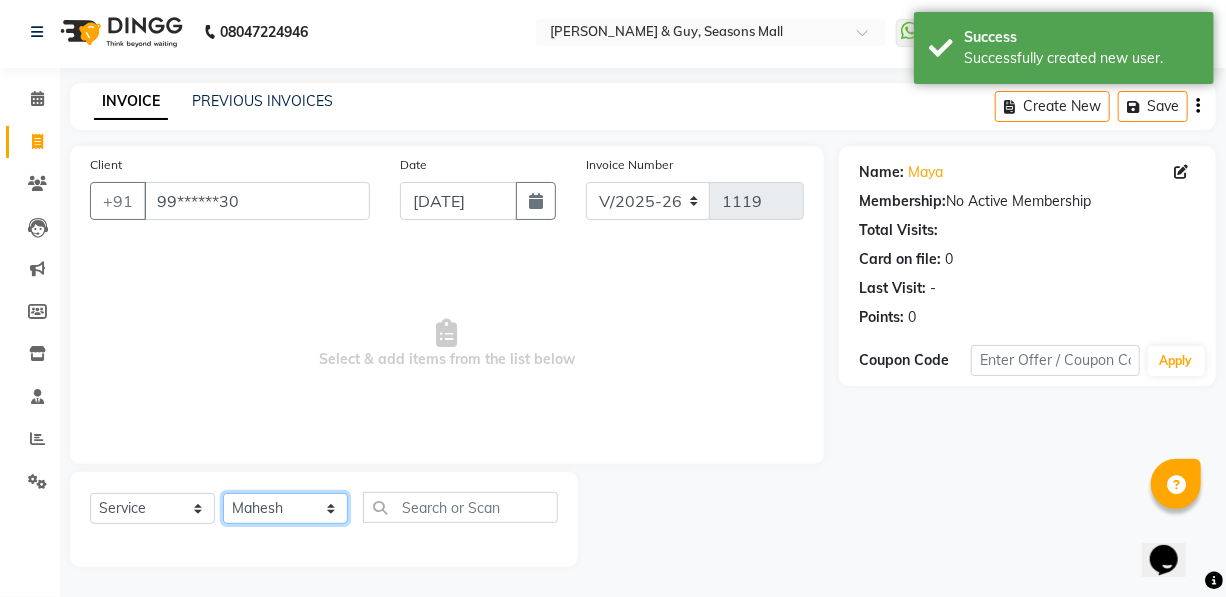 click on "Select Stylist AKASH [PERSON_NAME] Manager [PERSON_NAME] Nitin POOJA [PERSON_NAME]" 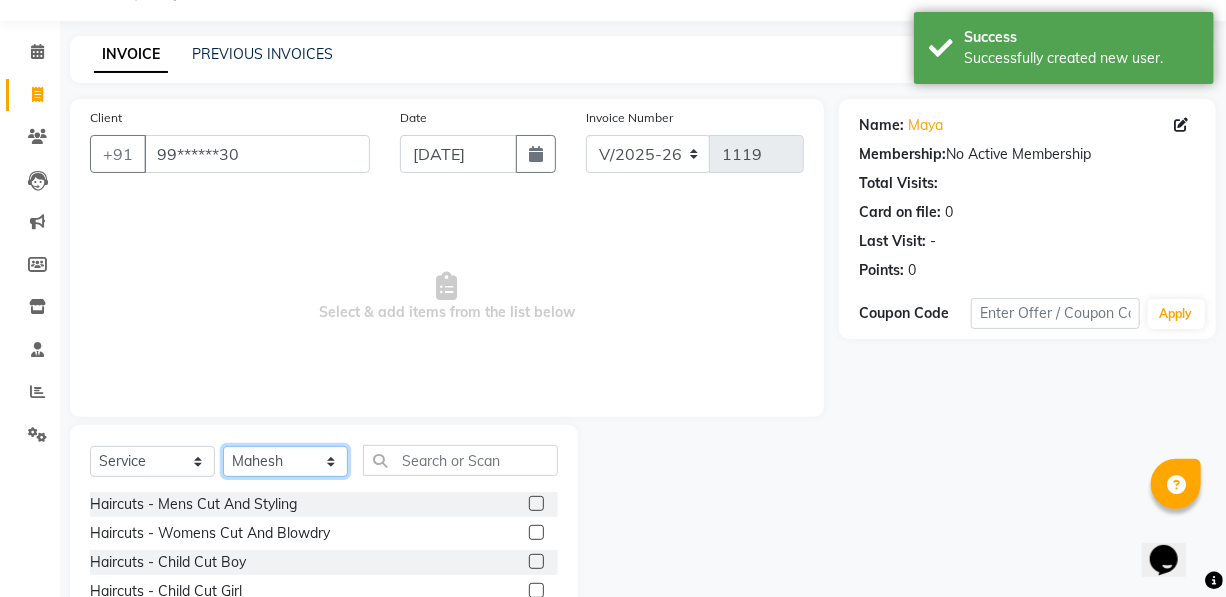 scroll, scrollTop: 204, scrollLeft: 0, axis: vertical 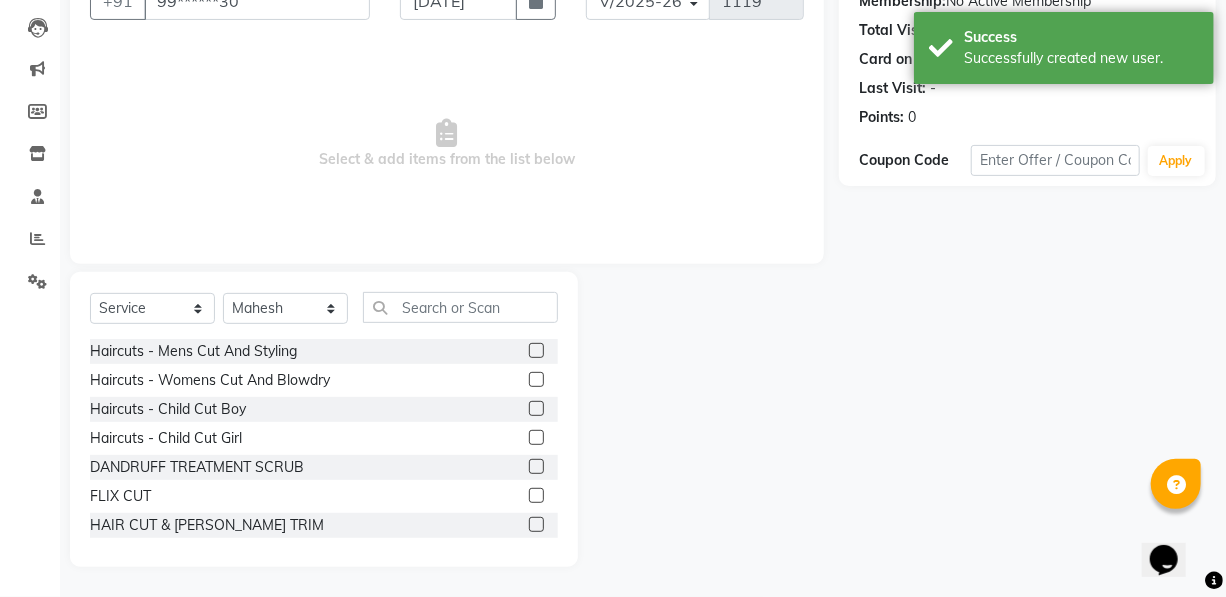 click 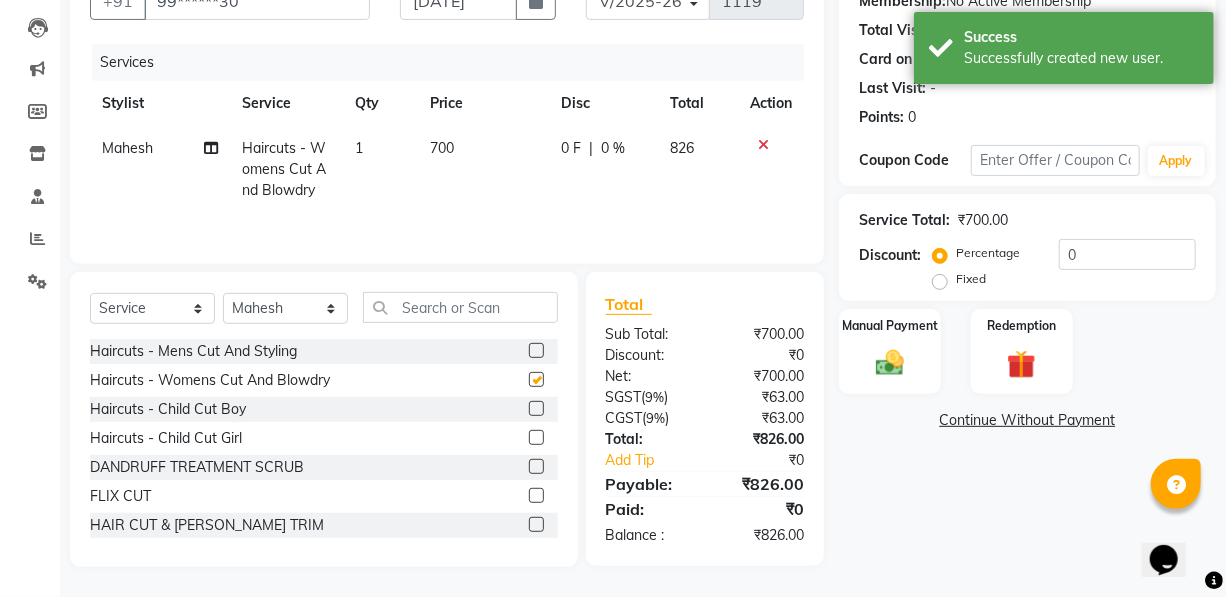 checkbox on "false" 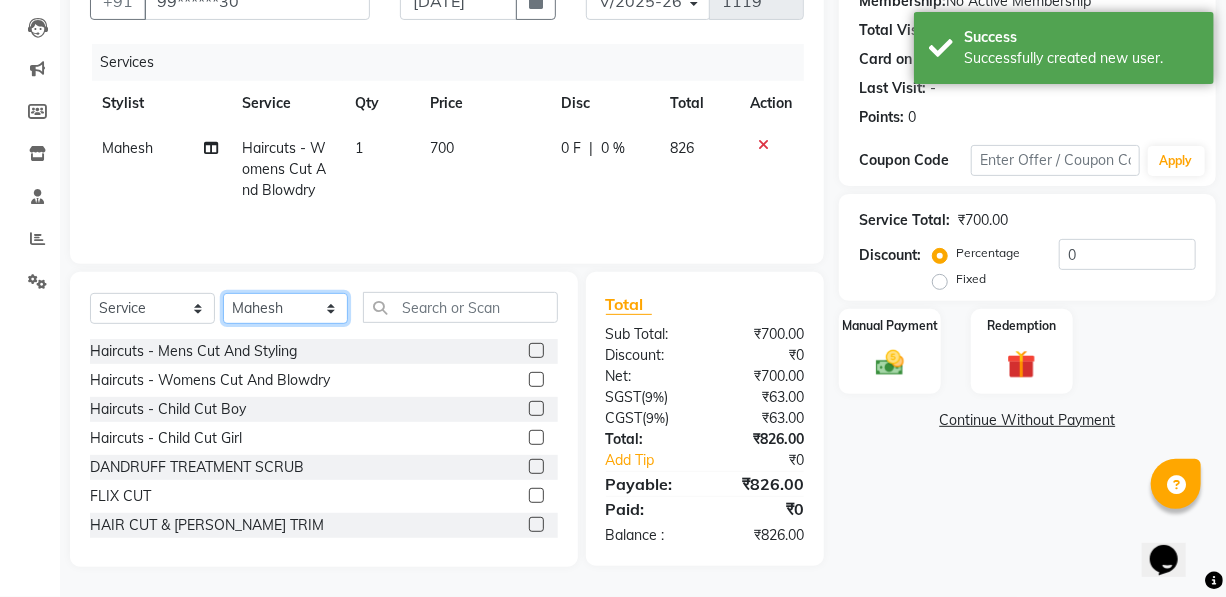 click on "Select Stylist AKASH [PERSON_NAME] Manager [PERSON_NAME] Nitin POOJA [PERSON_NAME]" 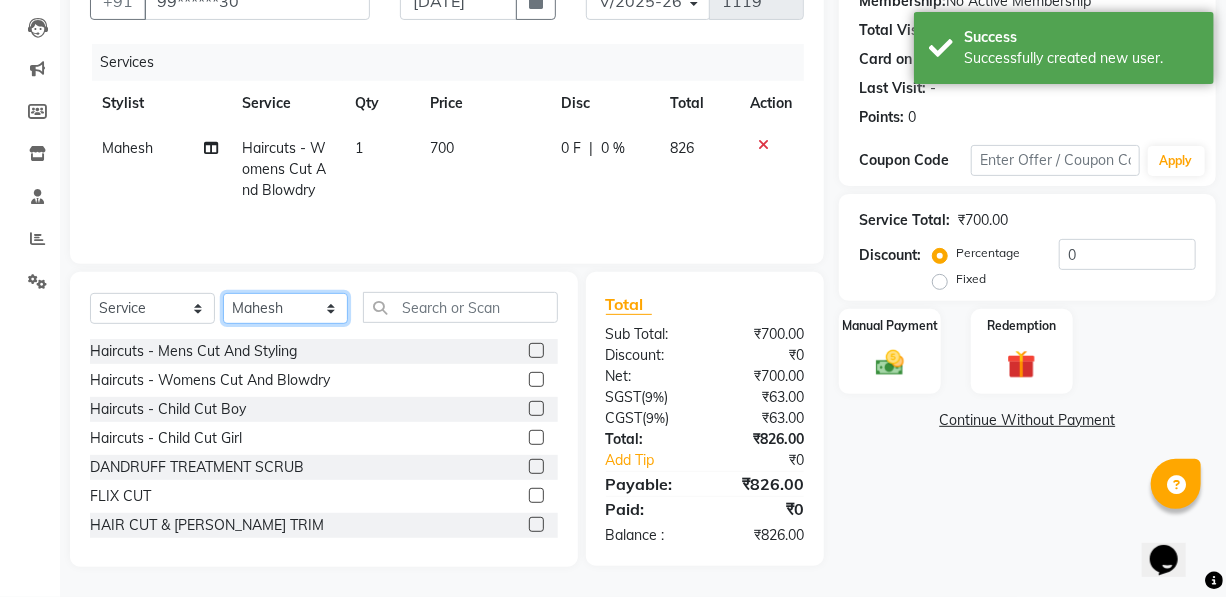 select on "53236" 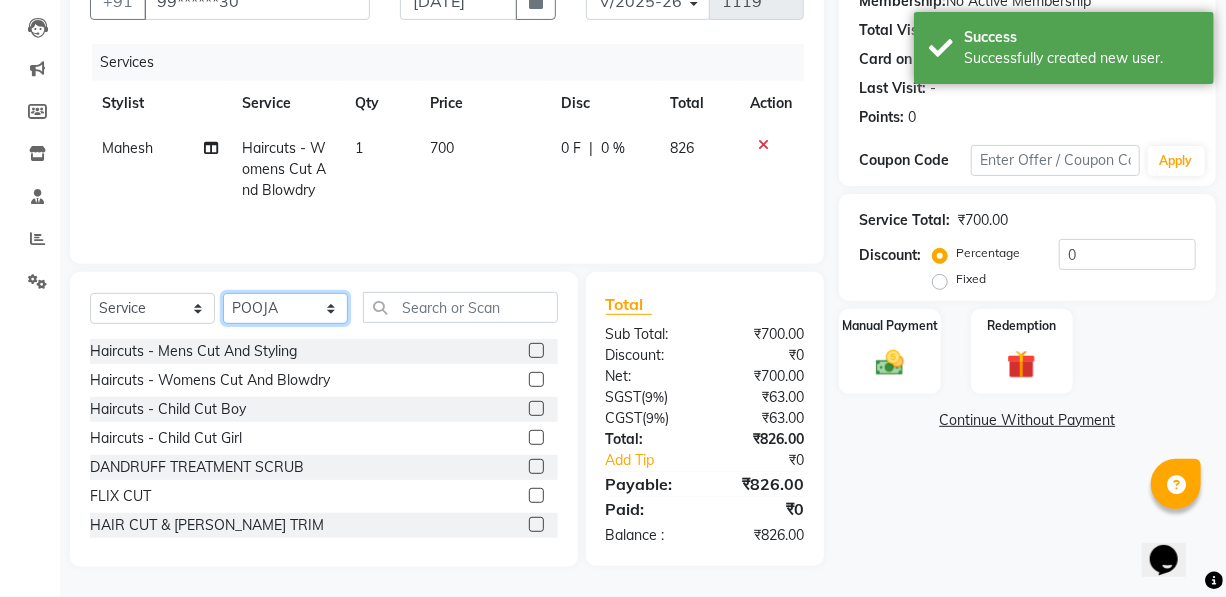 click on "Select Stylist AKASH [PERSON_NAME] Manager [PERSON_NAME] Nitin POOJA [PERSON_NAME]" 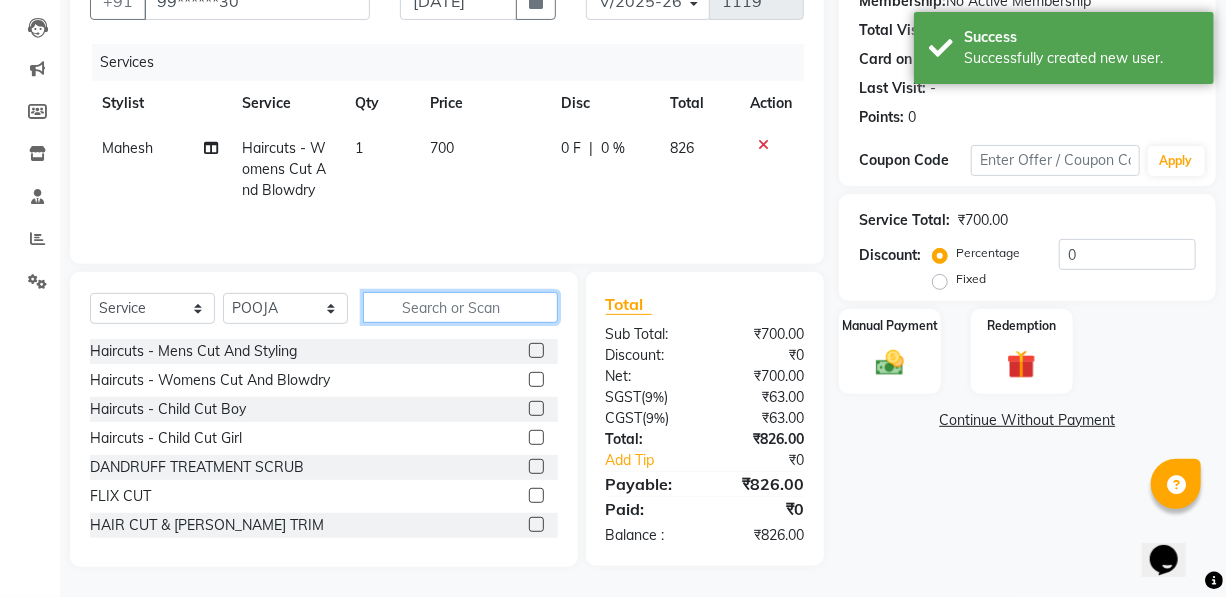 click 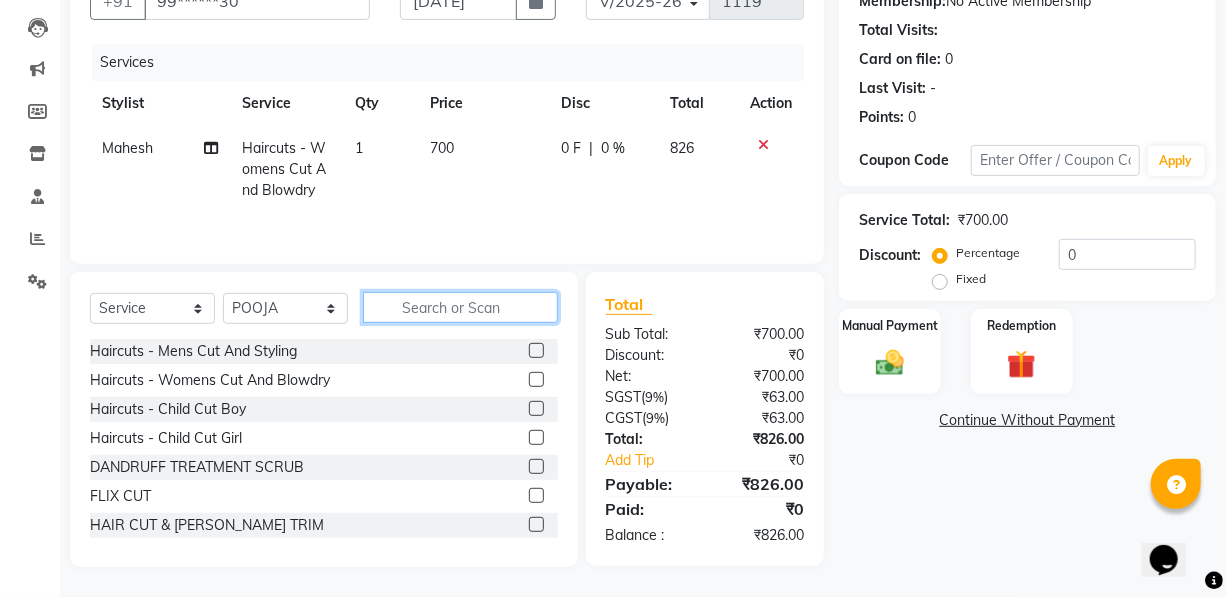 click 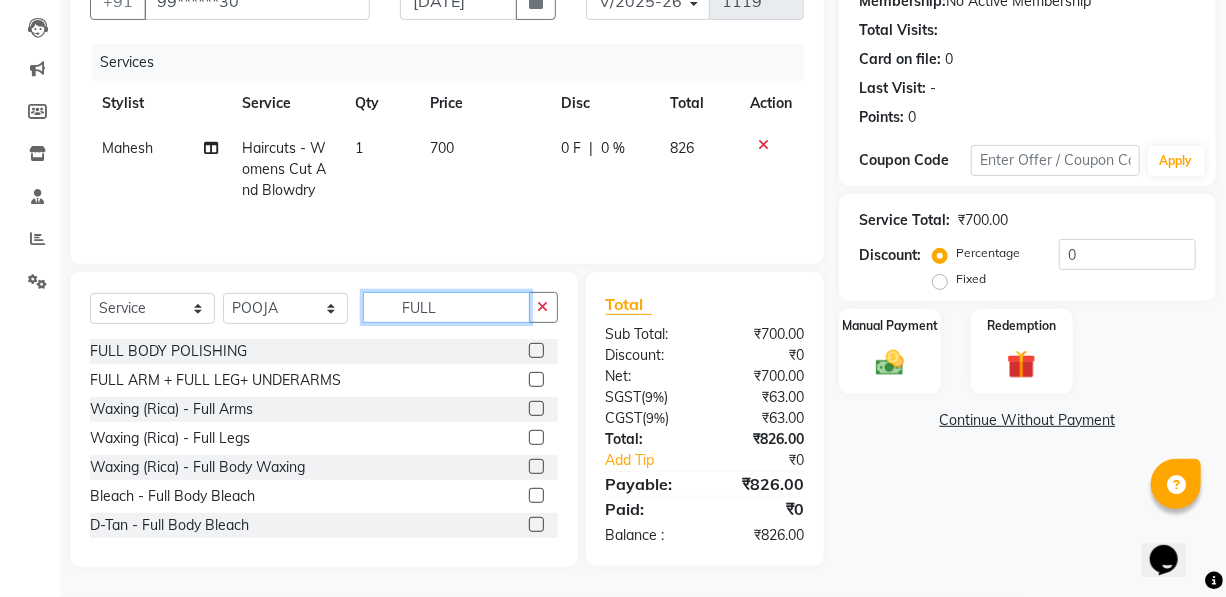 type on "FULL" 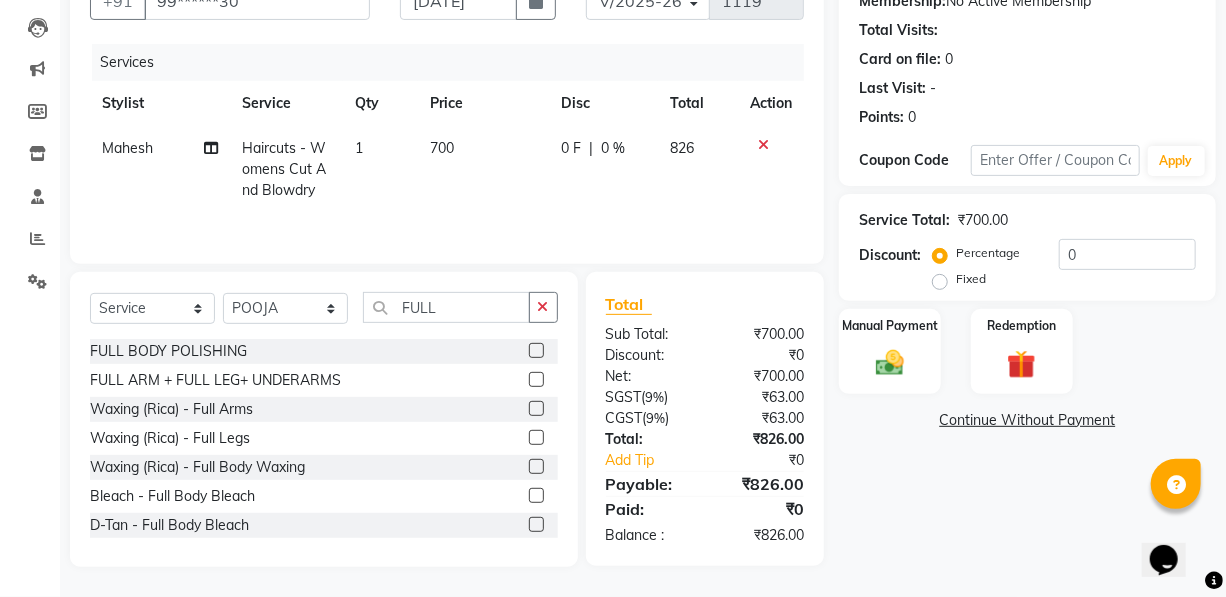 click 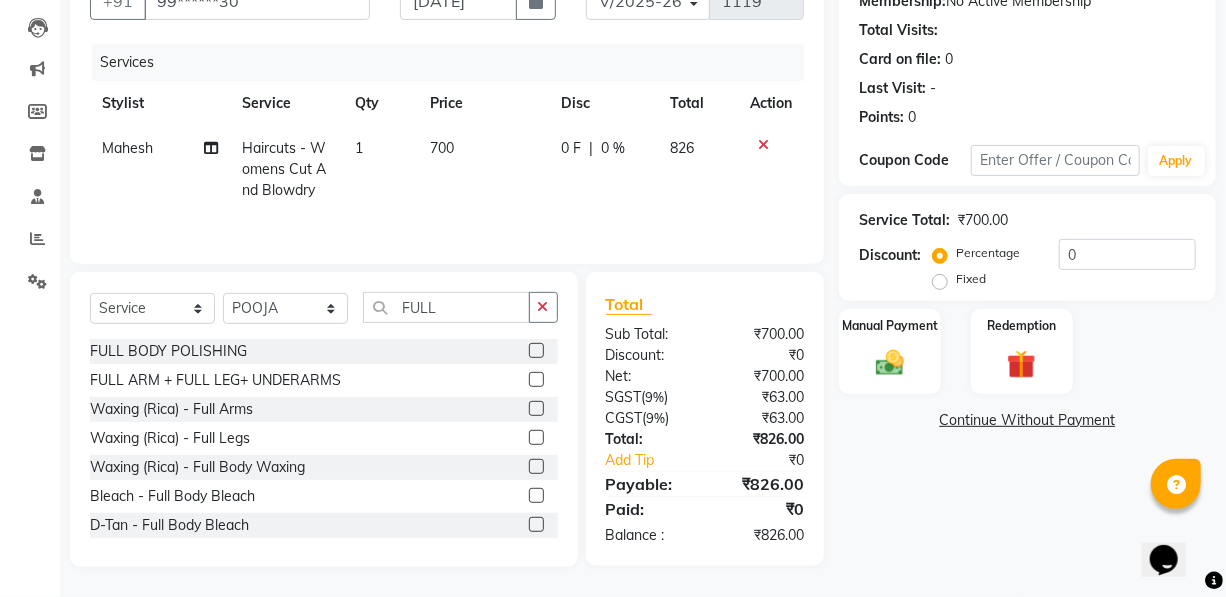 click at bounding box center (535, 380) 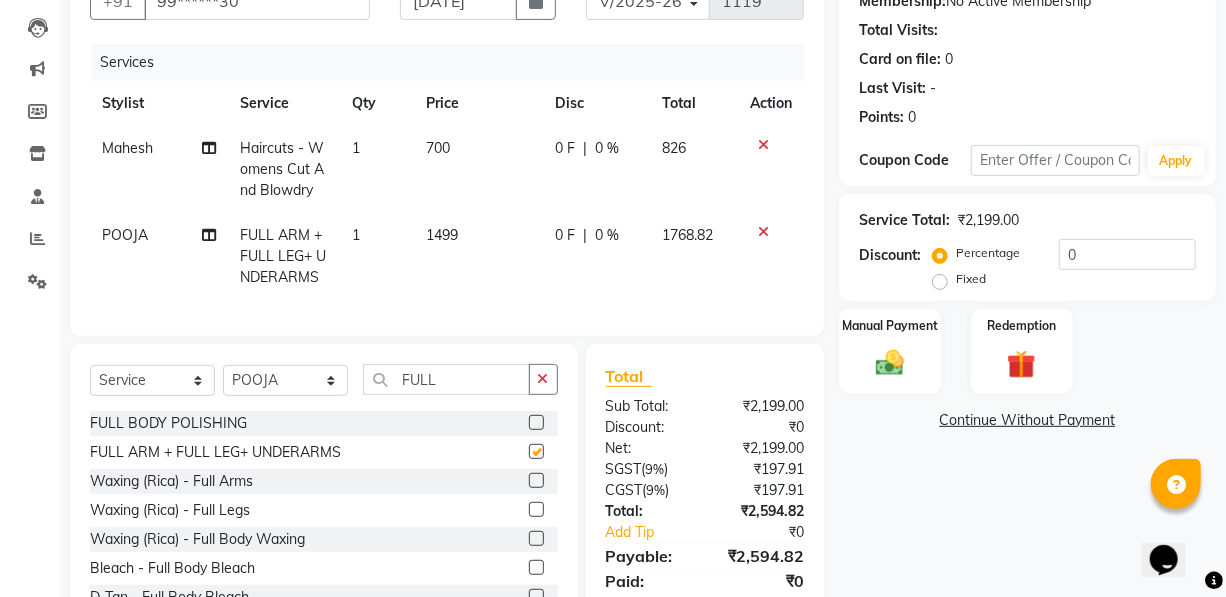 checkbox on "false" 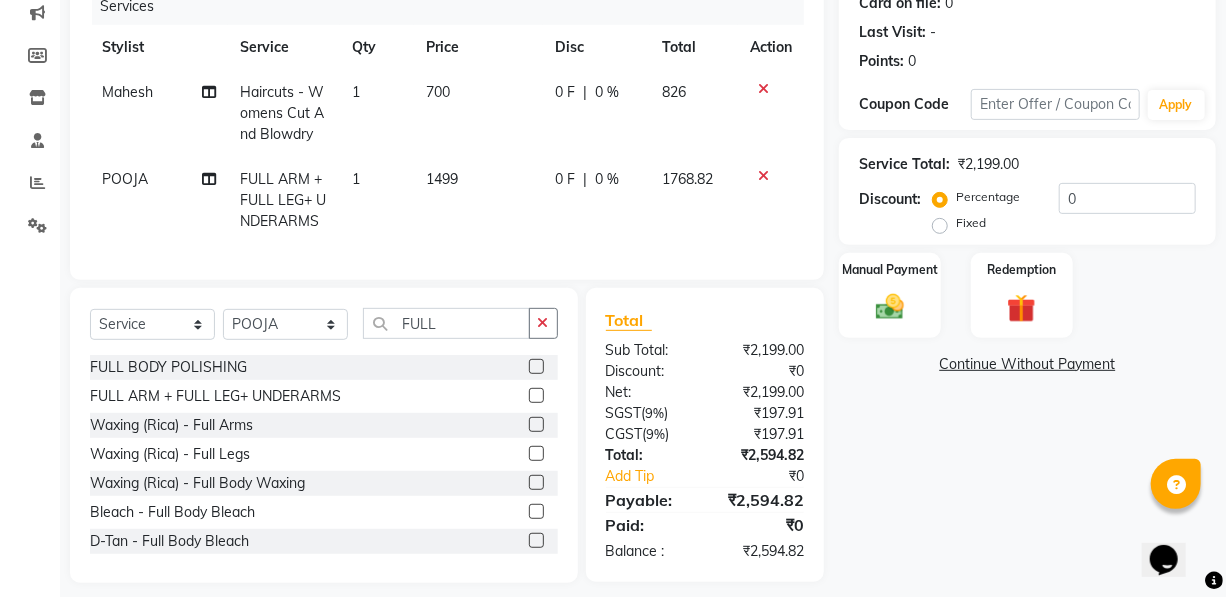 scroll, scrollTop: 291, scrollLeft: 0, axis: vertical 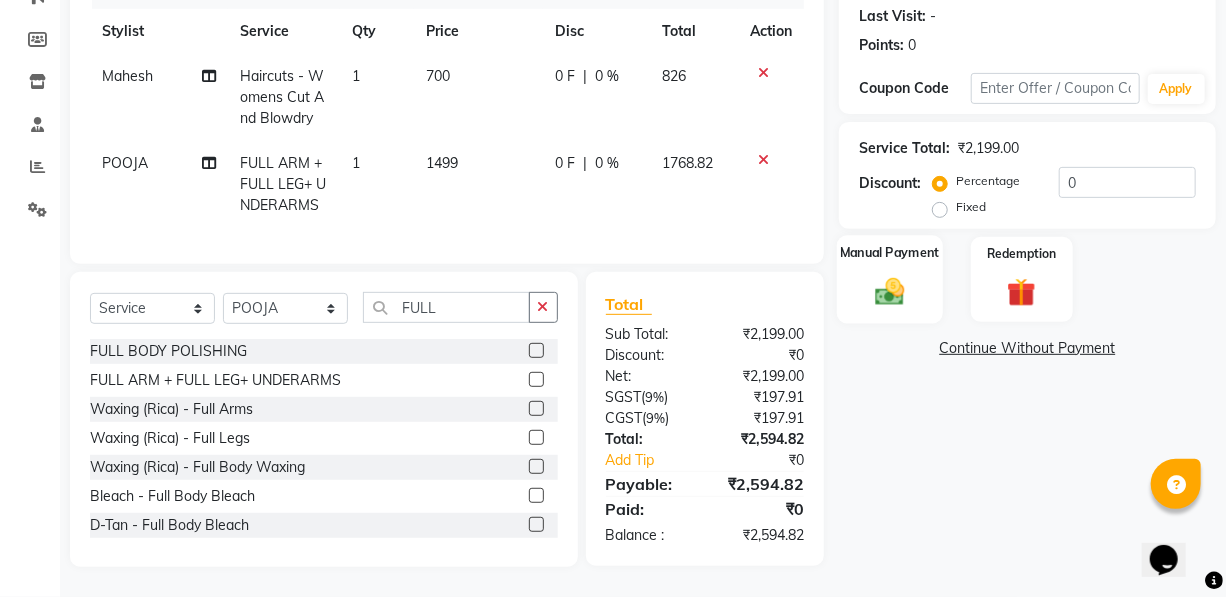 click 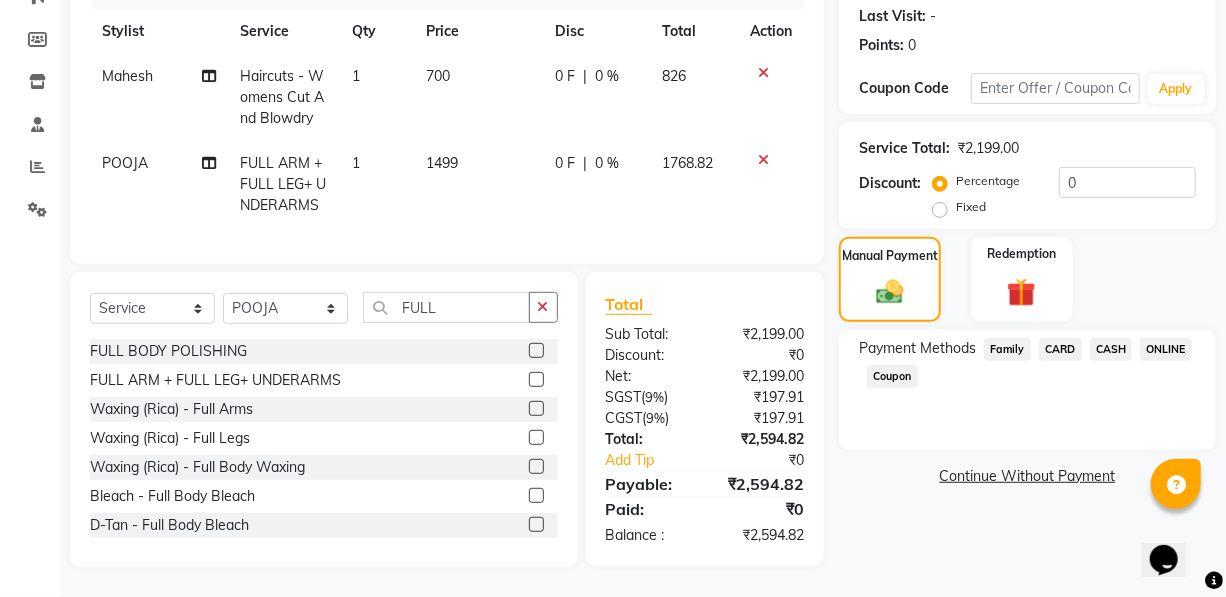 click on "ONLINE" 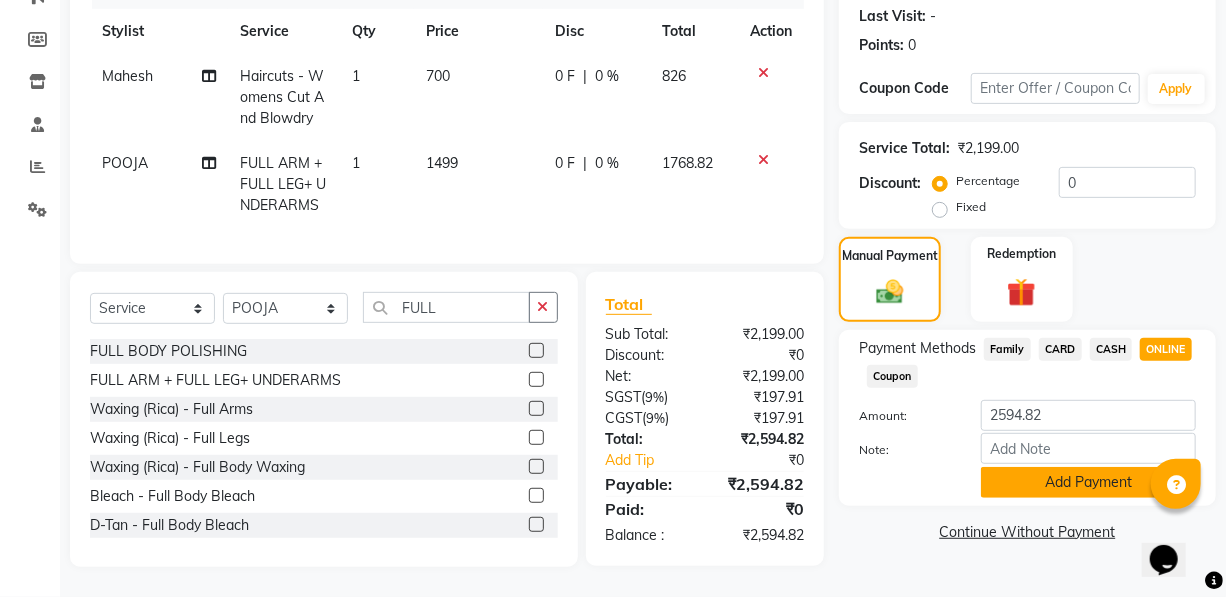 click on "Add Payment" 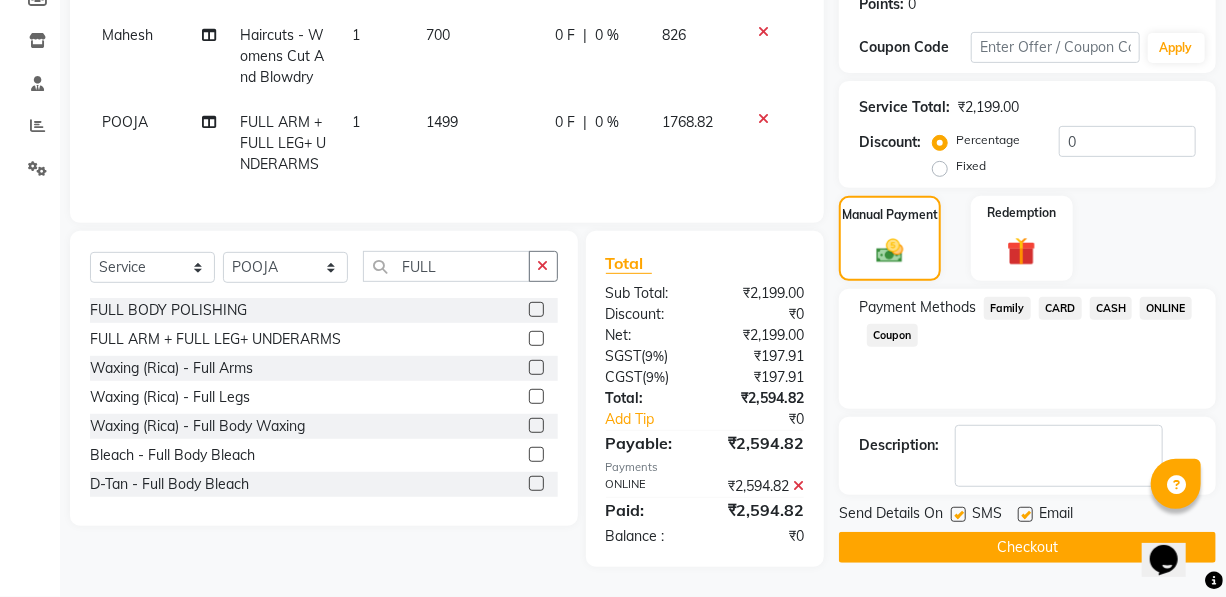 click on "Checkout" 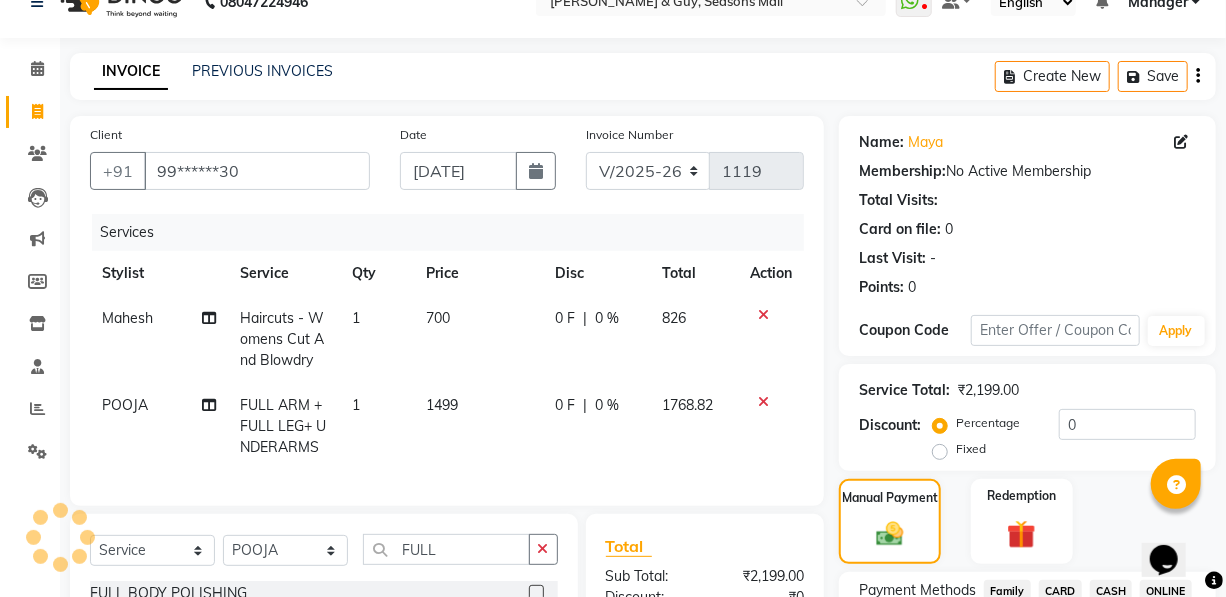 scroll, scrollTop: 0, scrollLeft: 0, axis: both 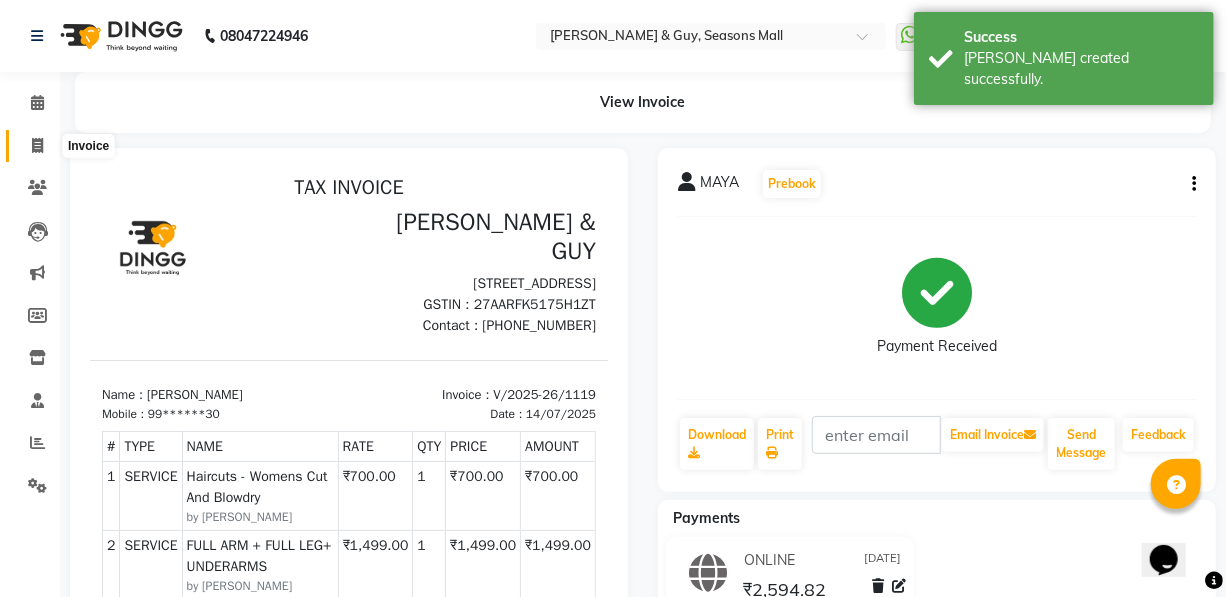 click 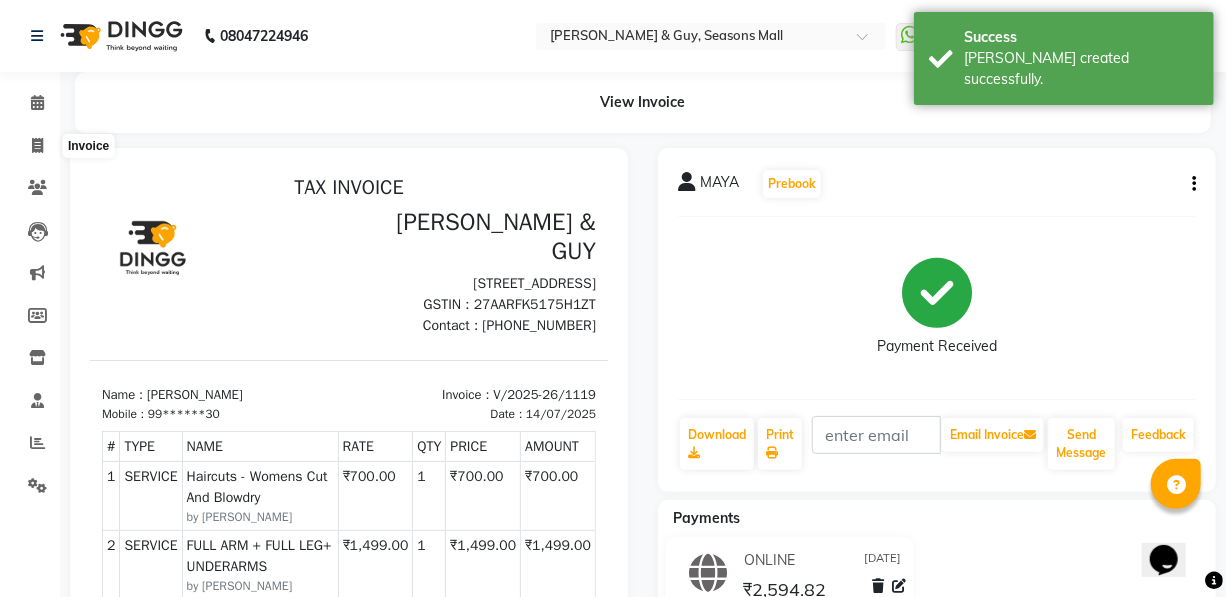 select on "3906" 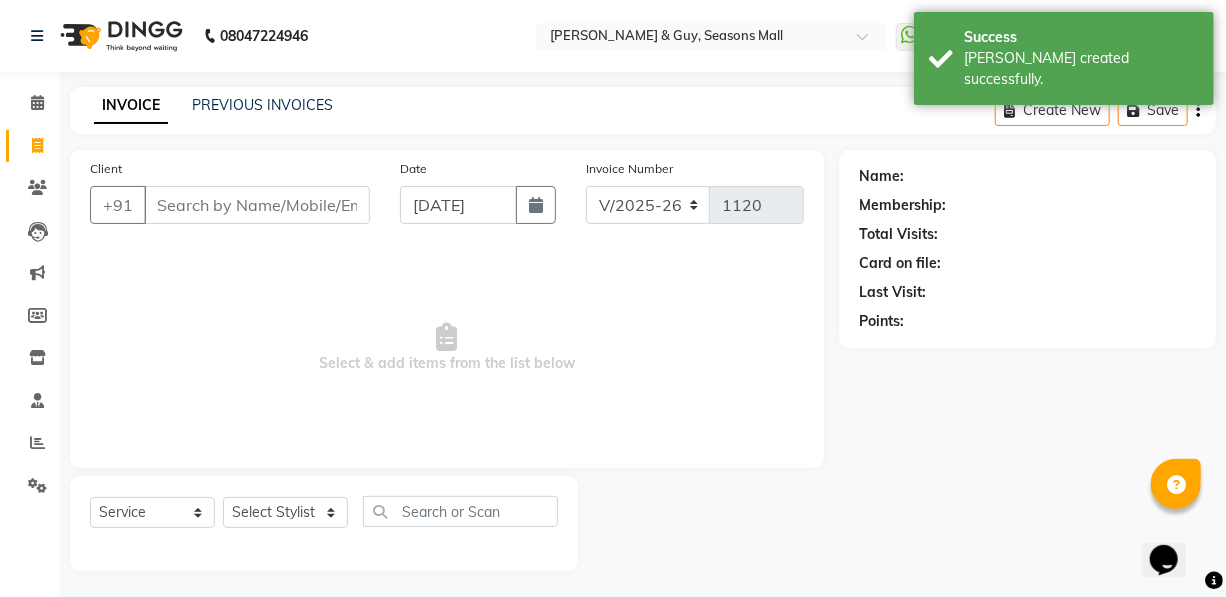 scroll, scrollTop: 4, scrollLeft: 0, axis: vertical 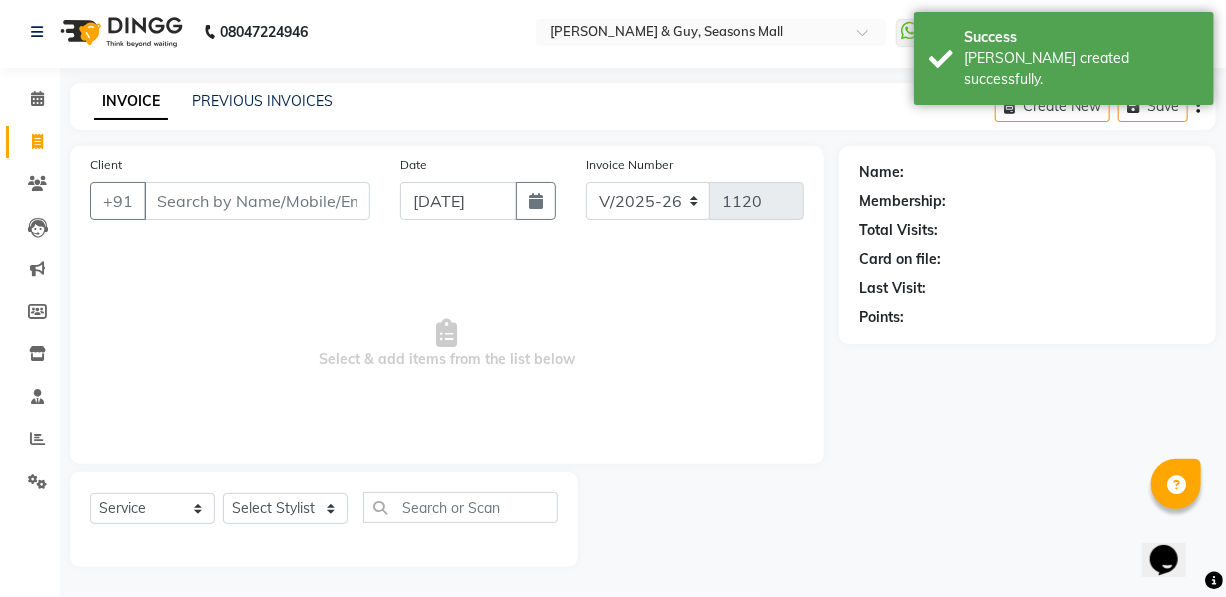 click on "Client" at bounding box center [257, 201] 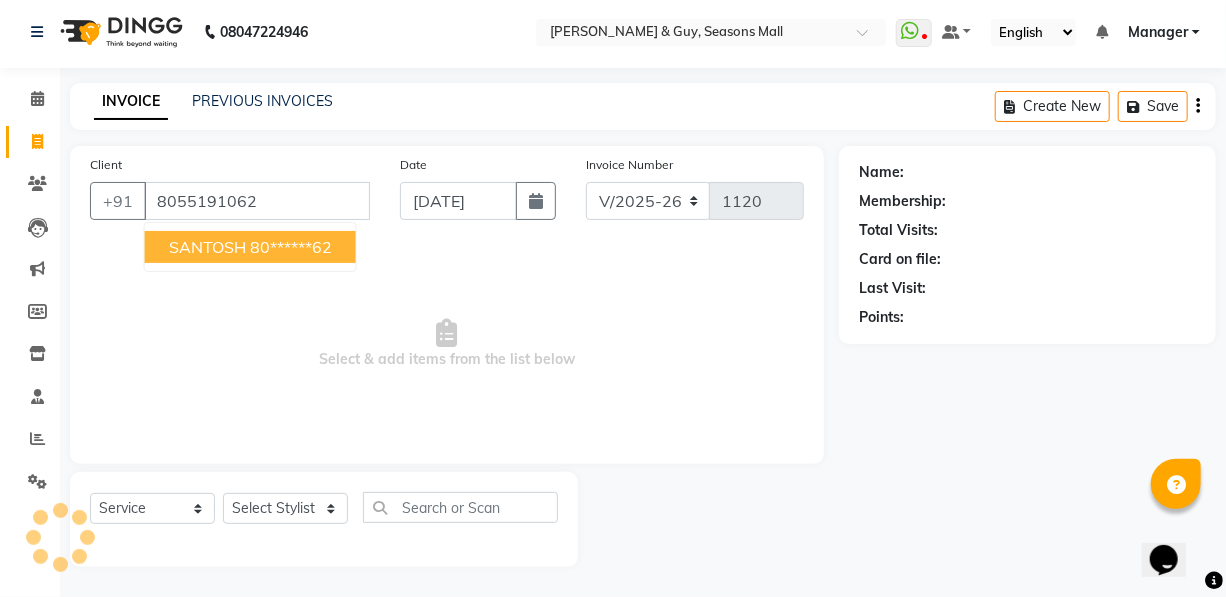 type on "8055191062" 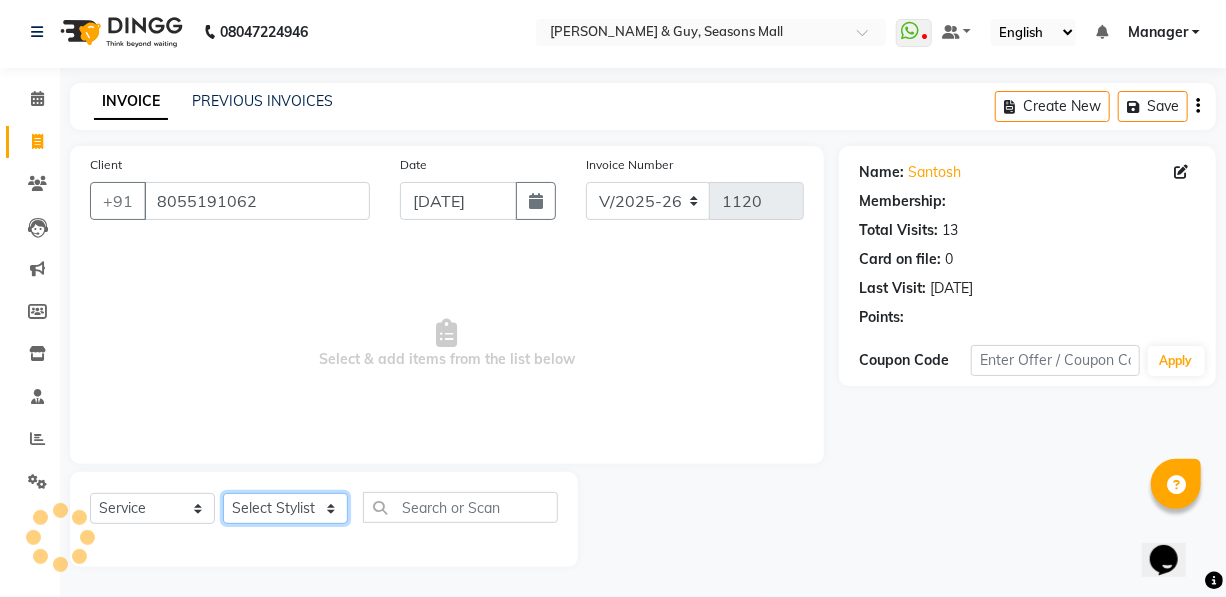 click on "Select Stylist AKASH [PERSON_NAME] Manager [PERSON_NAME] Nitin POOJA [PERSON_NAME]" 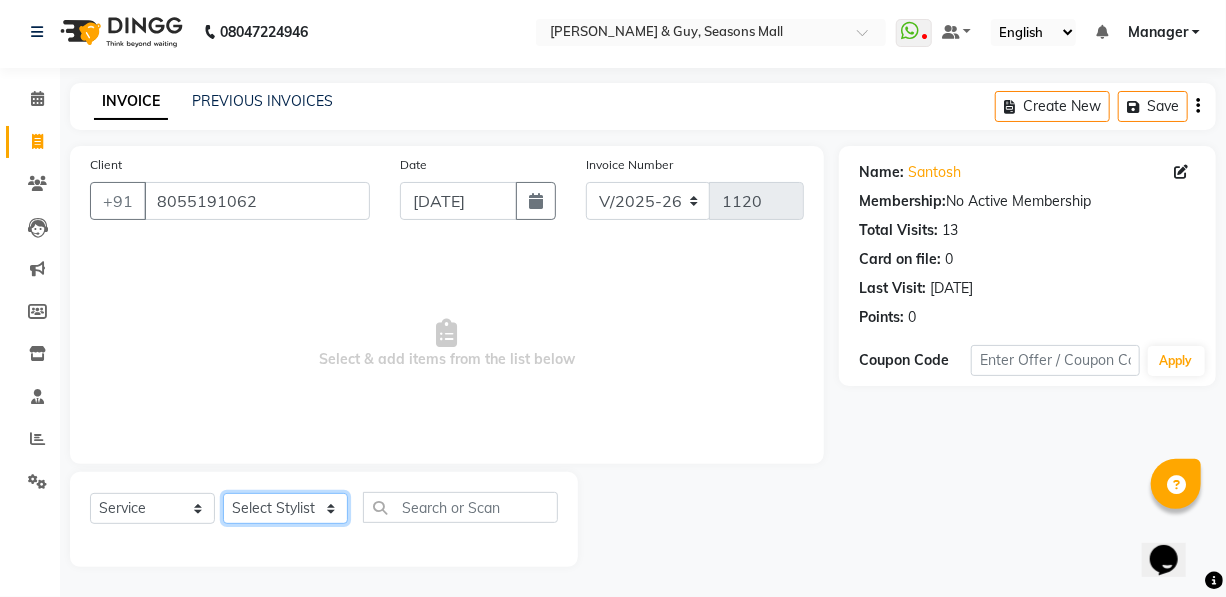 select on "19234" 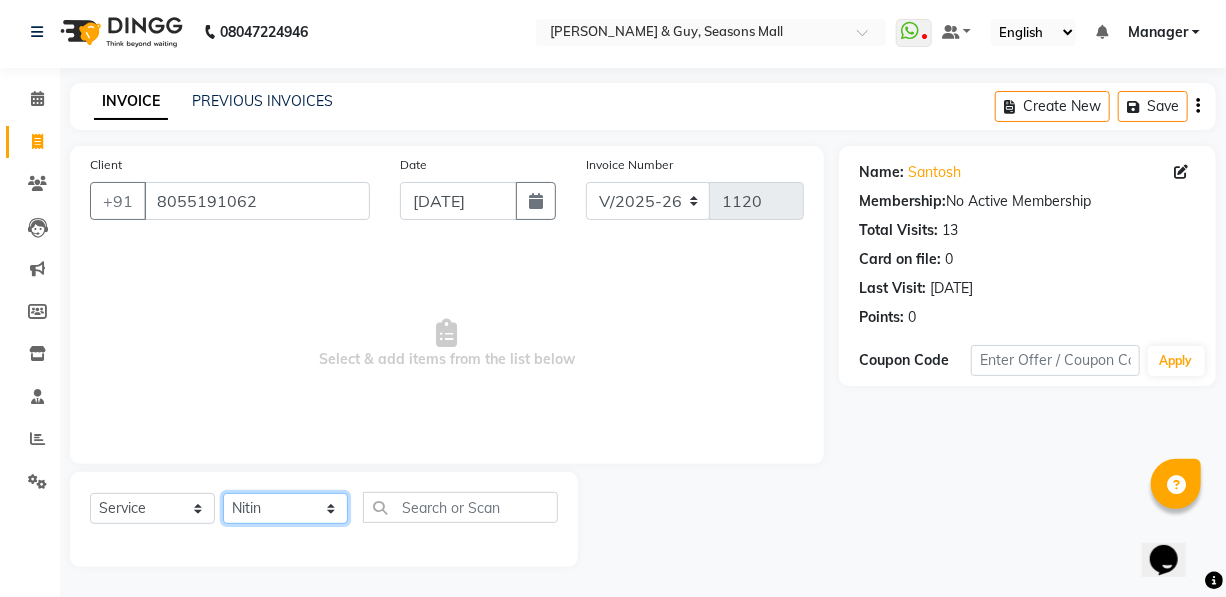 click on "Select Stylist AKASH [PERSON_NAME] Manager [PERSON_NAME] Nitin POOJA [PERSON_NAME]" 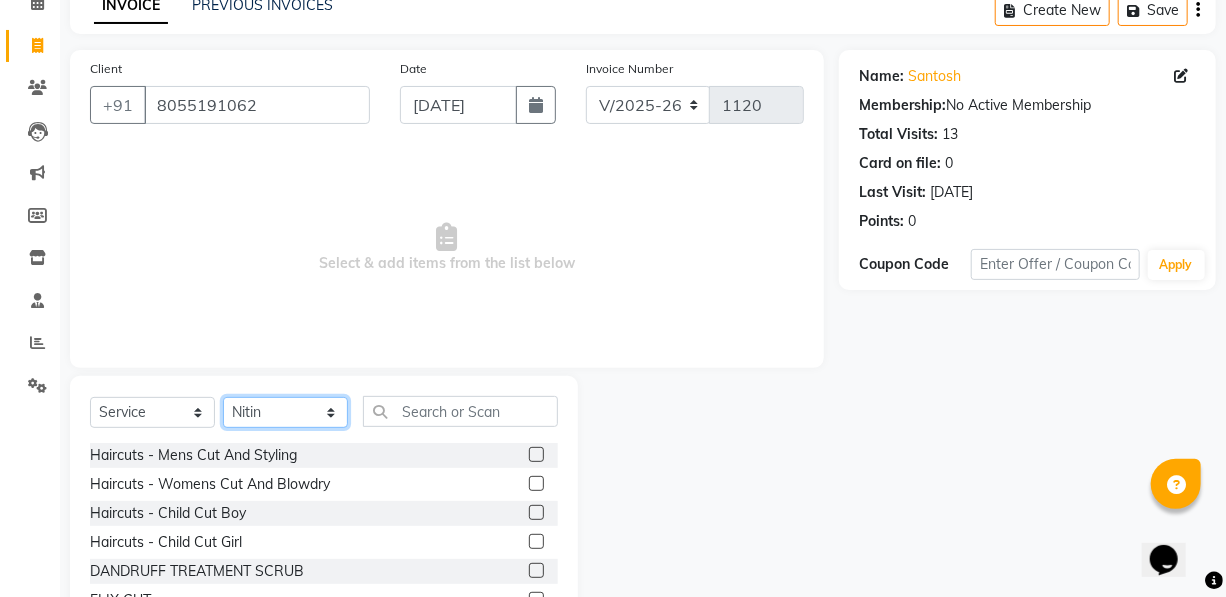 scroll, scrollTop: 204, scrollLeft: 0, axis: vertical 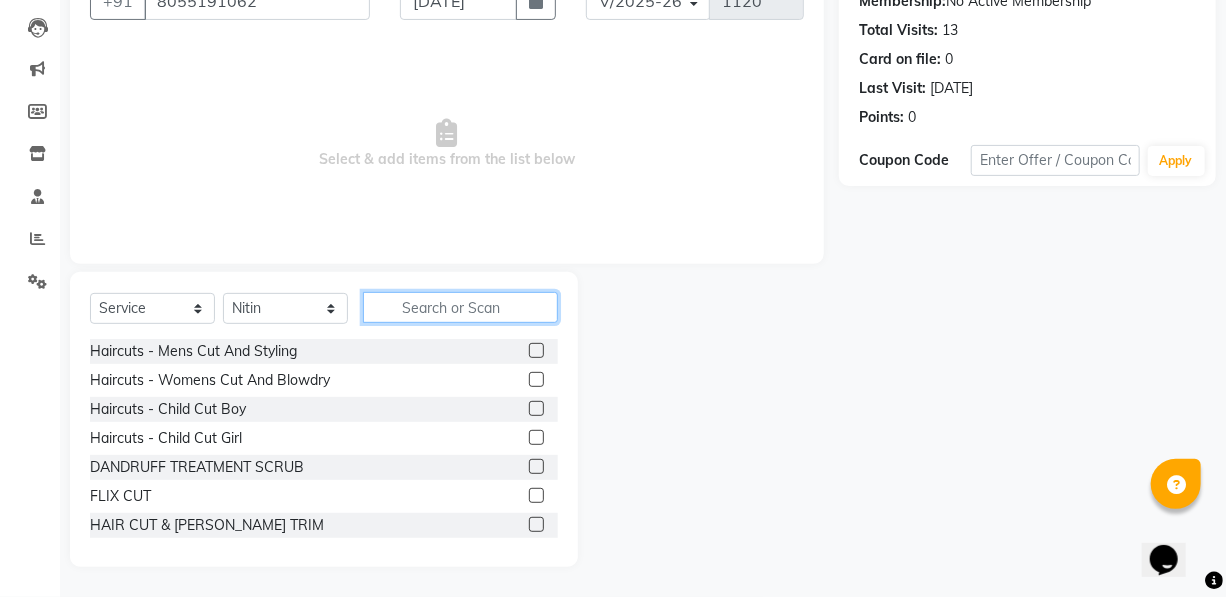 click 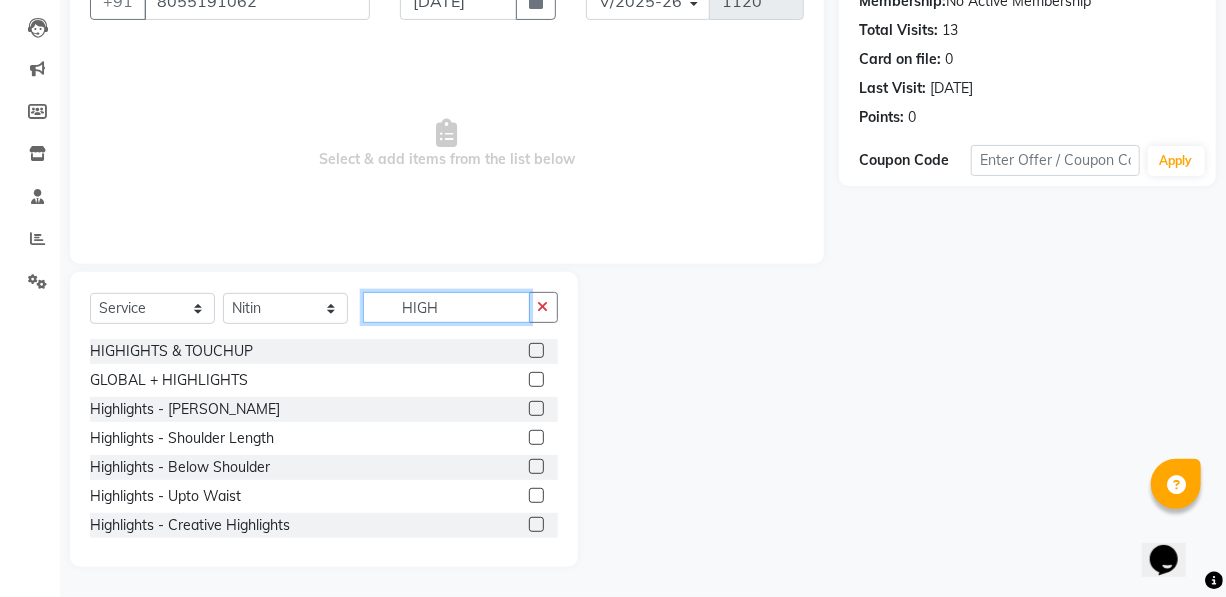 type on "HIGH" 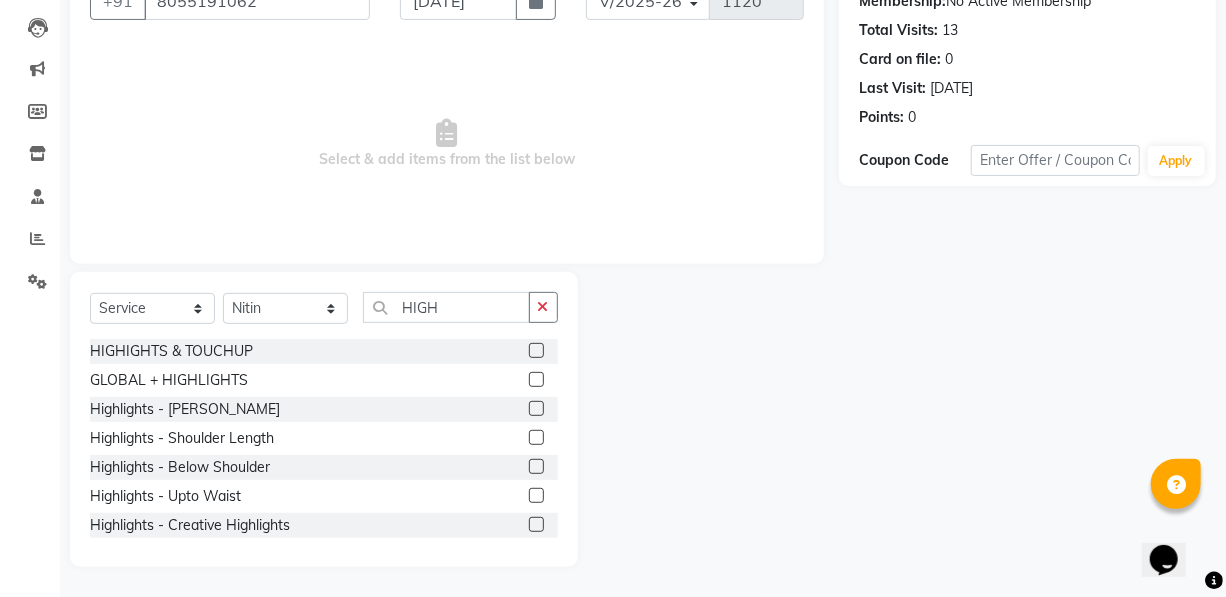 click 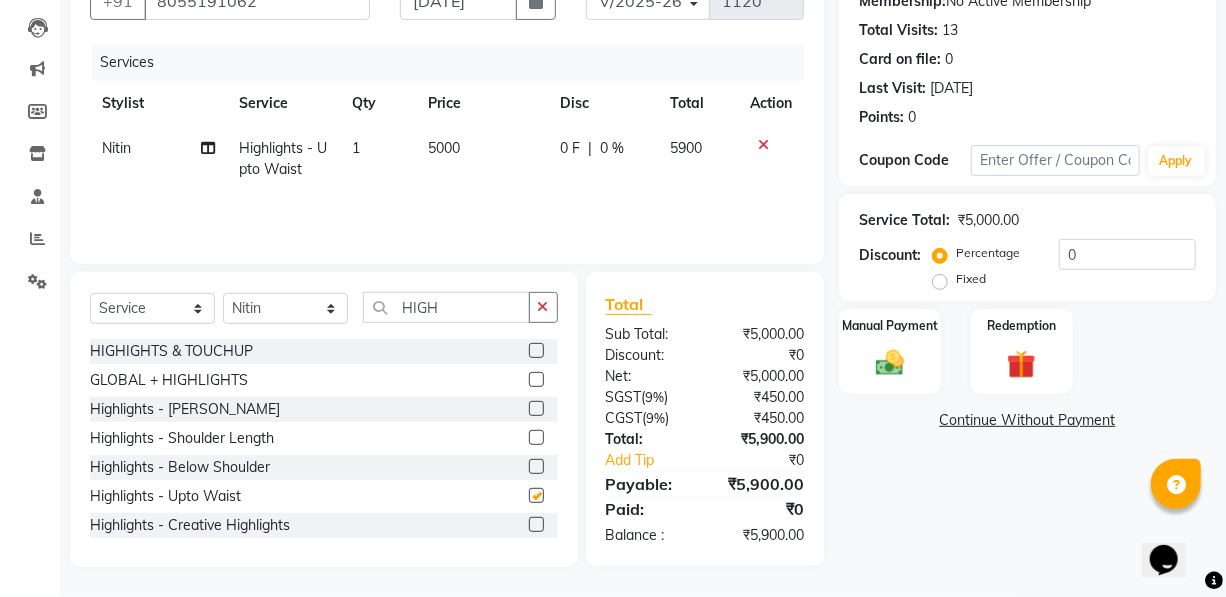 checkbox on "false" 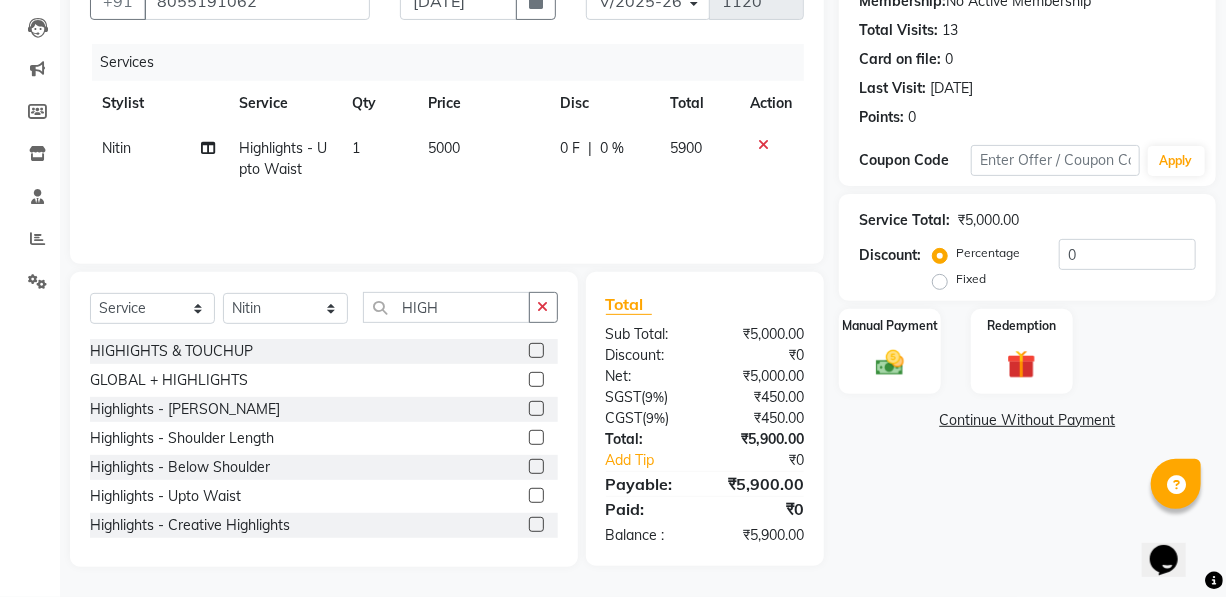 click on "5000" 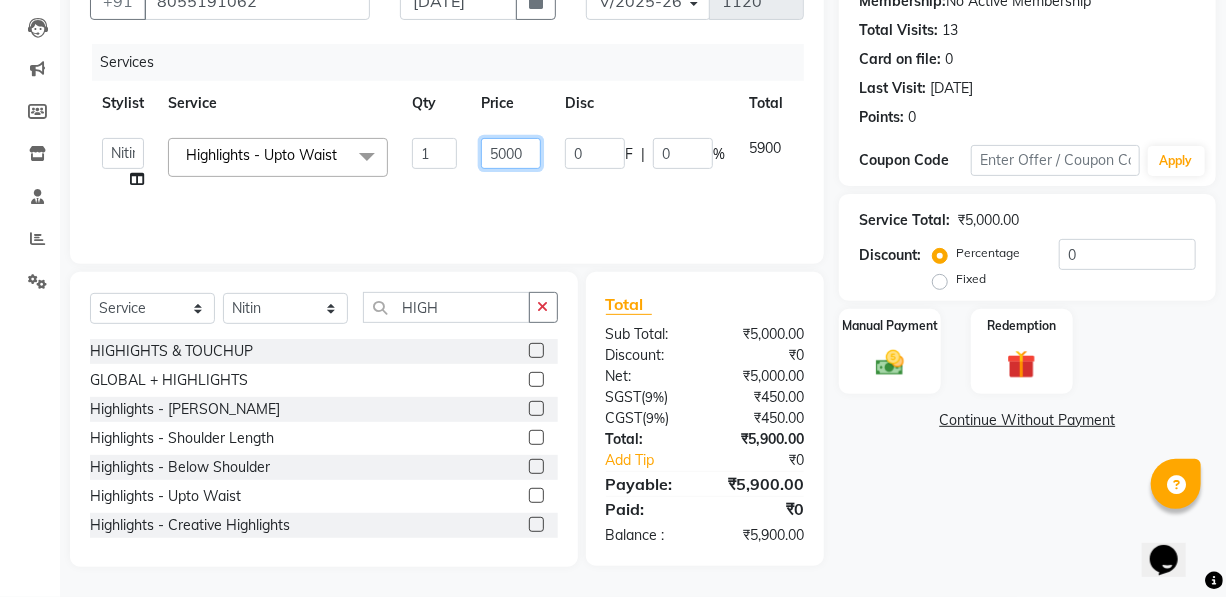 click on "5000" 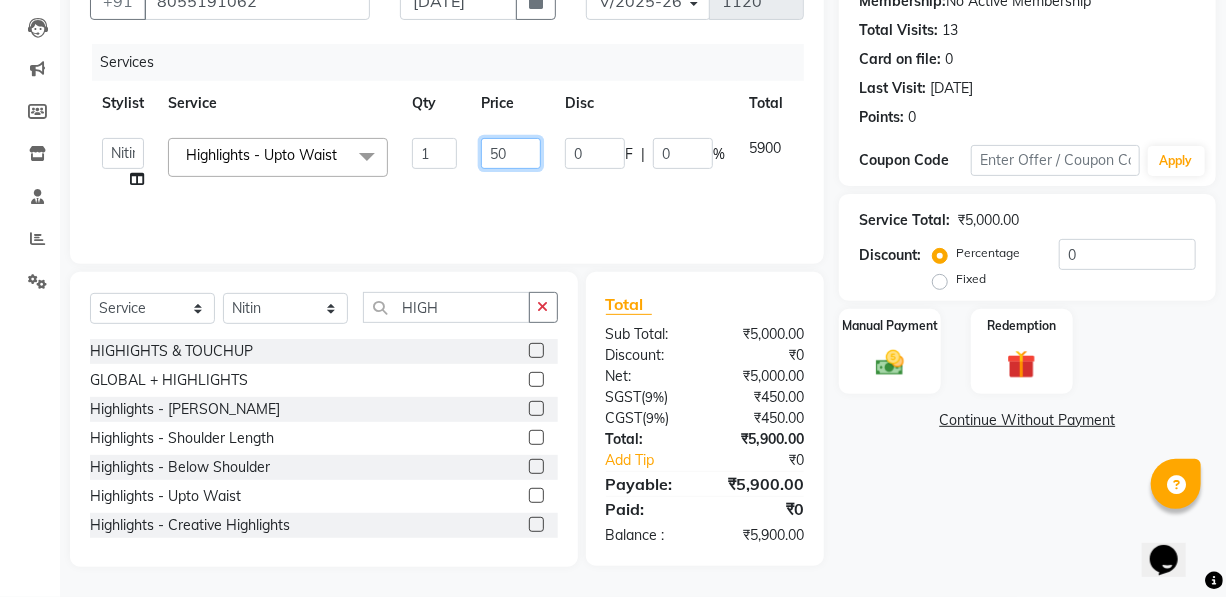 type on "5" 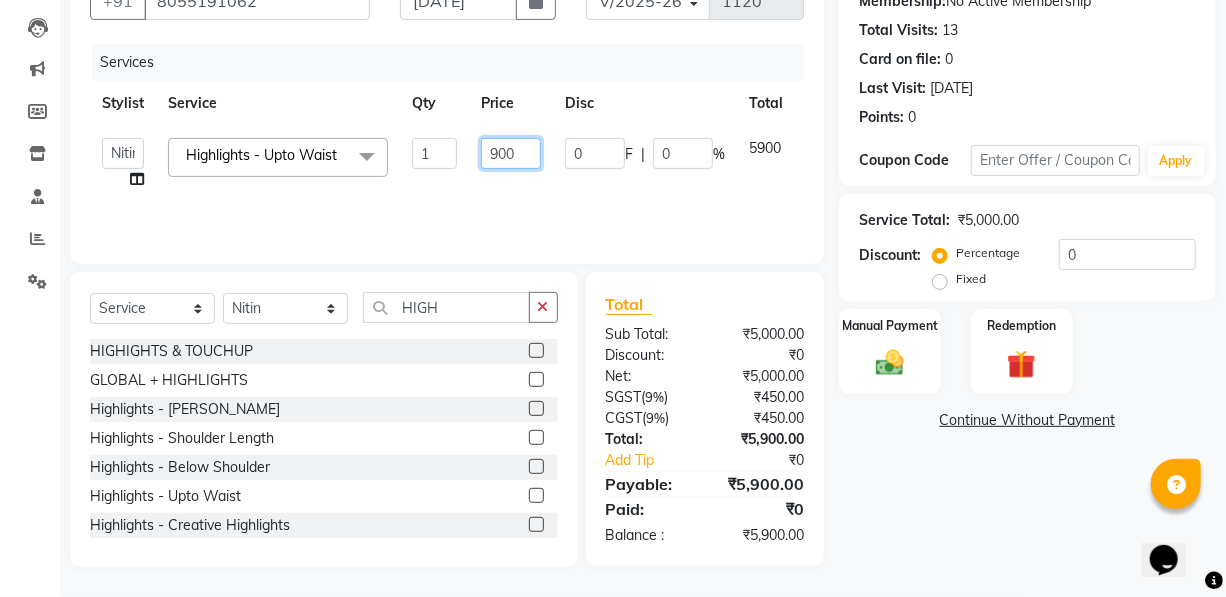 type on "9000" 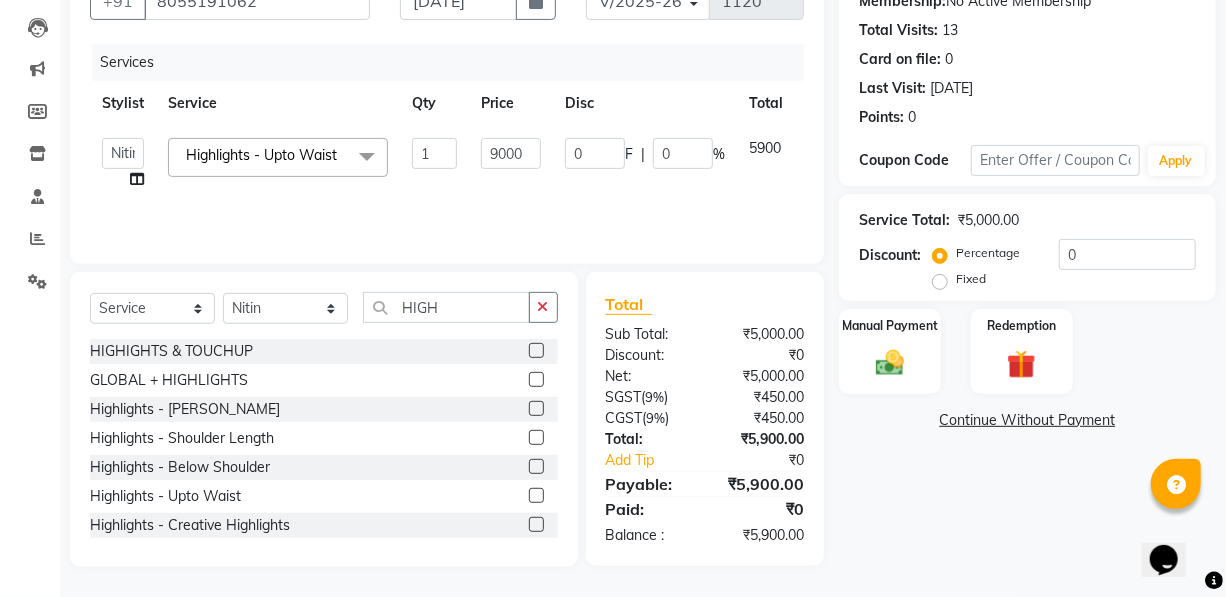 click on "Services Stylist Service Qty Price Disc Total Action  AKASH   [PERSON_NAME]   Mahesh   Manager   [PERSON_NAME]   Nitin   POOJA   [PERSON_NAME]  Highlights -  Upto Waist  x Haircuts -  Mens Cut And Styling Haircuts -  Womens Cut And Blowdry Haircuts -  Child Cut Boy Haircuts -  Child Cut Girl DANDRUFF TREATMENT SCRUB  FLIX CUT HAIR CUT & [PERSON_NAME] TRIM  CHILD CUT GIRL SIGNATURE FACIAL  BACK POLISH  HAND POLISH NAIL CUT & FILE  Demo FULL BODY POLISHING kerasmooth treatment  [DEMOGRAPHIC_DATA] AMONIA FREE ROOT TOUCHUP CHEEK WAX  HAIR WASH SULFATE FREE ADVANCE TREATMENT CLEAN UP Gemology Facial Hydra Facial [PERSON_NAME] COLOR HAIR WASH & BLOW DRY O3+ WHITENING FACIAL FACE WAX EAR WAX LOWERLIP WAX Threading lowerlip WOMEN -  HAIR STYING BALAYAGE TANINO PLASTIA PACKAGE HEAD MASSAGE WAX - SIDE LOCKS WAX - CHIN THREADING MEN - EYEBROWS THREADING MEN - CHEEKS HIGHIGHTS & TOUCHUP CYSTENE [MEDICAL_DATA] & COLOR KERATIN NAIL POLISH APPLICATION MOLECULAR TREATMENMT REBONDING NOSE WAX SMOOTHNING MOUSTACHE COLOR BODY TRIM STRAIGHT BLOWDRY" 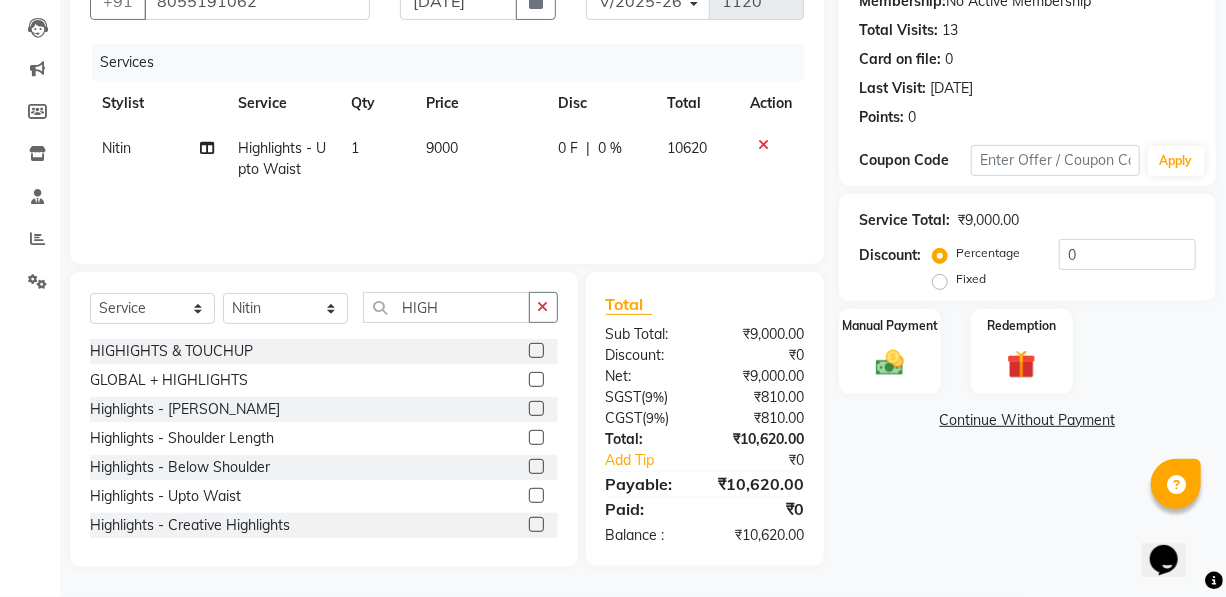 click on "Select  Service  Product  Membership  Package Voucher Prepaid Gift Card  Select Stylist AKASH Akshay [PERSON_NAME] Manager [PERSON_NAME] Nitin POOJA [PERSON_NAME] HIGH HIGHIGHTS & TOUCHUP  GLOBAL + HIGHLIGHTS  Highlights -  [PERSON_NAME] Length  Highlights -  Shoulder Length  Highlights -  Below Shoulder  Highlights -  Upto Waist  Highlights -  Creative Highlights  Highlights -  Change Of Colour / Colour Correction  Highlights -  Tint Regrowth (Root Touchup)  Global  -  Mens Cap Highlights _" 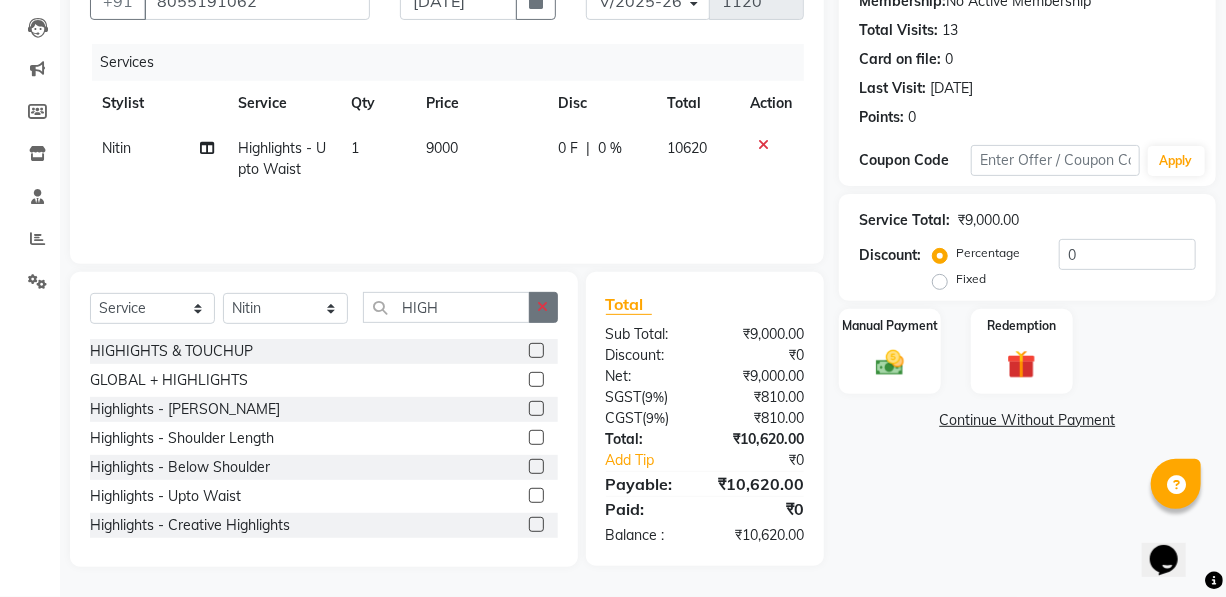 click 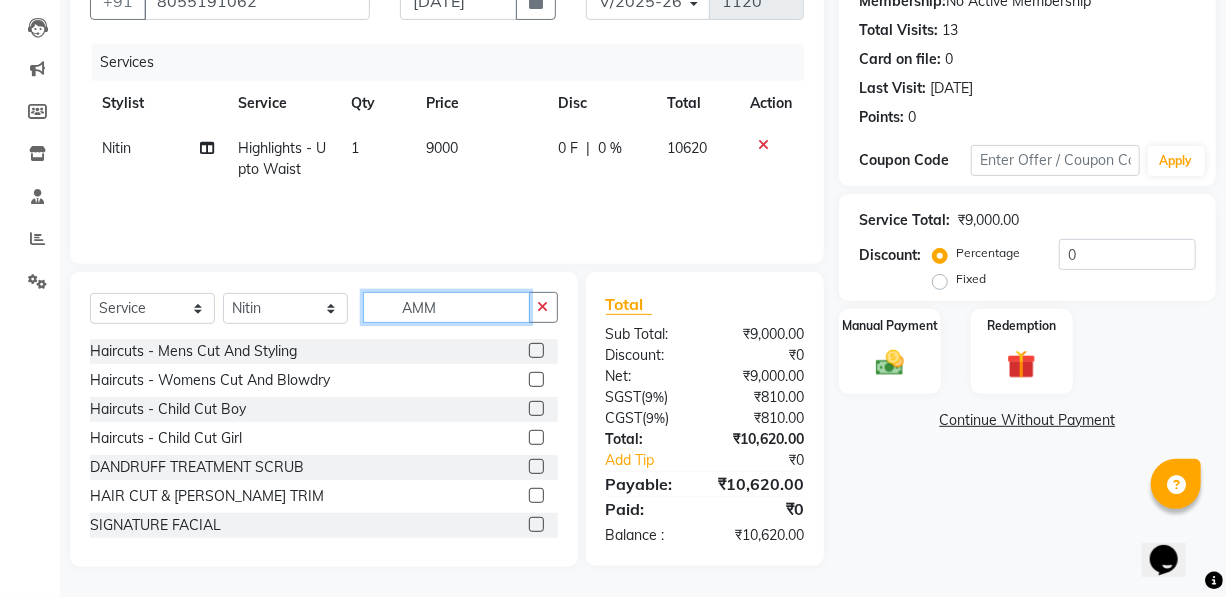 scroll, scrollTop: 203, scrollLeft: 0, axis: vertical 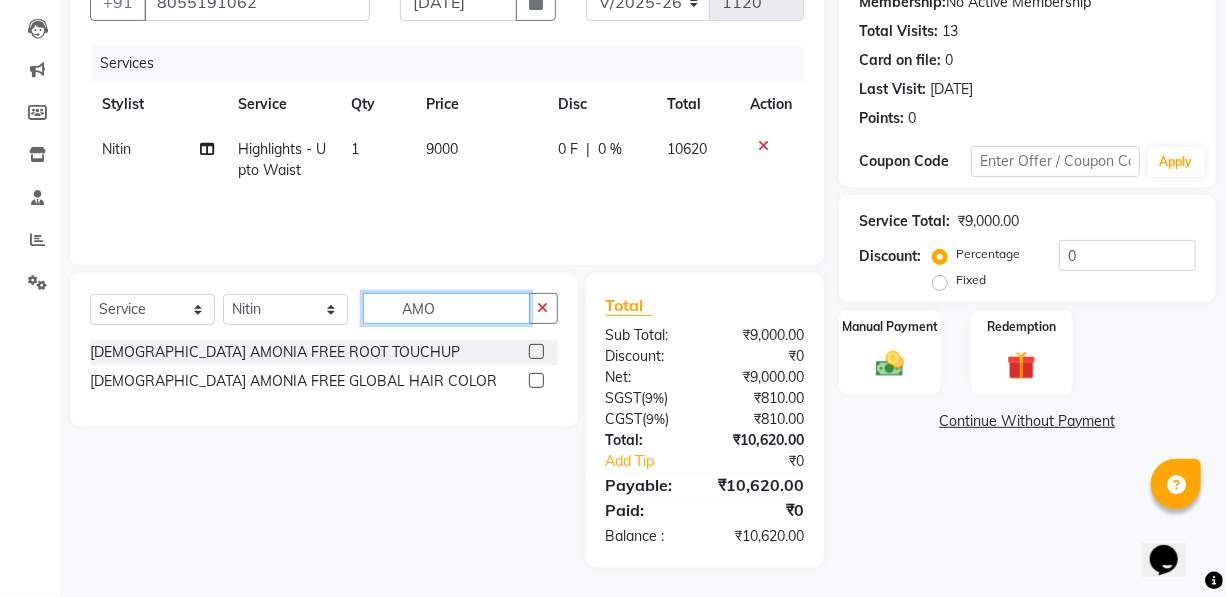 type on "AMO" 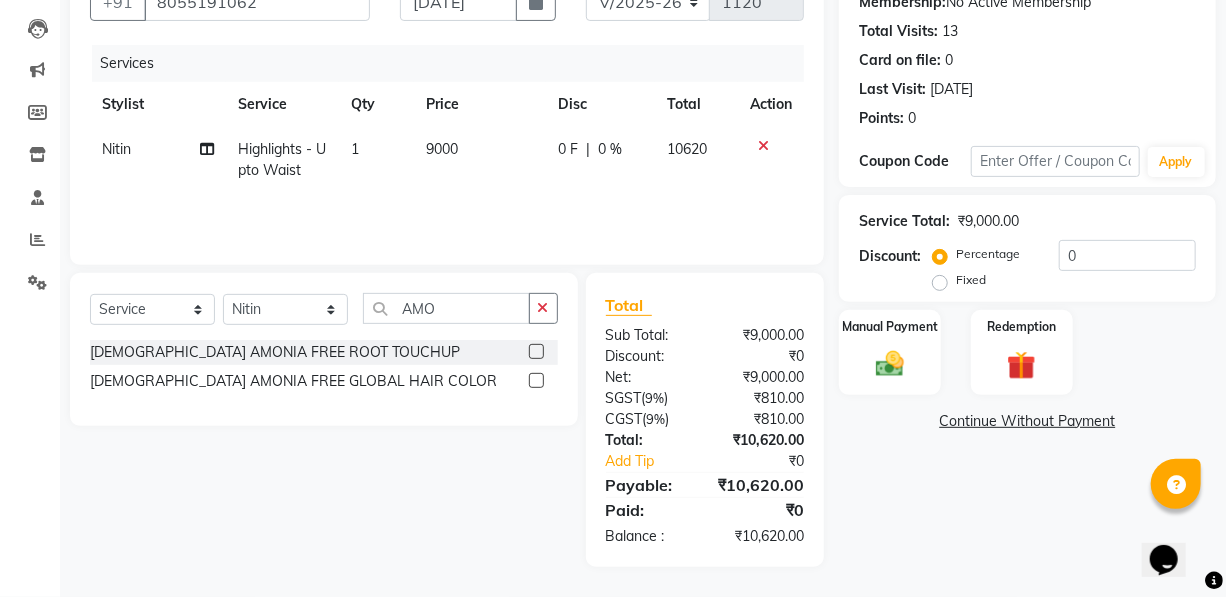 click 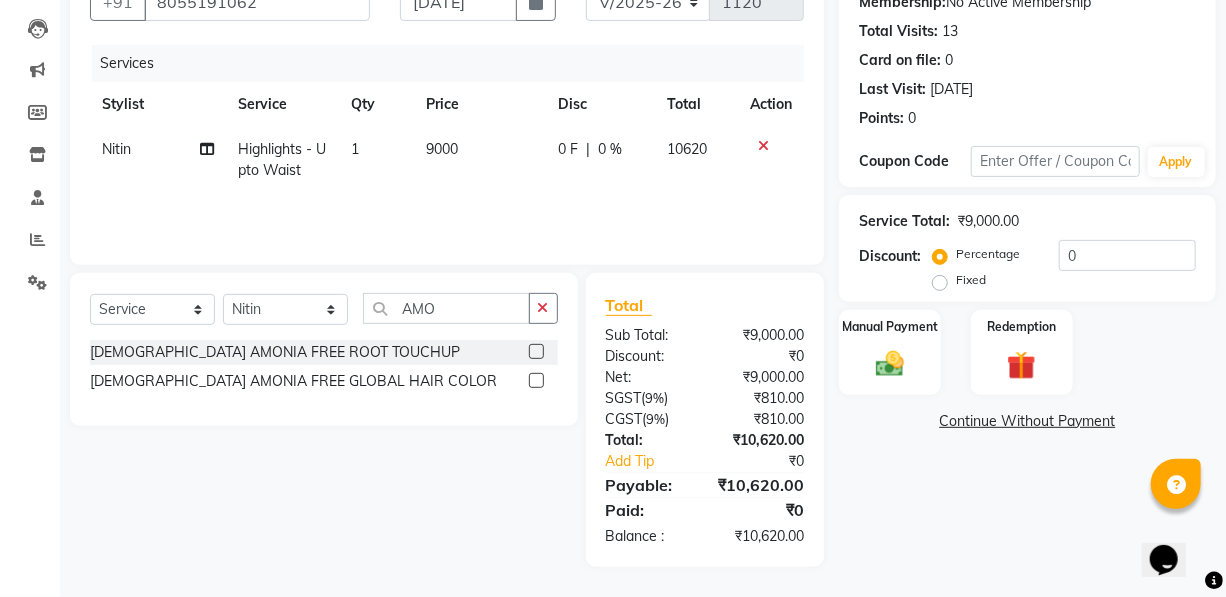 click at bounding box center [535, 352] 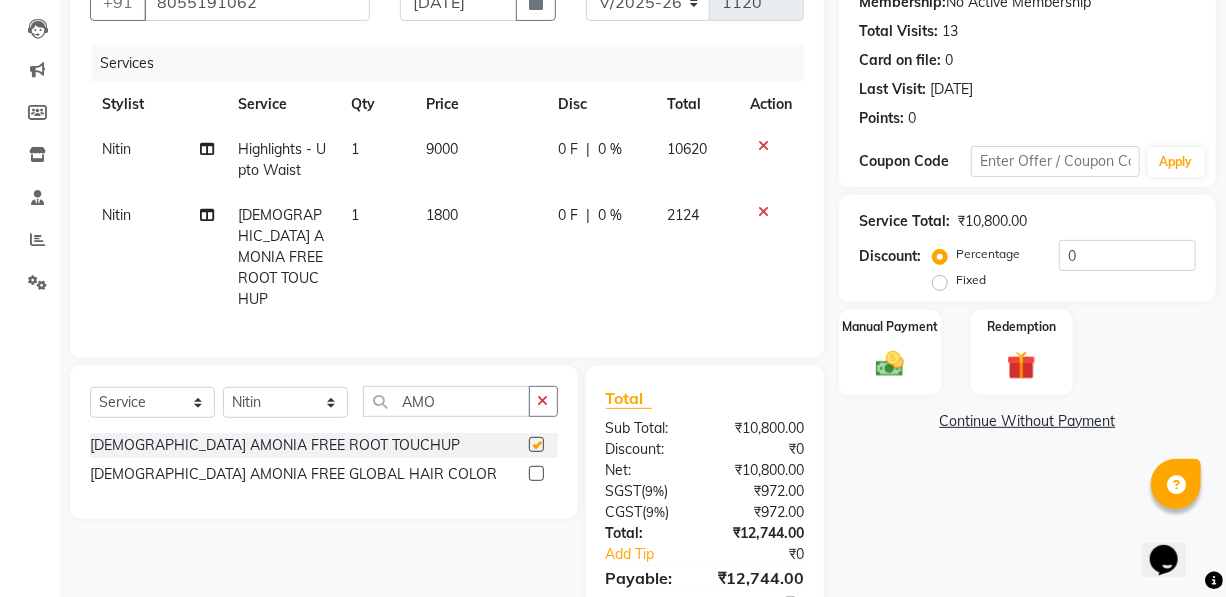 checkbox on "false" 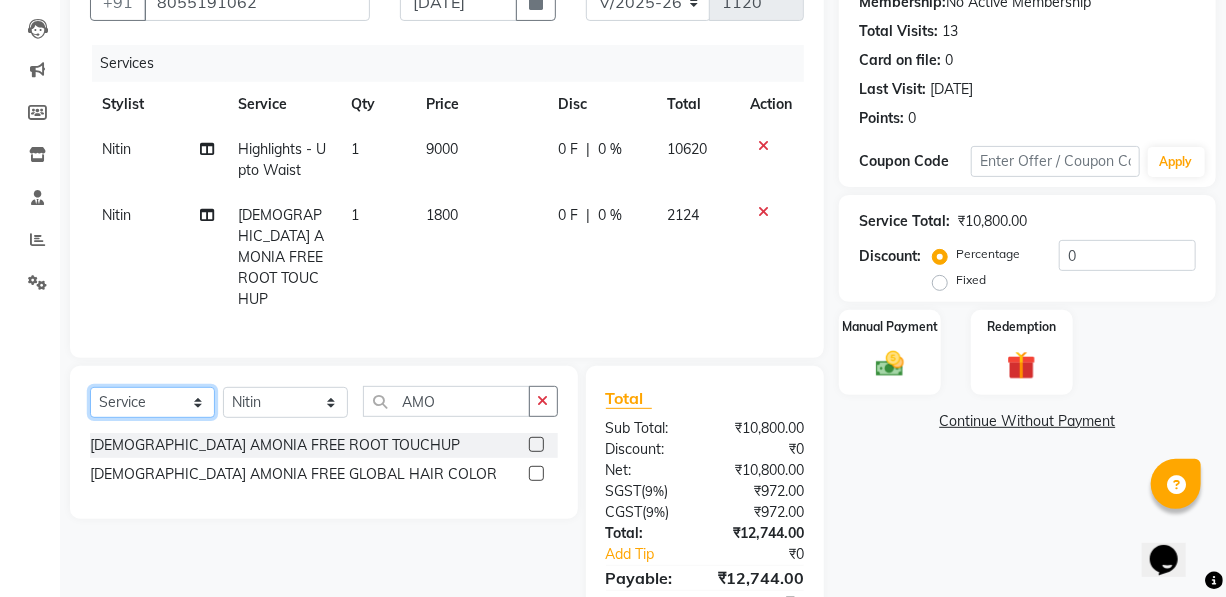 click on "Select  Service  Product  Membership  Package Voucher Prepaid Gift Card" 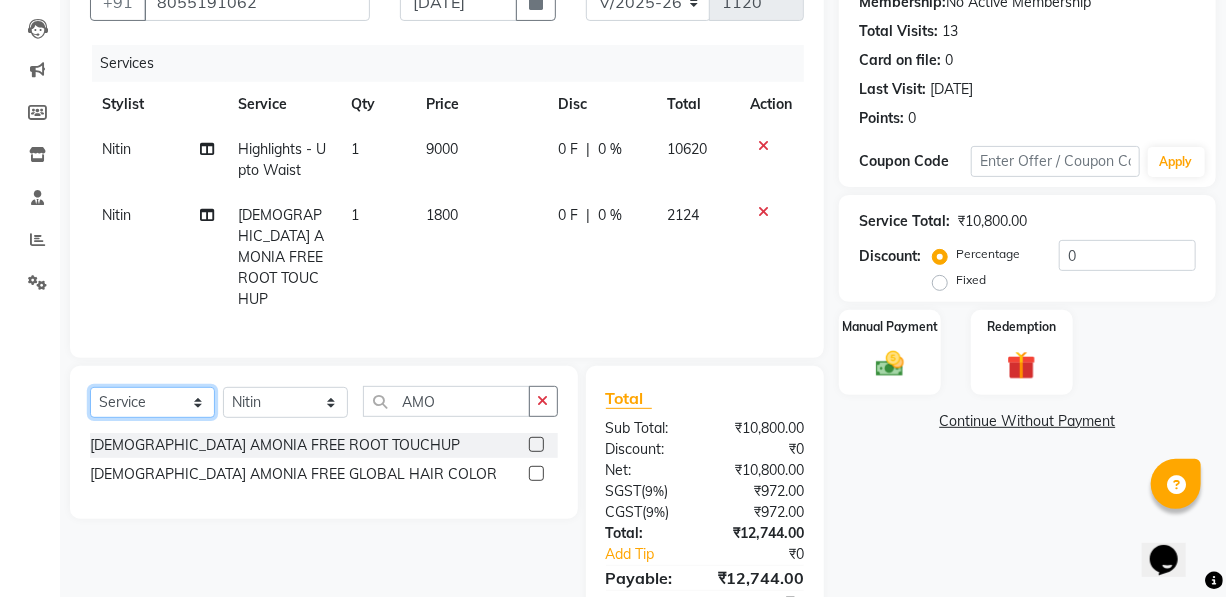 select on "product" 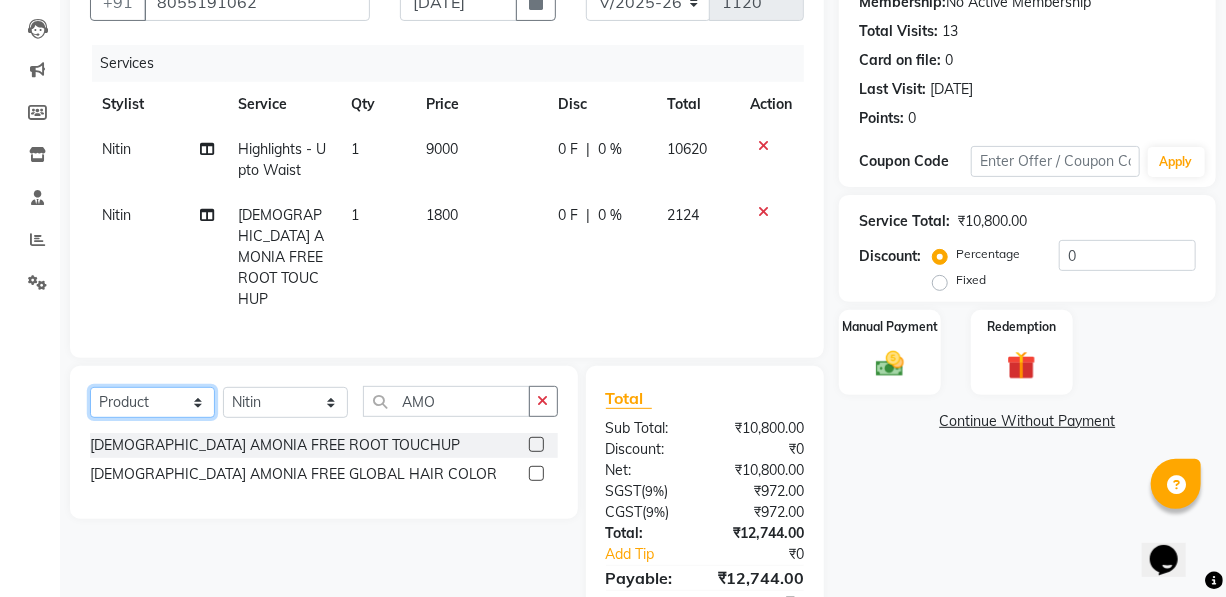 click on "Select  Service  Product  Membership  Package Voucher Prepaid Gift Card" 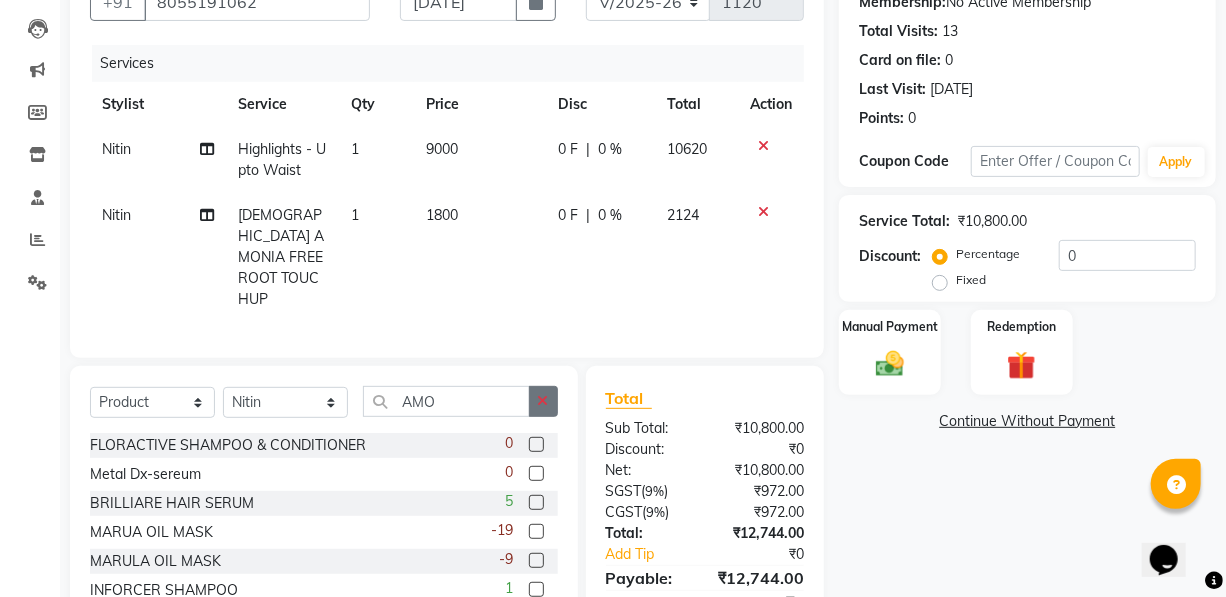 click 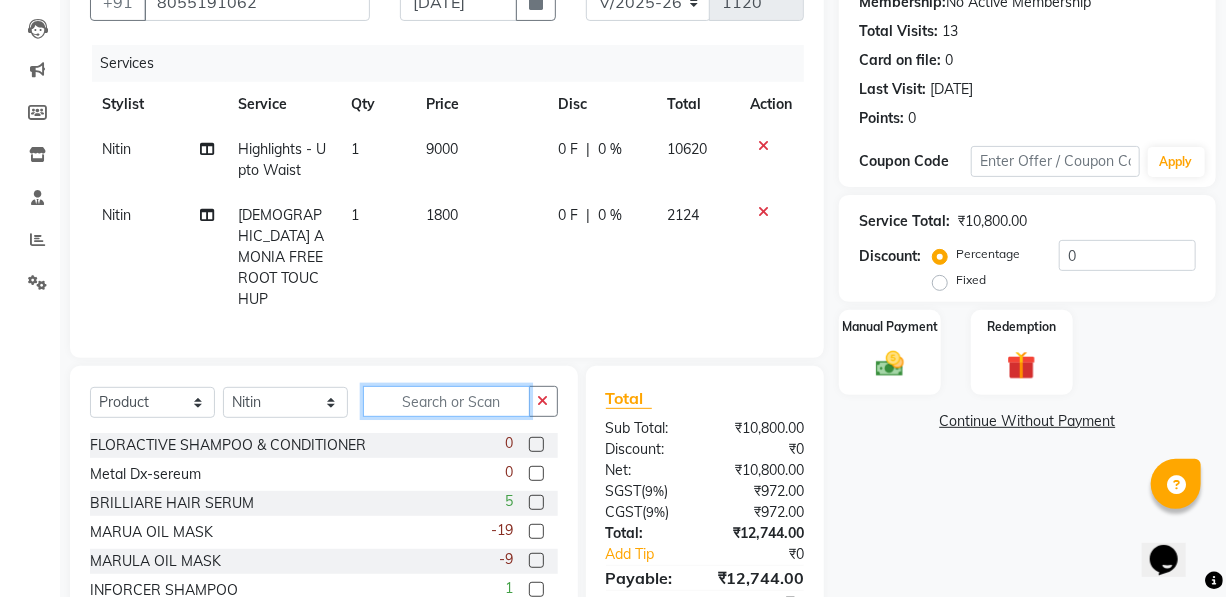 click 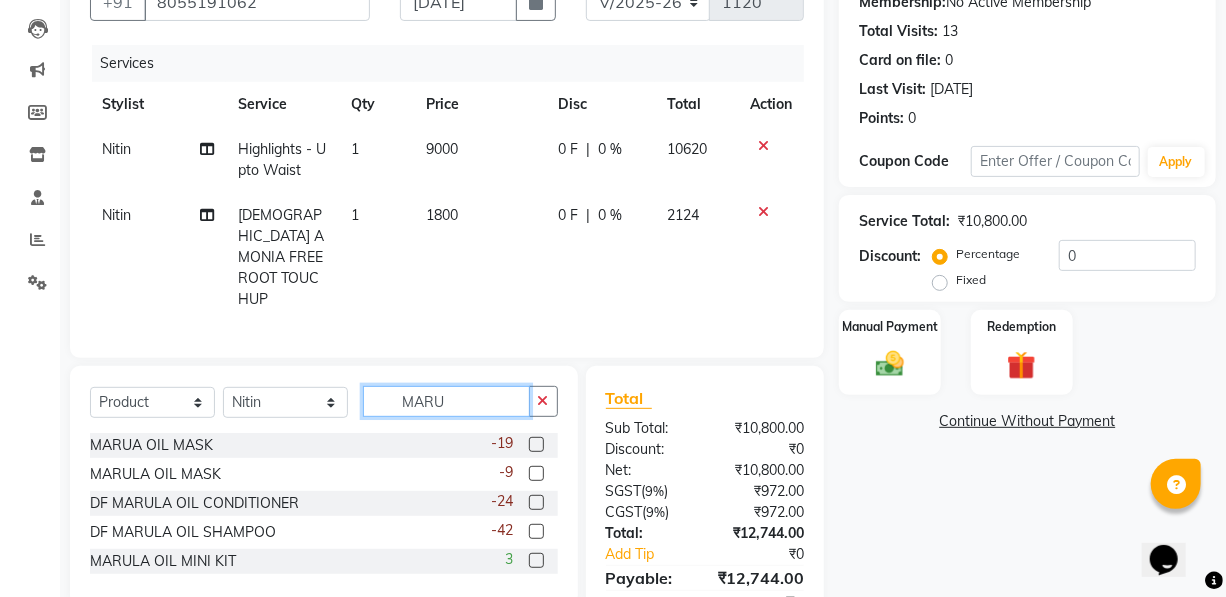 type on "MARU" 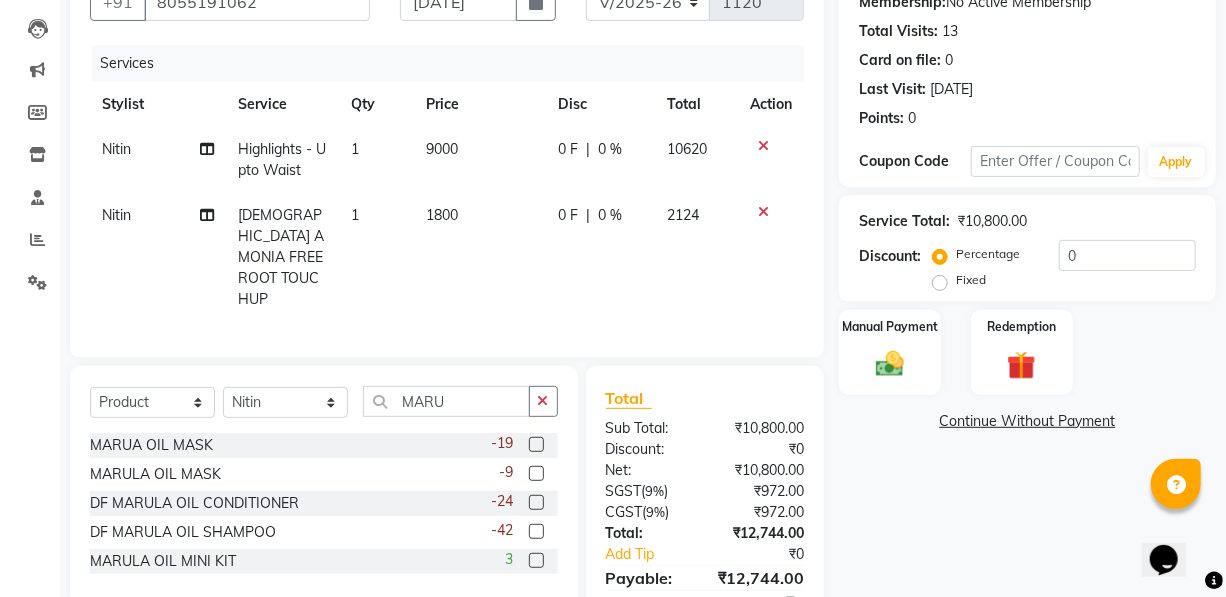 click 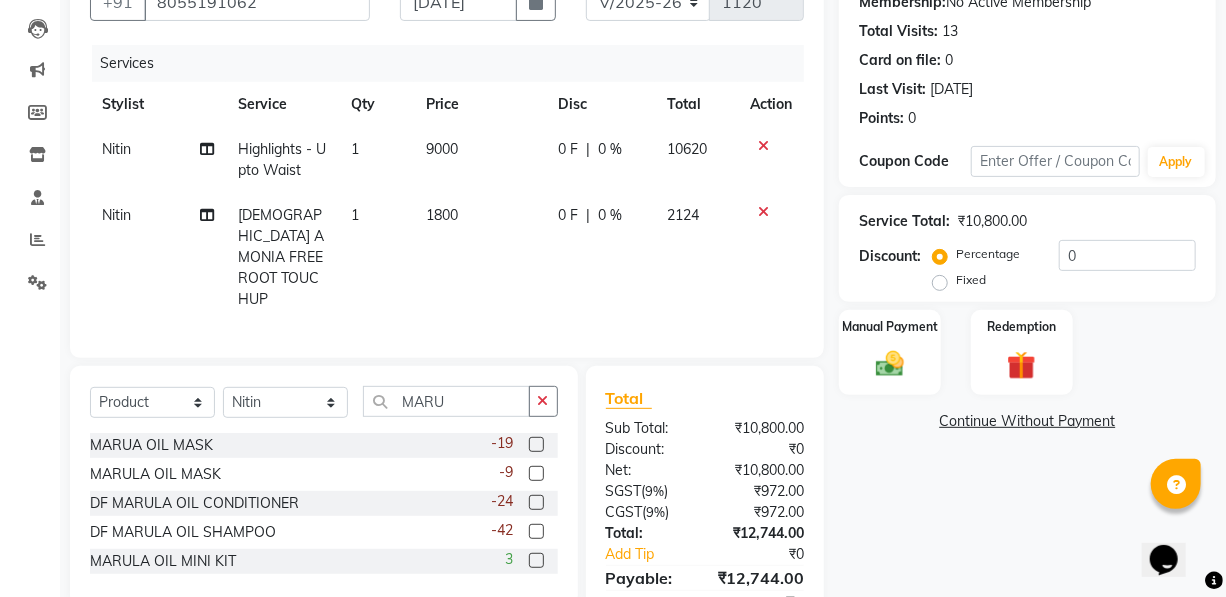 click at bounding box center (535, 474) 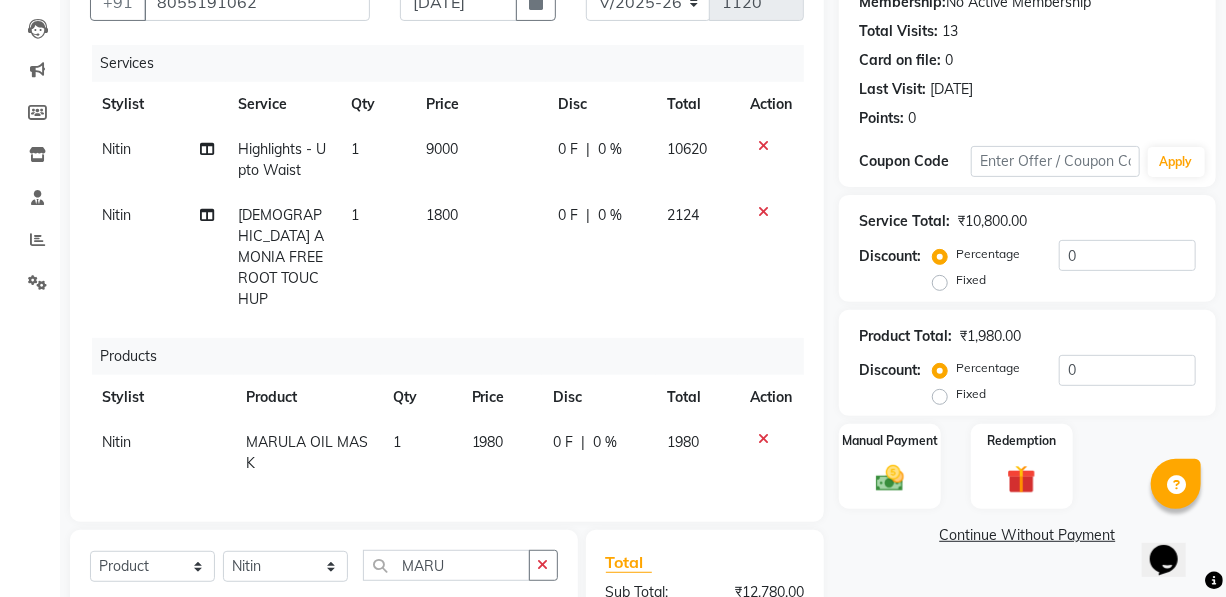 checkbox on "false" 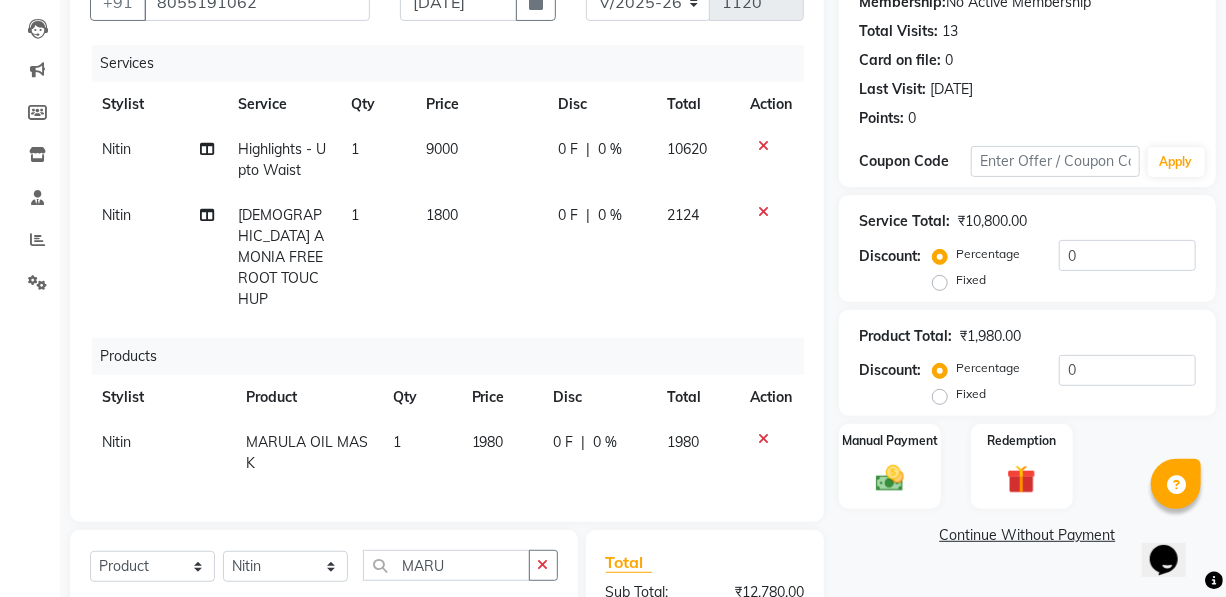 scroll, scrollTop: 455, scrollLeft: 0, axis: vertical 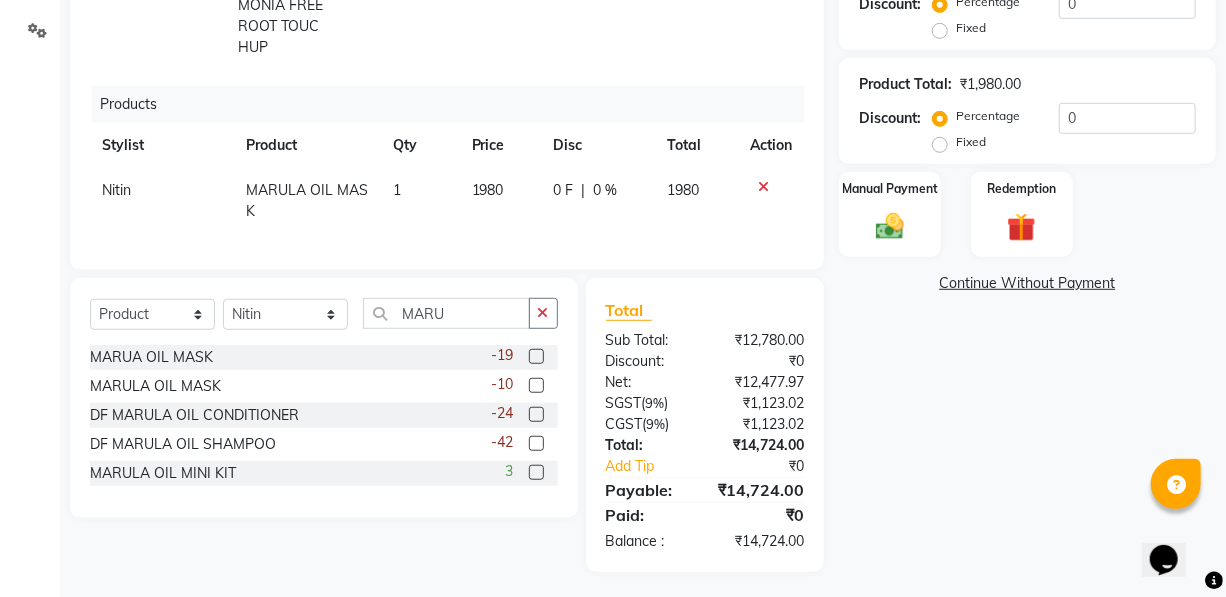select on "19234" 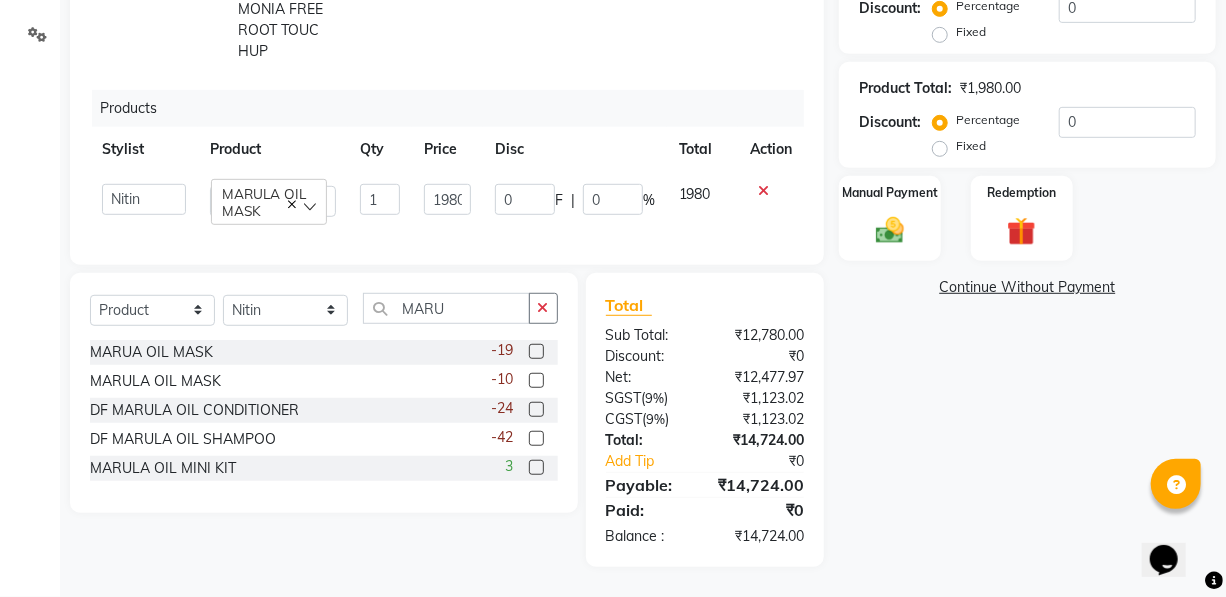 scroll, scrollTop: 448, scrollLeft: 0, axis: vertical 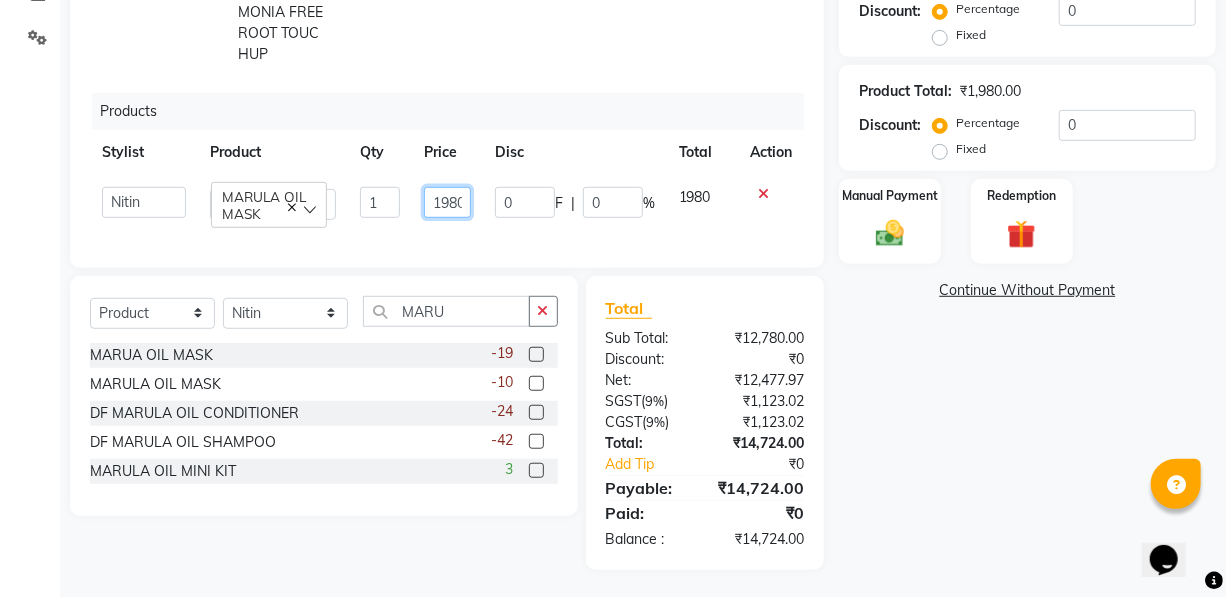 click on "1980" 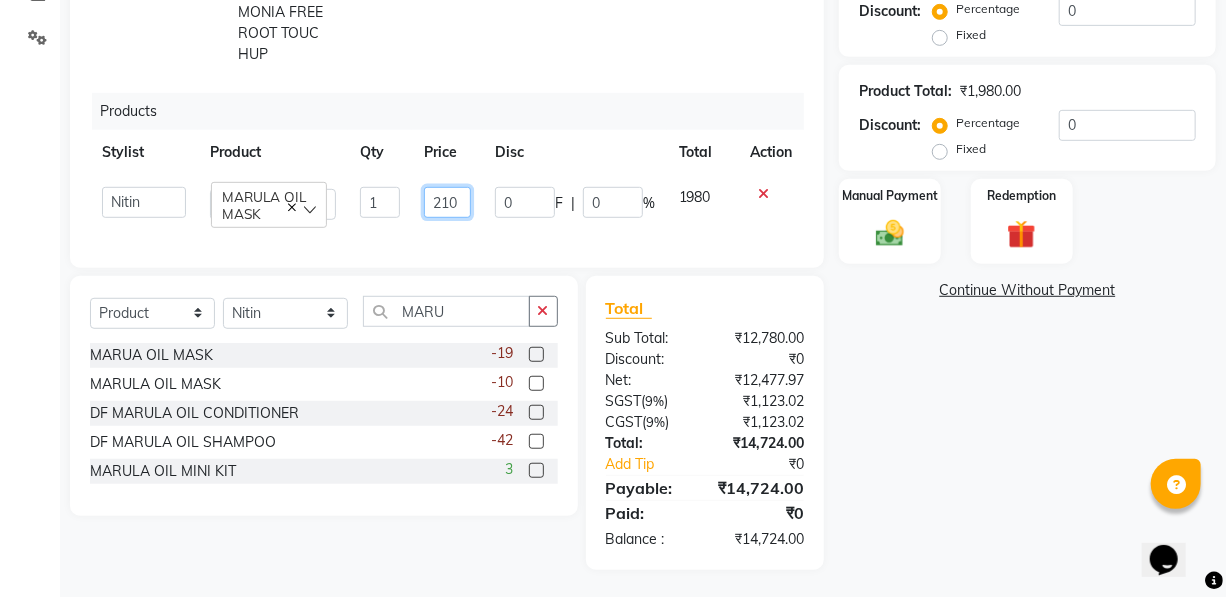 type on "2160" 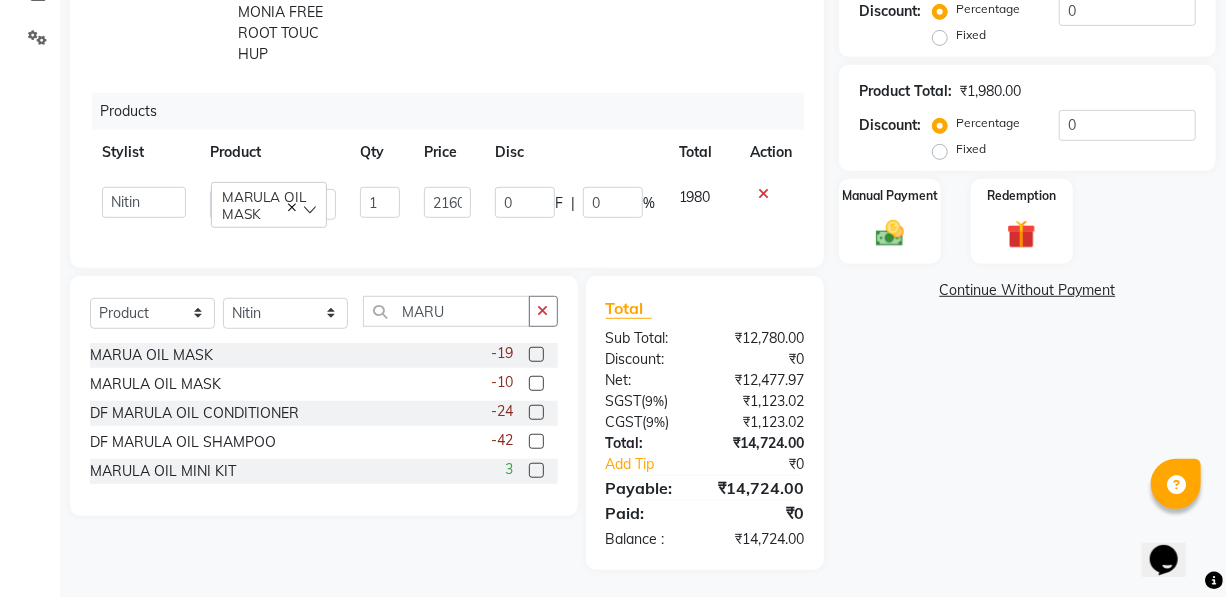 click on "Services Stylist Service Qty Price Disc Total Action Nitin Highlights -  Upto Waist 1 9000 0 F | 0 % 10620 Nitin [DEMOGRAPHIC_DATA] AMONIA FREE ROOT TOUCHUP 1 1800 0 F | 0 % 2124 Products Stylist Product Qty Price Disc Total Action  AKASH   [PERSON_NAME]   Manager   [PERSON_NAME]   POOJA   [PERSON_NAME]   MARULA OIL MASK  1 2160 0 F | 0 % 1980" 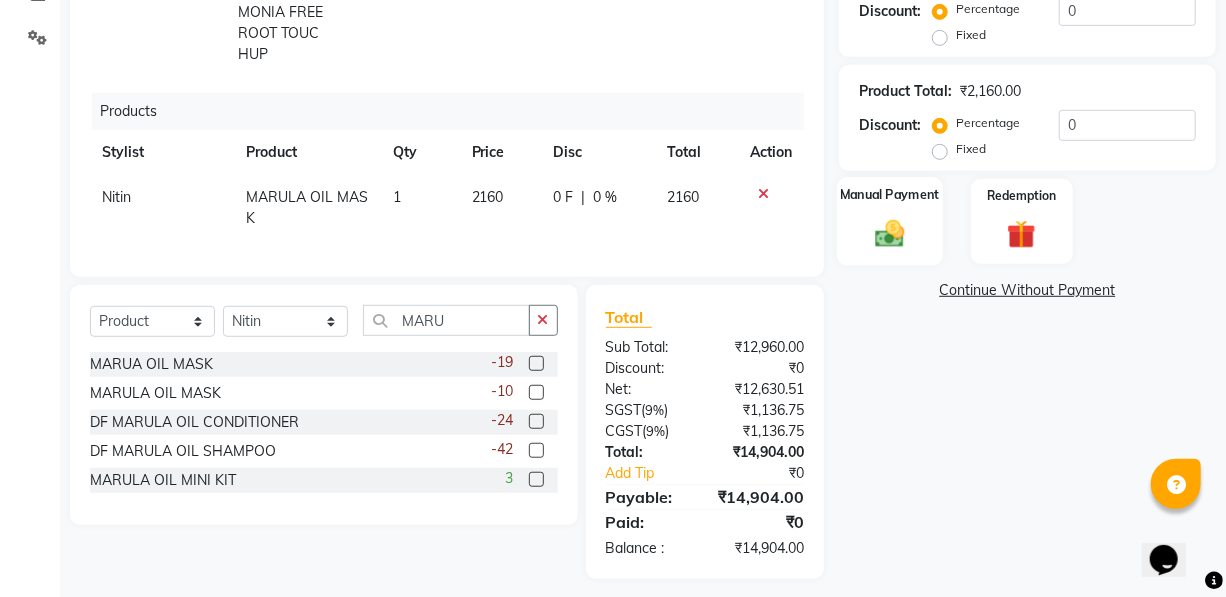 click 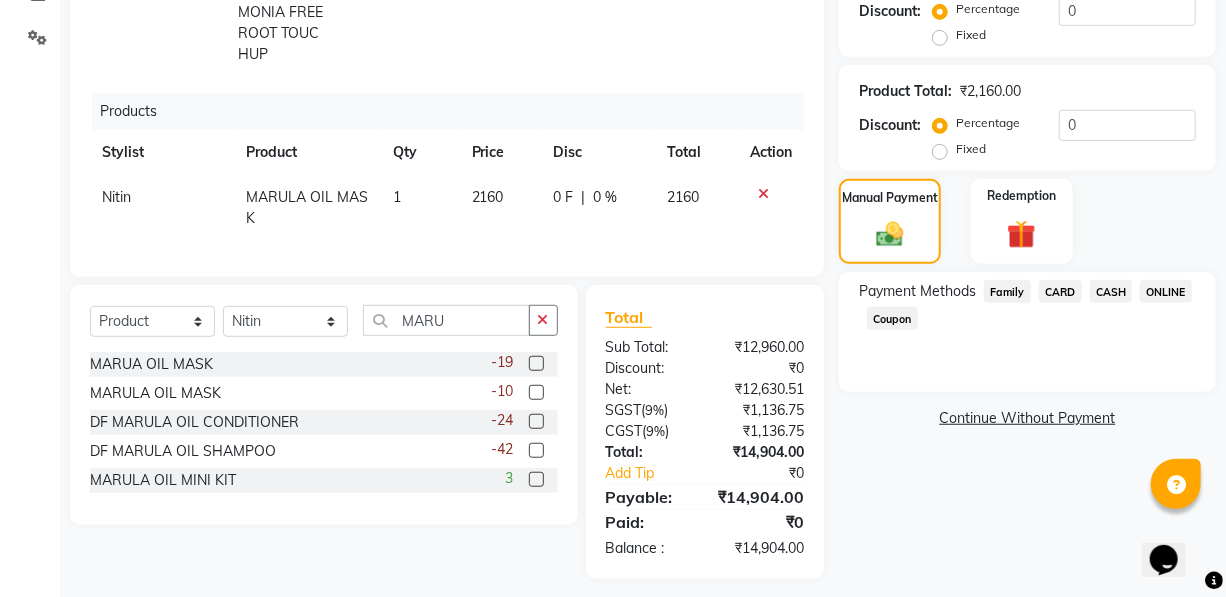 click on "CARD" 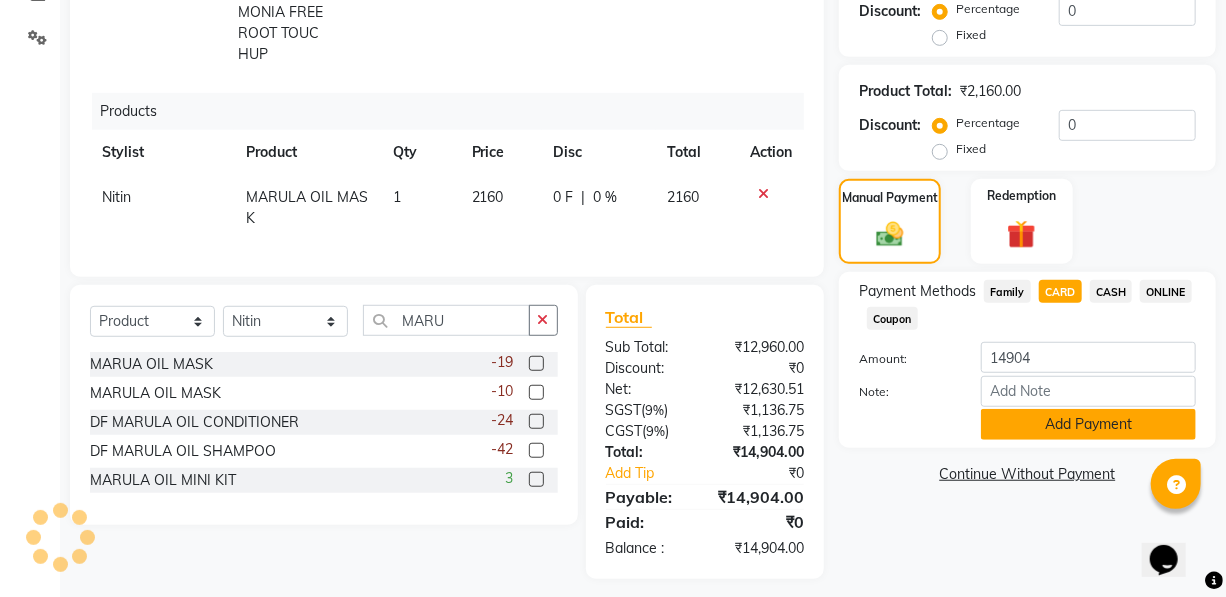 click on "Add Payment" 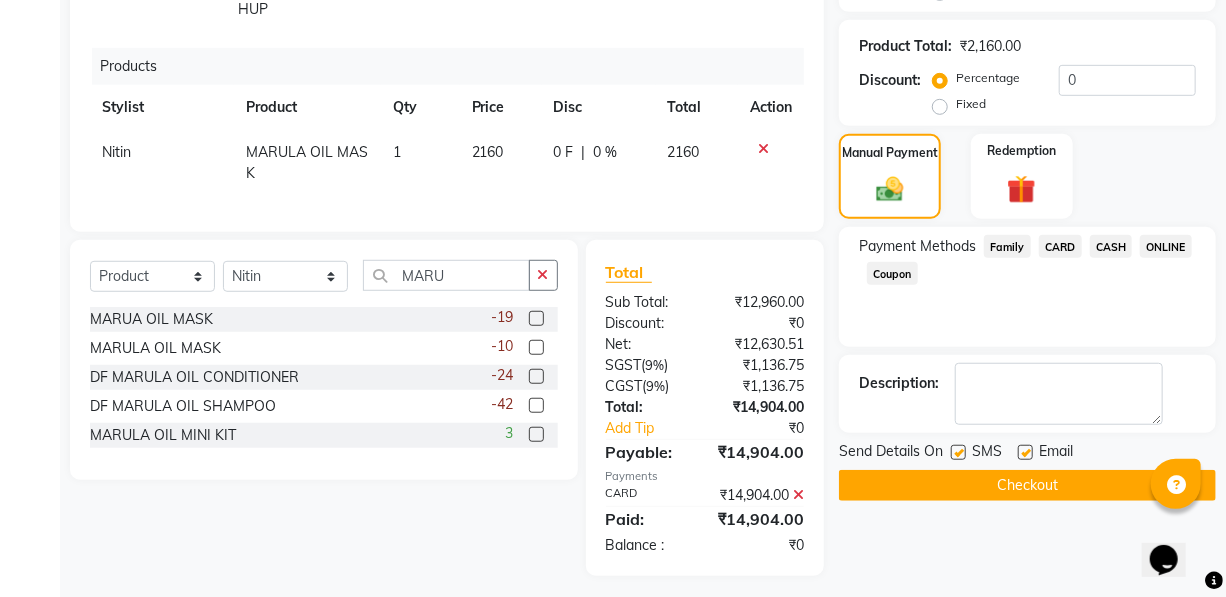 scroll, scrollTop: 518, scrollLeft: 0, axis: vertical 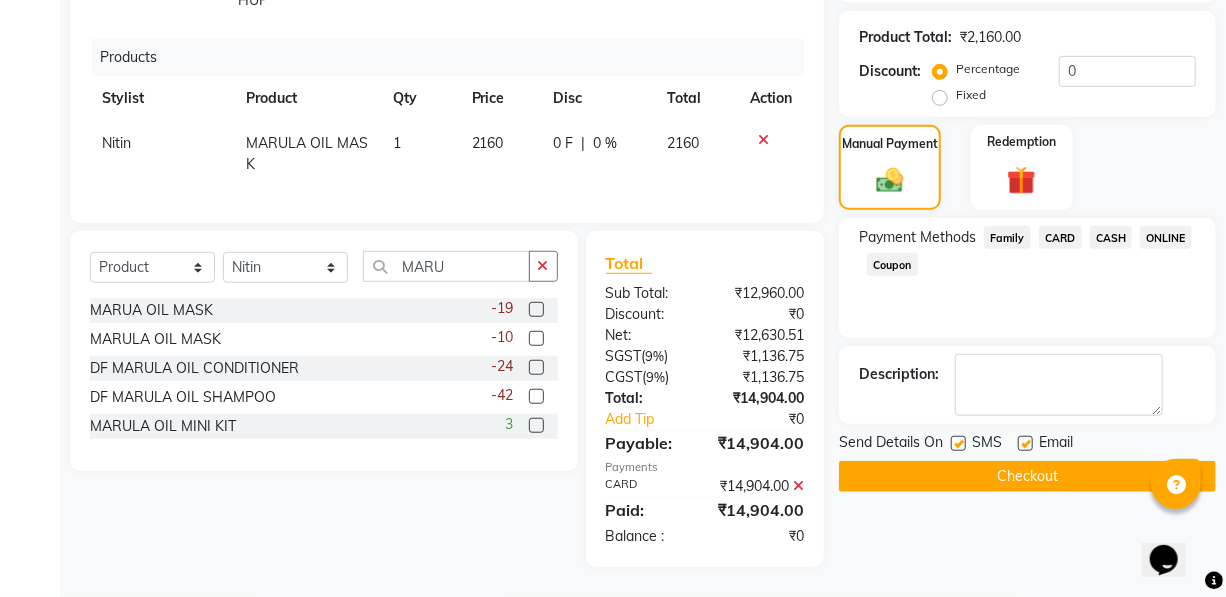 click on "Checkout" 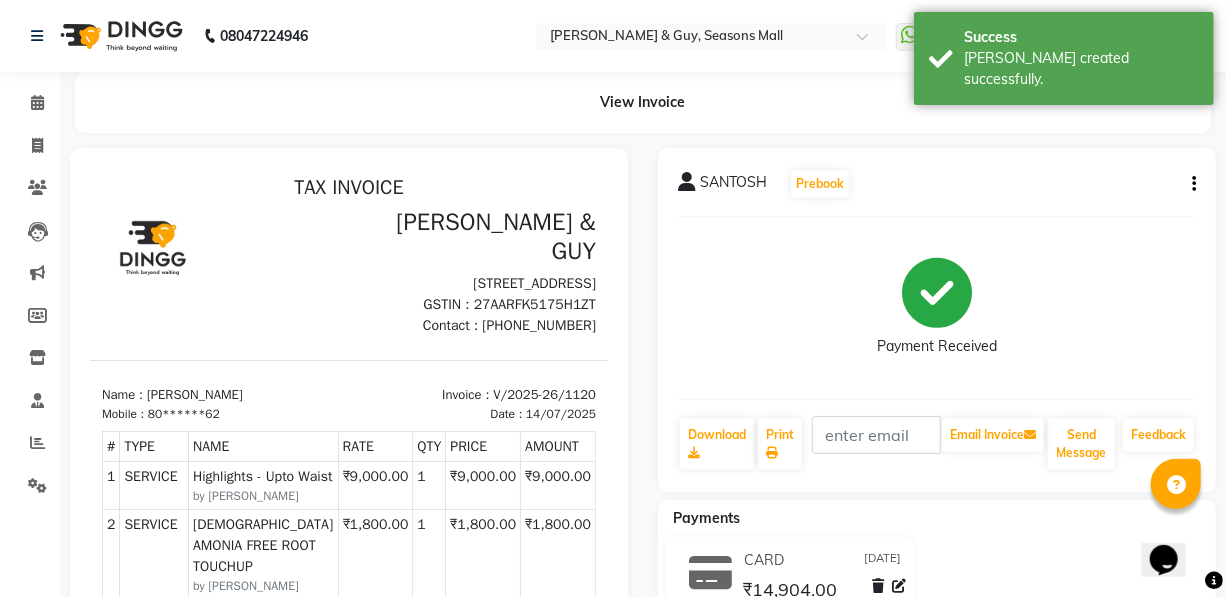 scroll, scrollTop: 0, scrollLeft: 0, axis: both 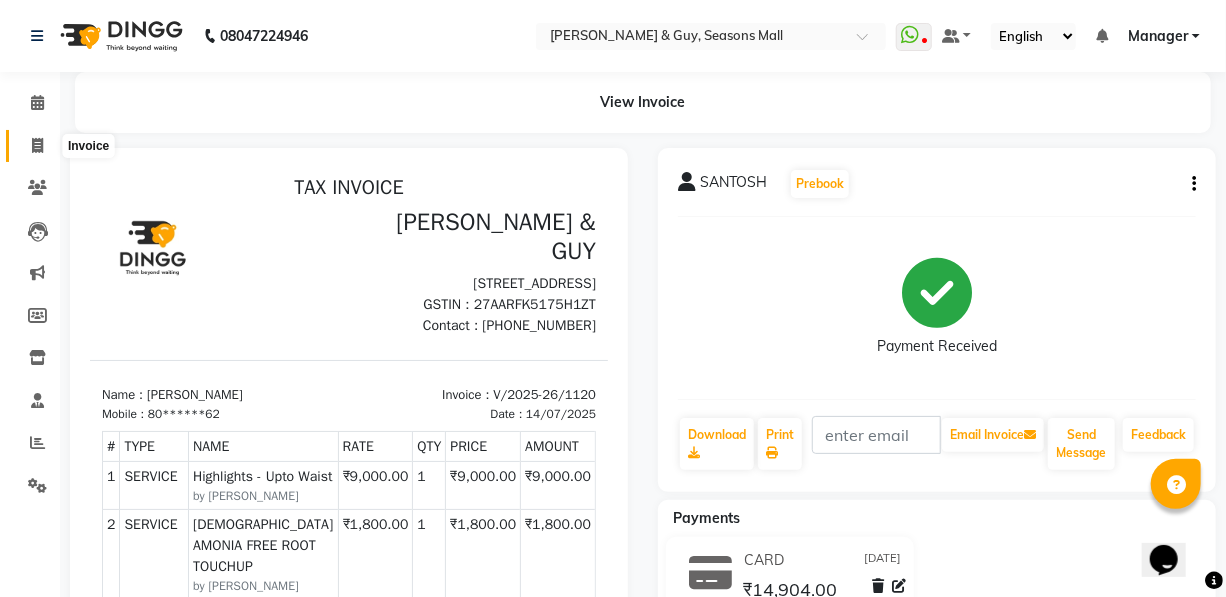 click 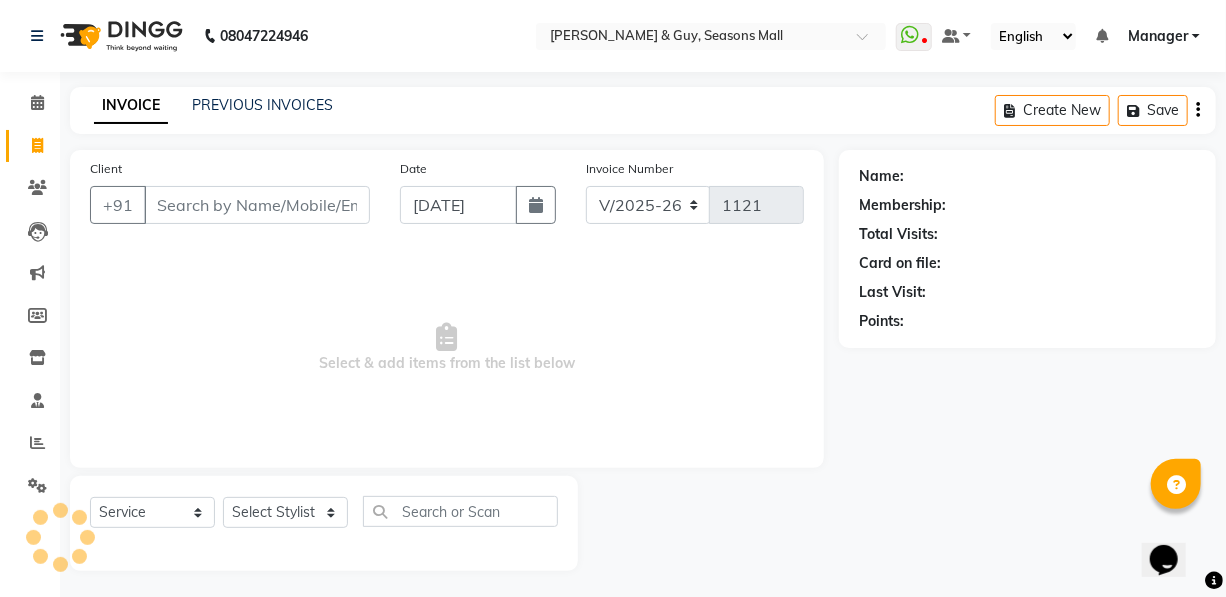scroll, scrollTop: 4, scrollLeft: 0, axis: vertical 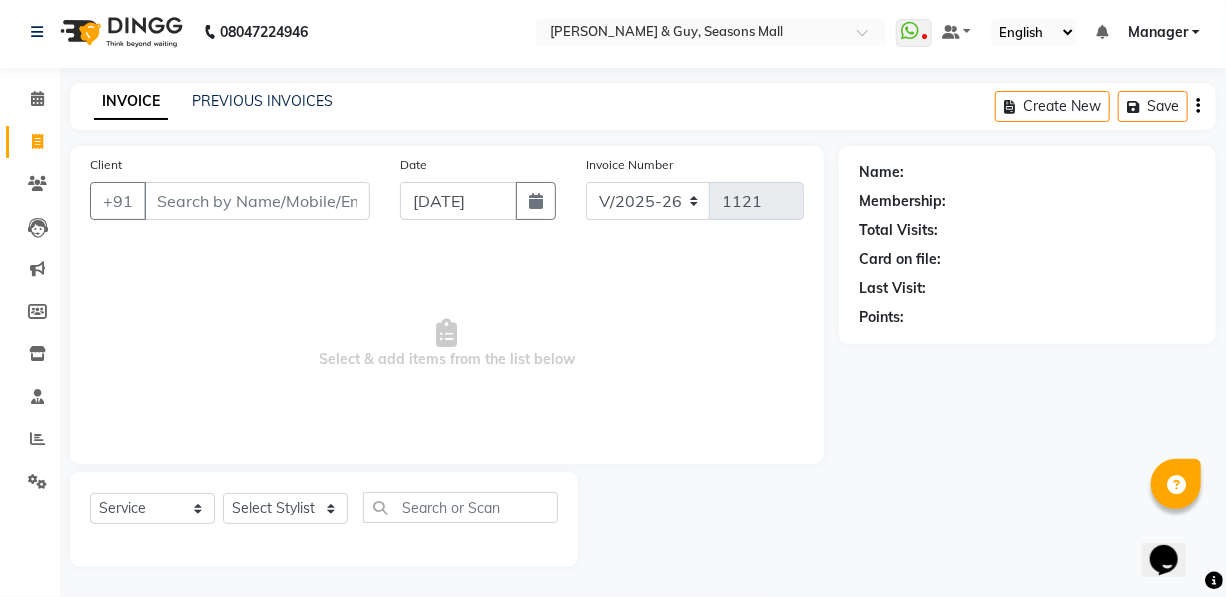 click on "Client" at bounding box center (257, 201) 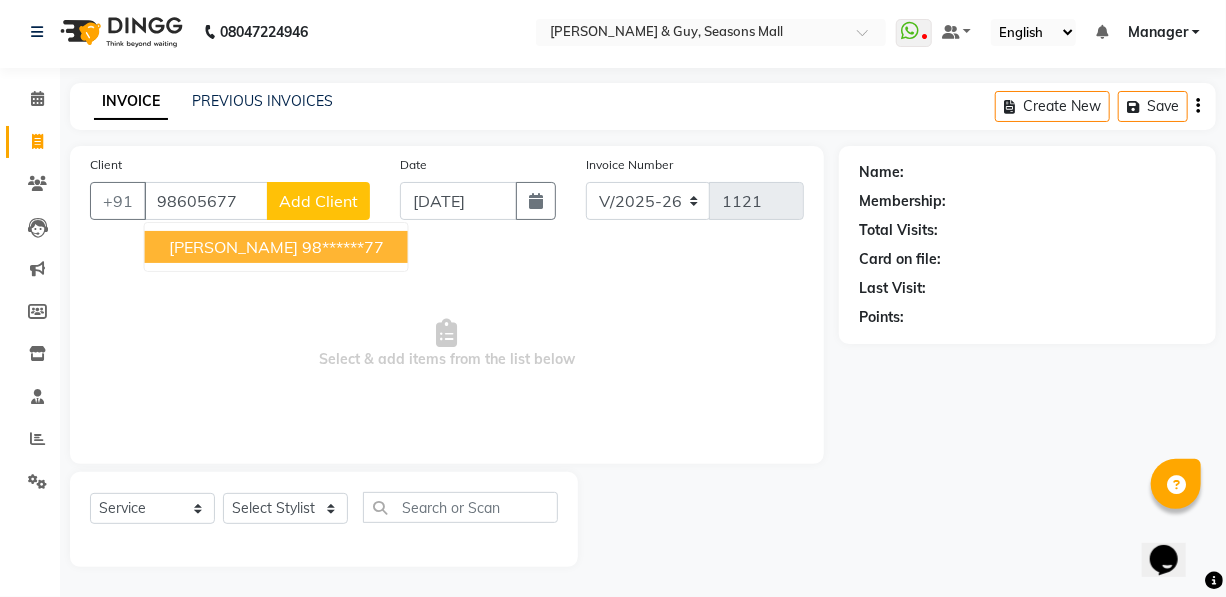 click on "98******77" at bounding box center (343, 247) 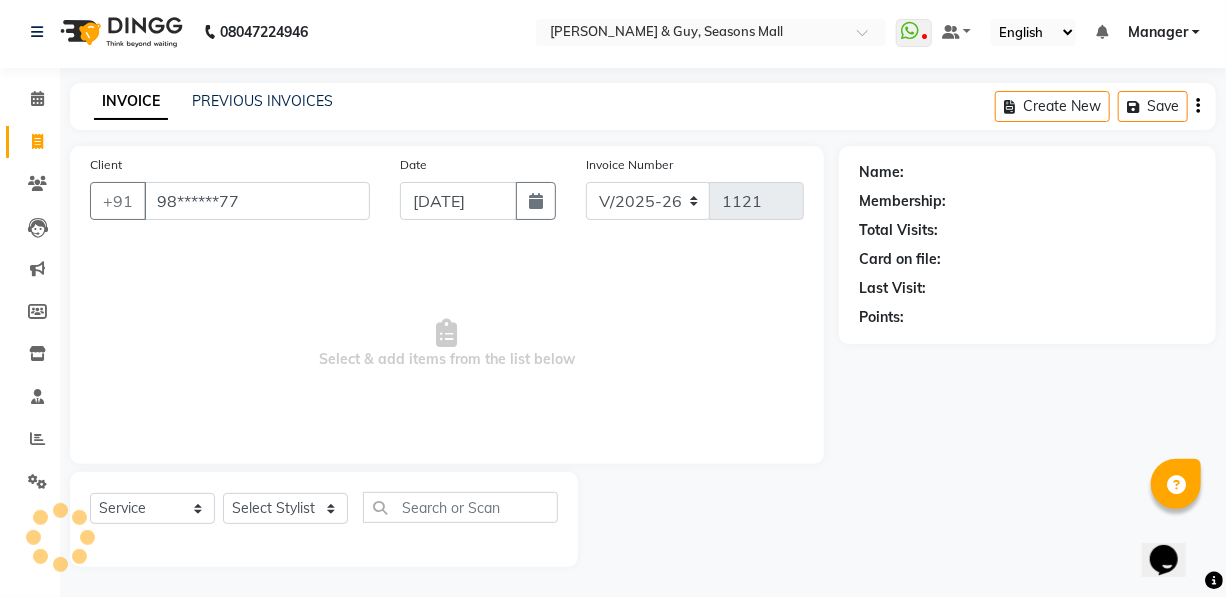 type on "98******77" 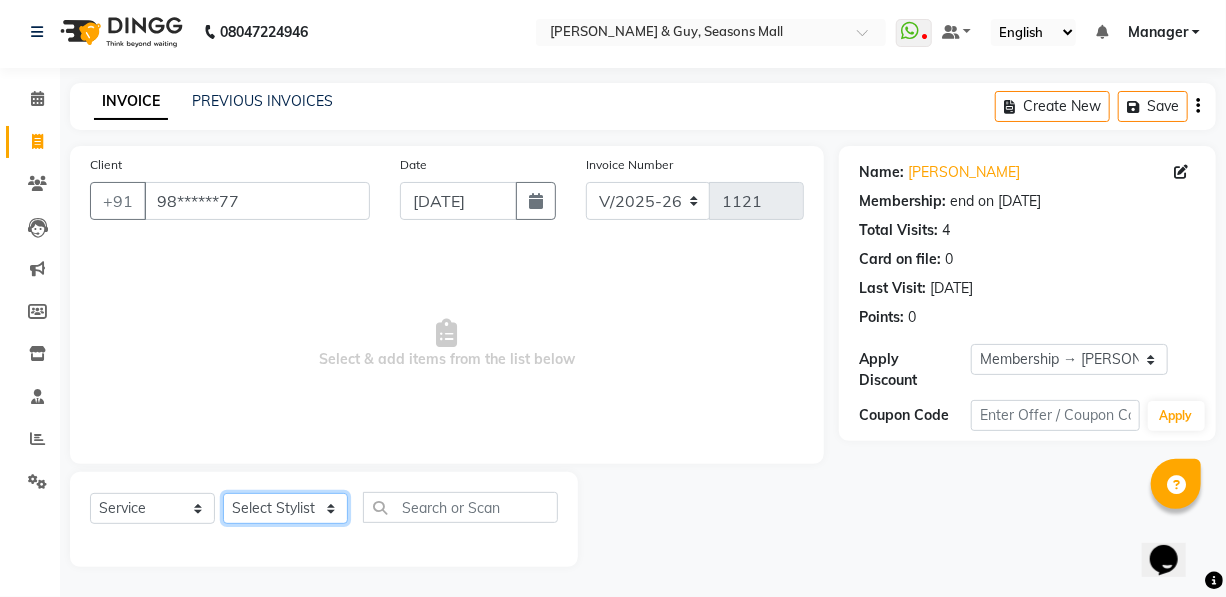 drag, startPoint x: 260, startPoint y: 493, endPoint x: 260, endPoint y: 505, distance: 12 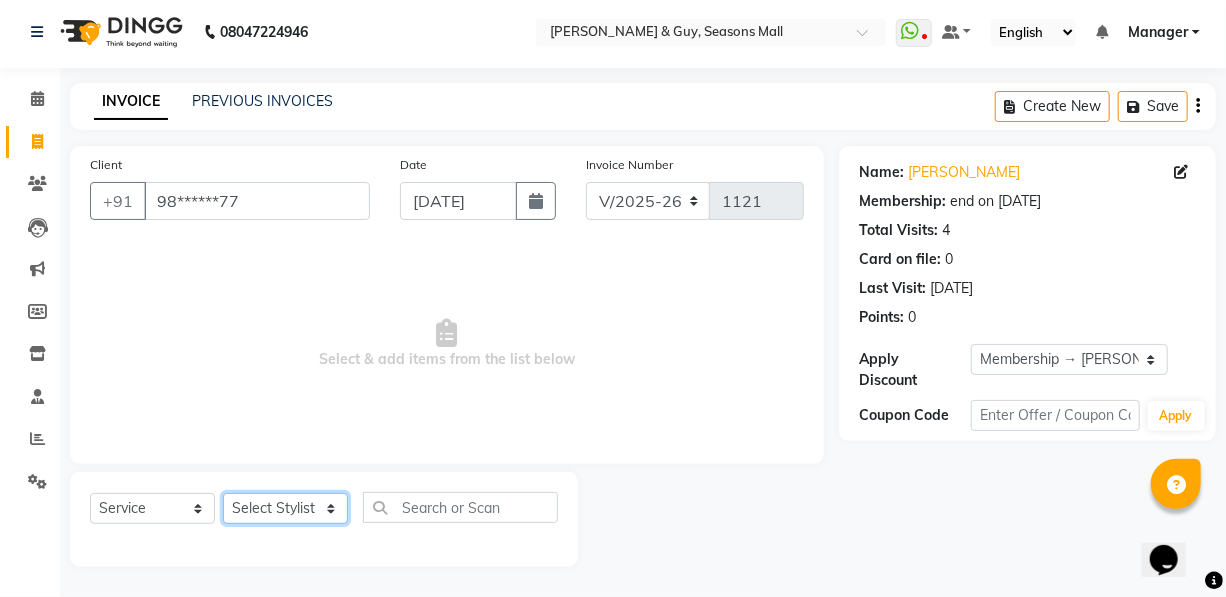 select on "19829" 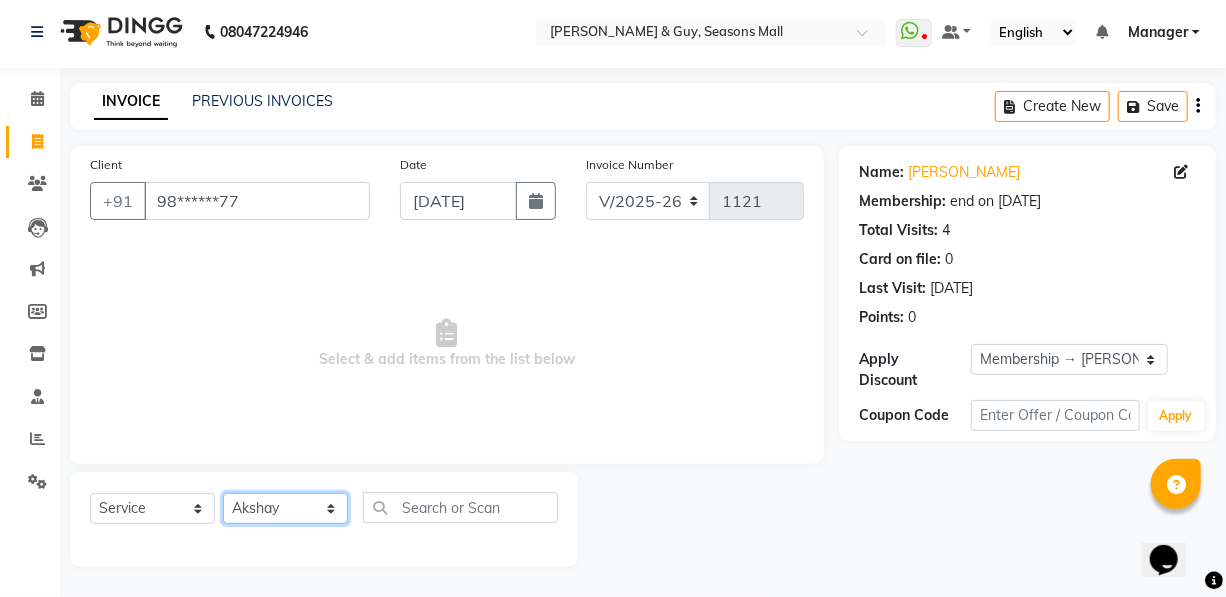 click on "Select Stylist AKASH [PERSON_NAME] Manager [PERSON_NAME] Nitin POOJA [PERSON_NAME]" 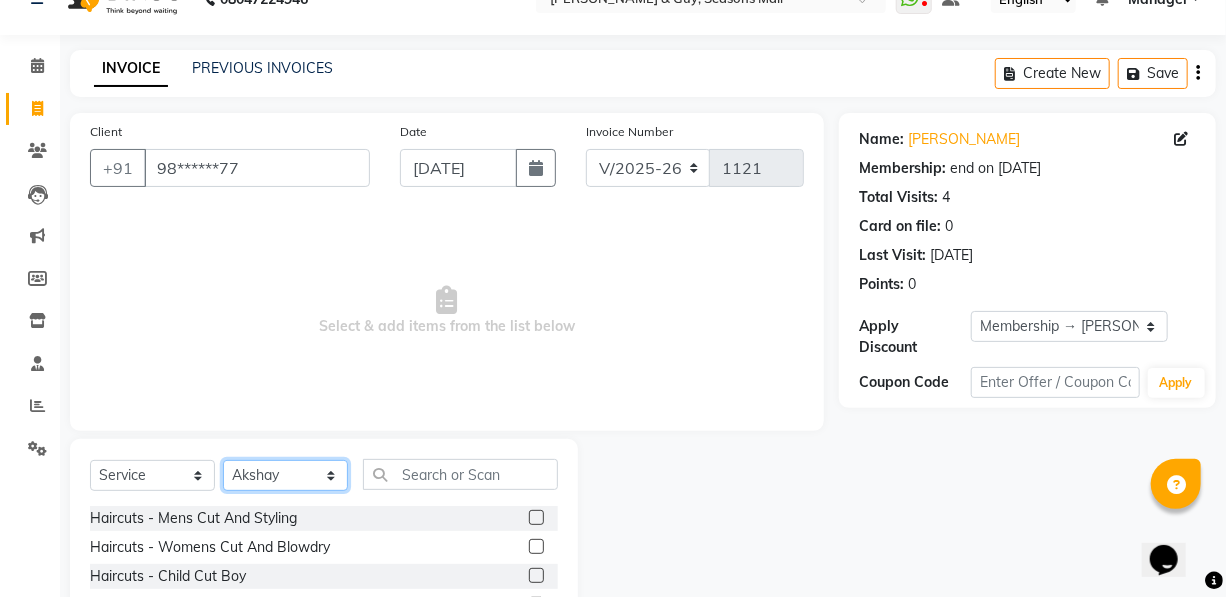 scroll, scrollTop: 204, scrollLeft: 0, axis: vertical 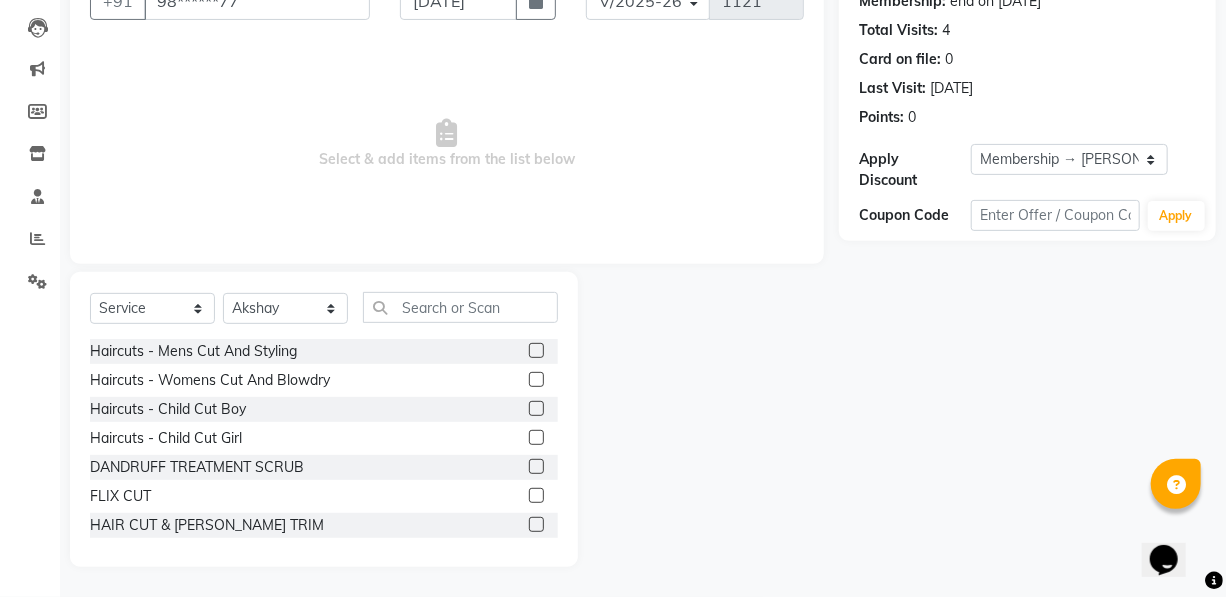 click 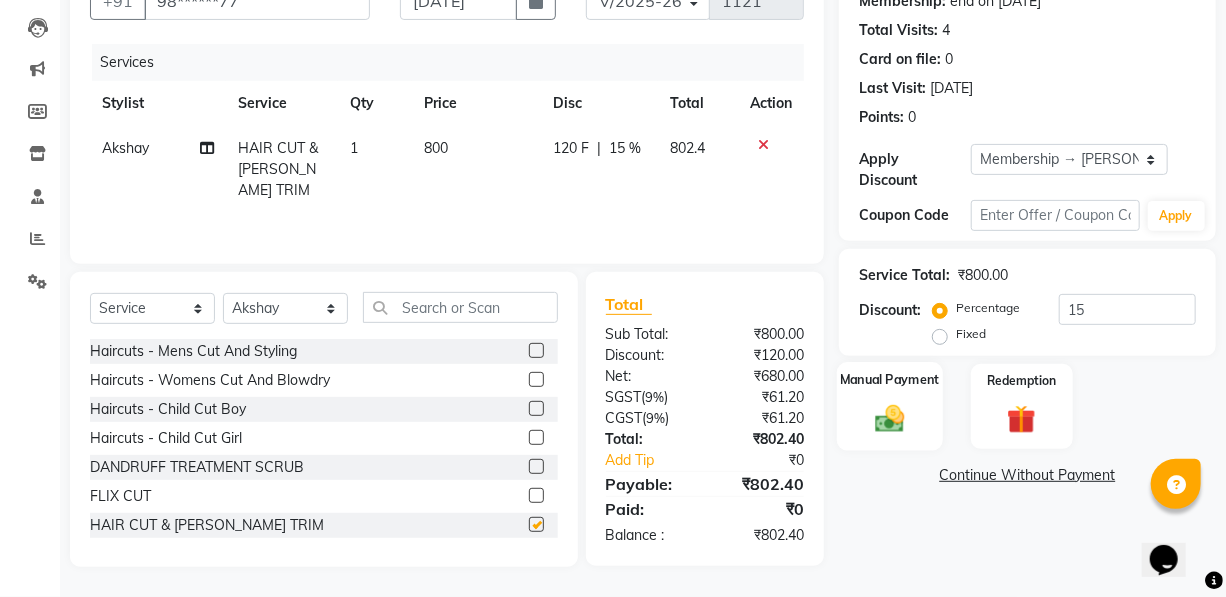 checkbox on "false" 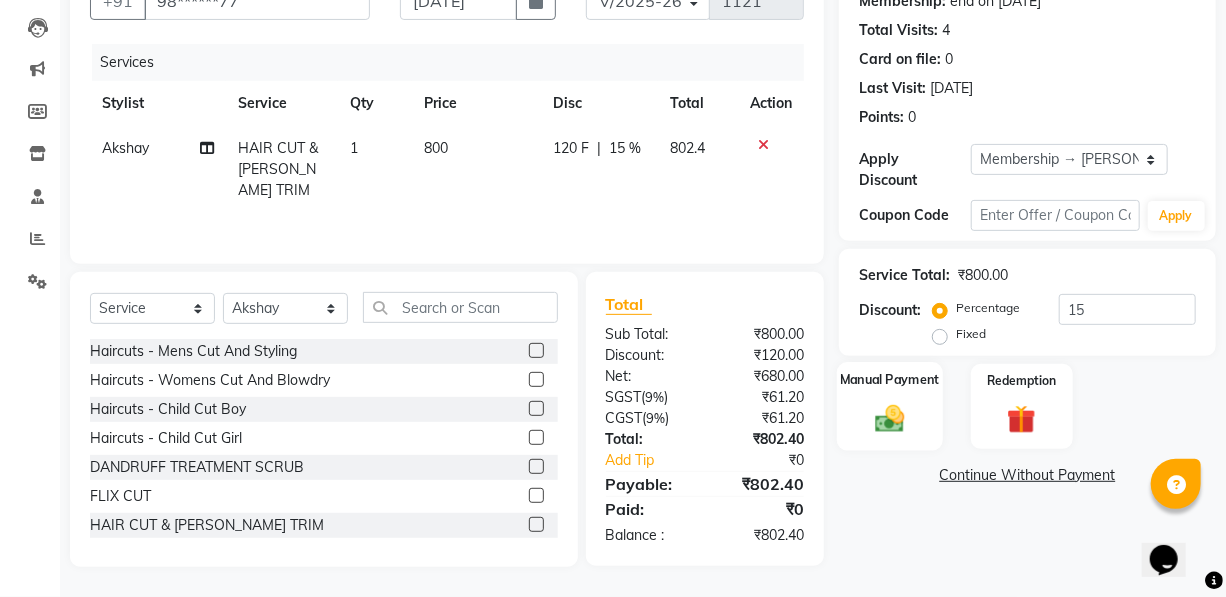 click 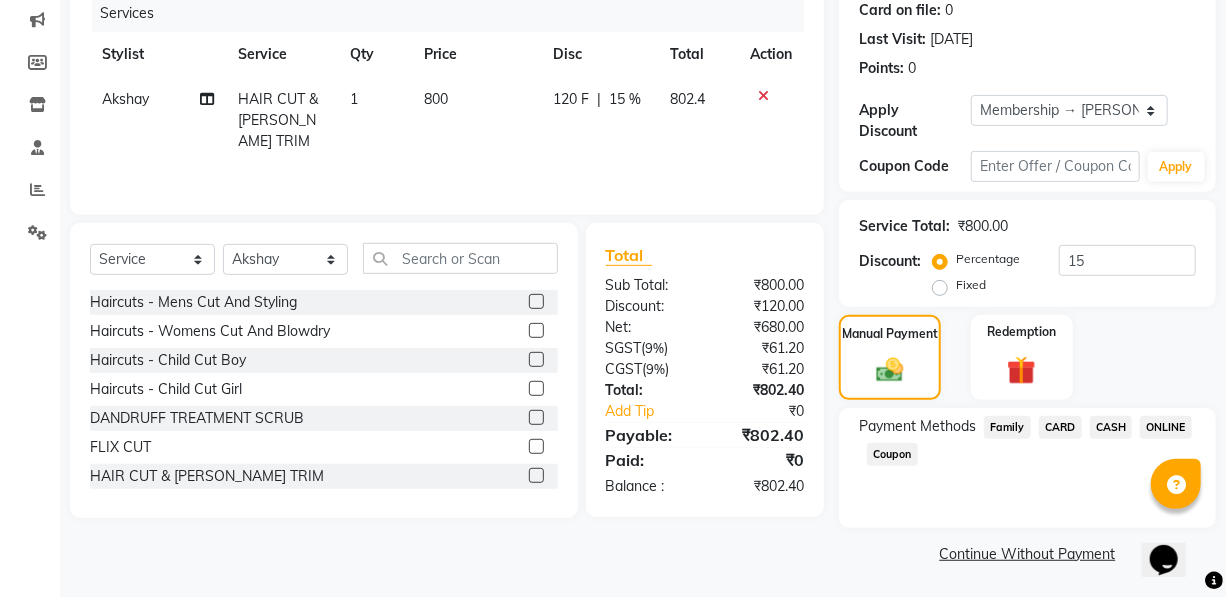 scroll, scrollTop: 254, scrollLeft: 0, axis: vertical 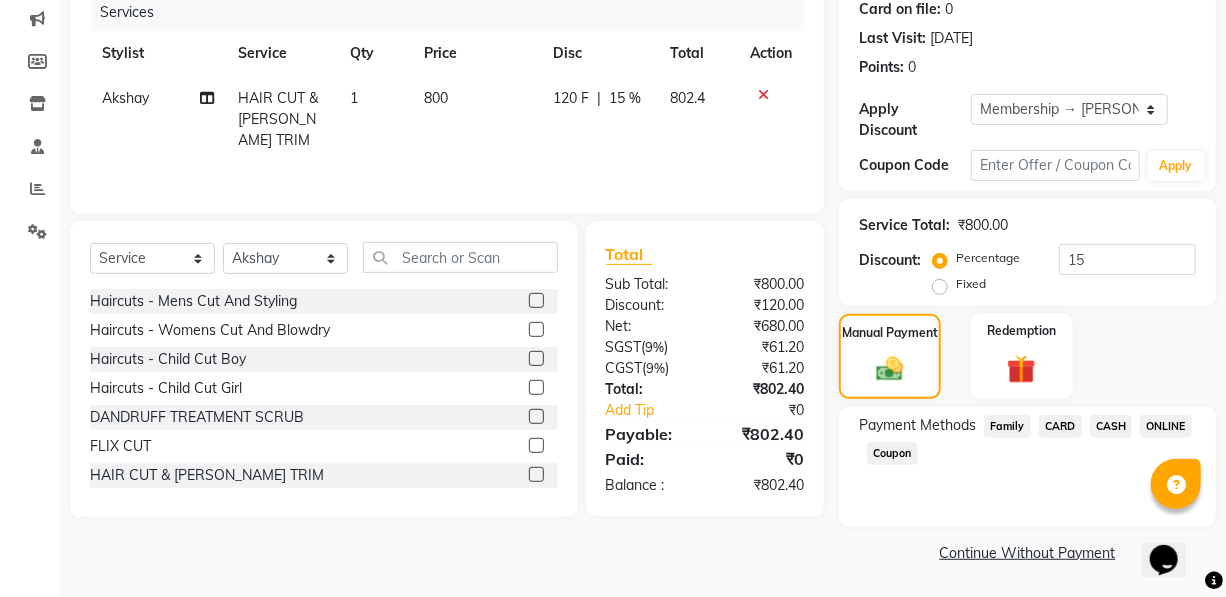 click on "ONLINE" 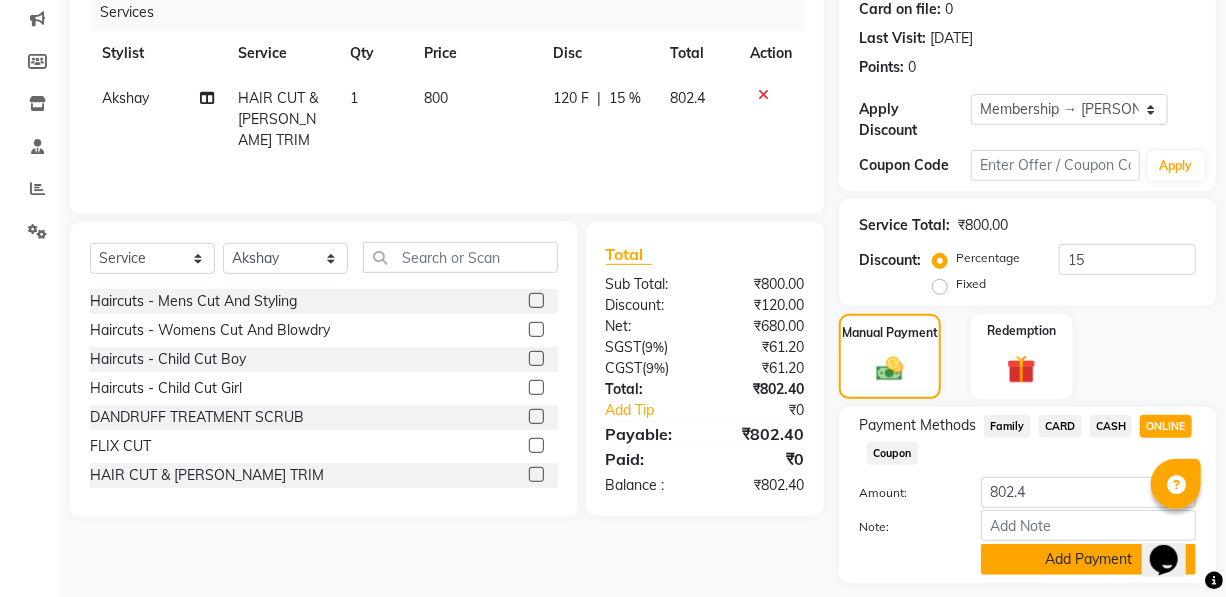 click on "Add Payment" 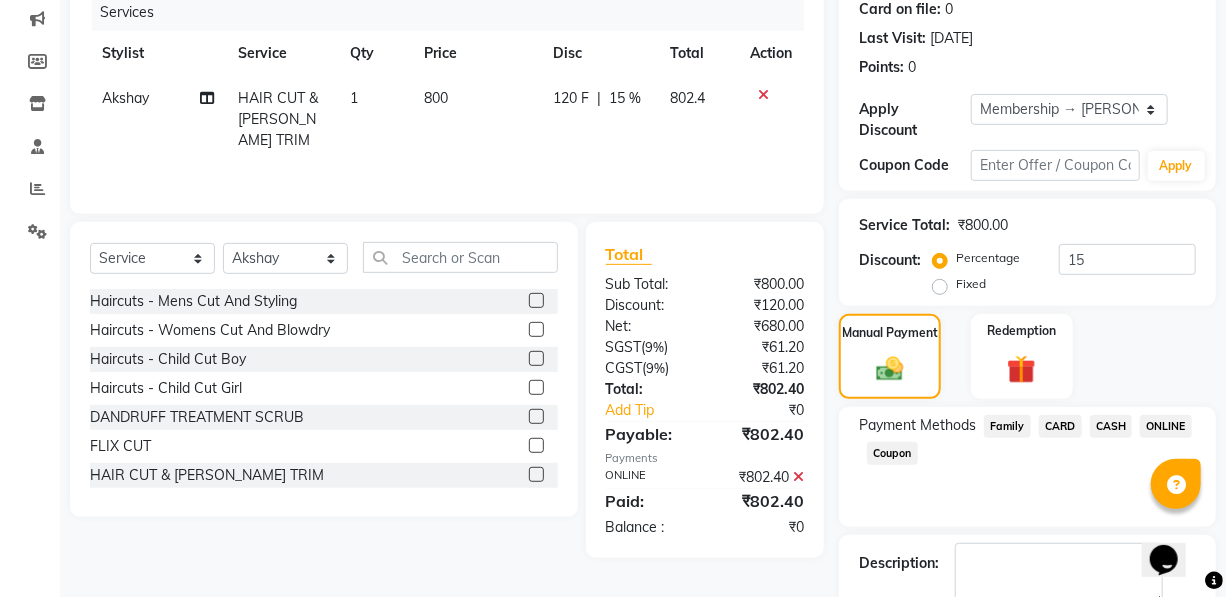 scroll, scrollTop: 367, scrollLeft: 0, axis: vertical 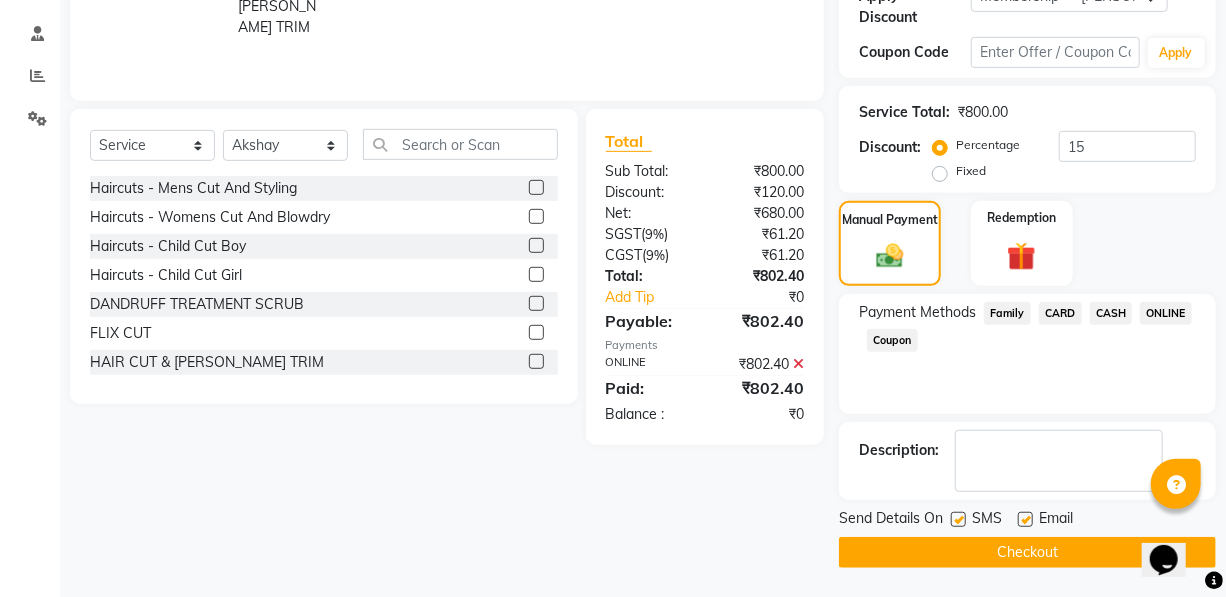 click on "Checkout" 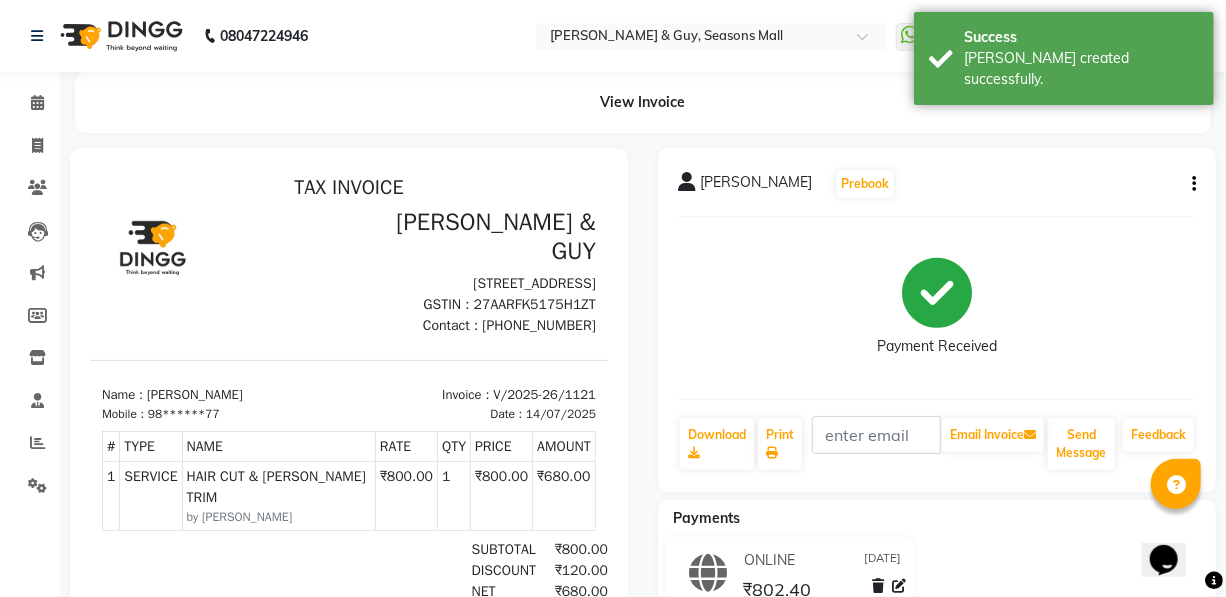 scroll, scrollTop: 0, scrollLeft: 0, axis: both 